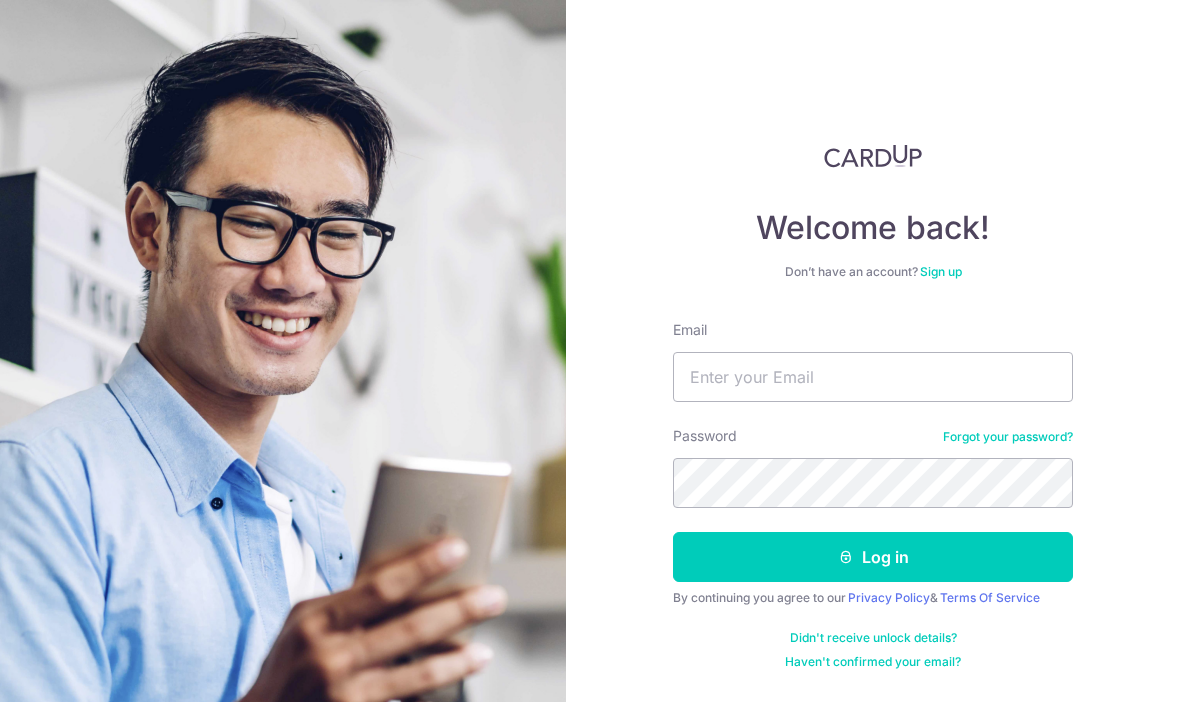 scroll, scrollTop: 0, scrollLeft: 0, axis: both 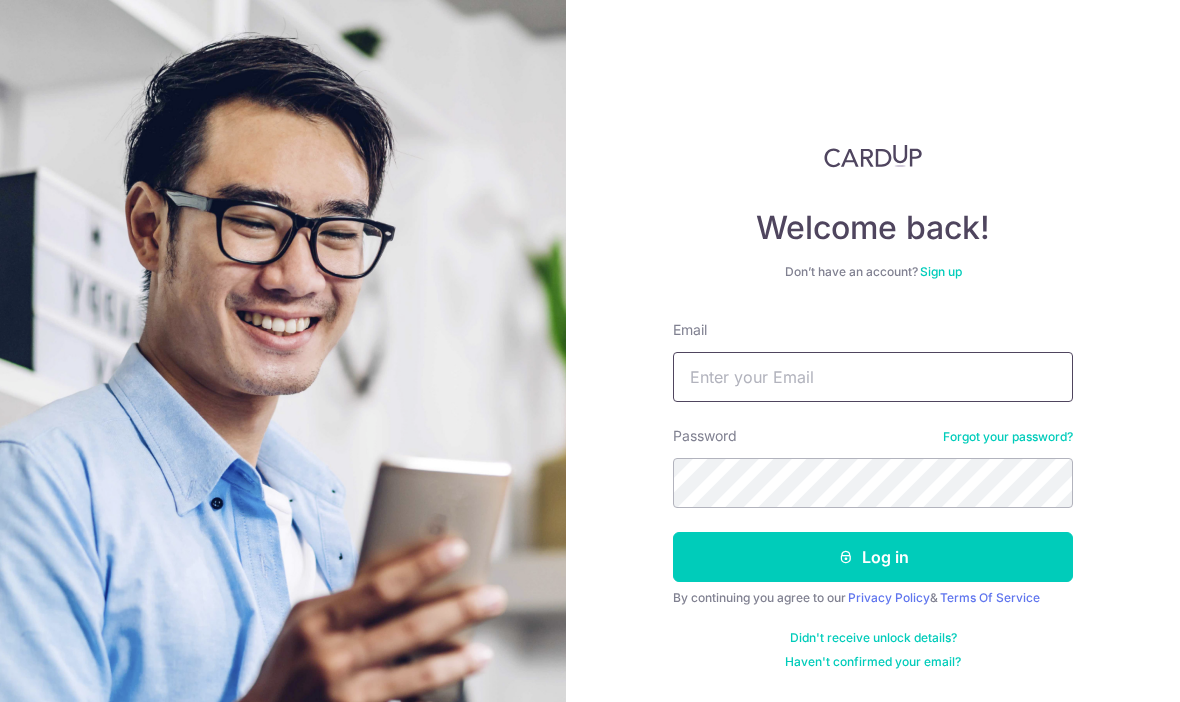 click on "Email" at bounding box center [873, 377] 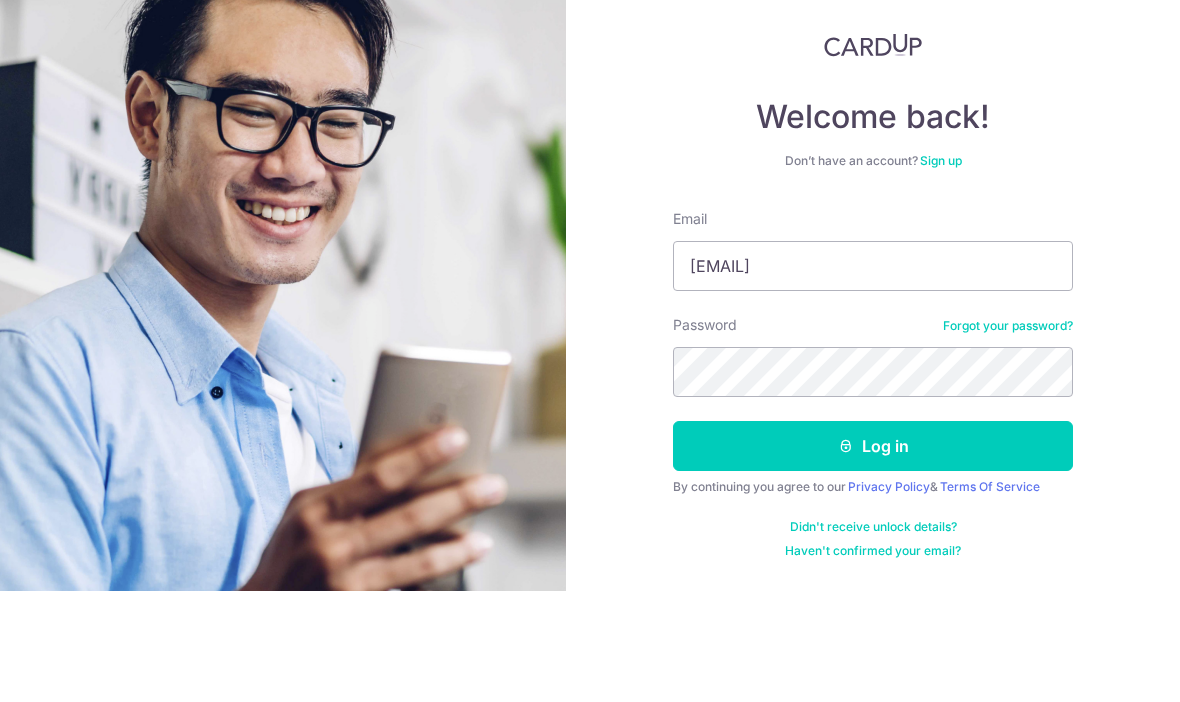 scroll, scrollTop: 69, scrollLeft: 0, axis: vertical 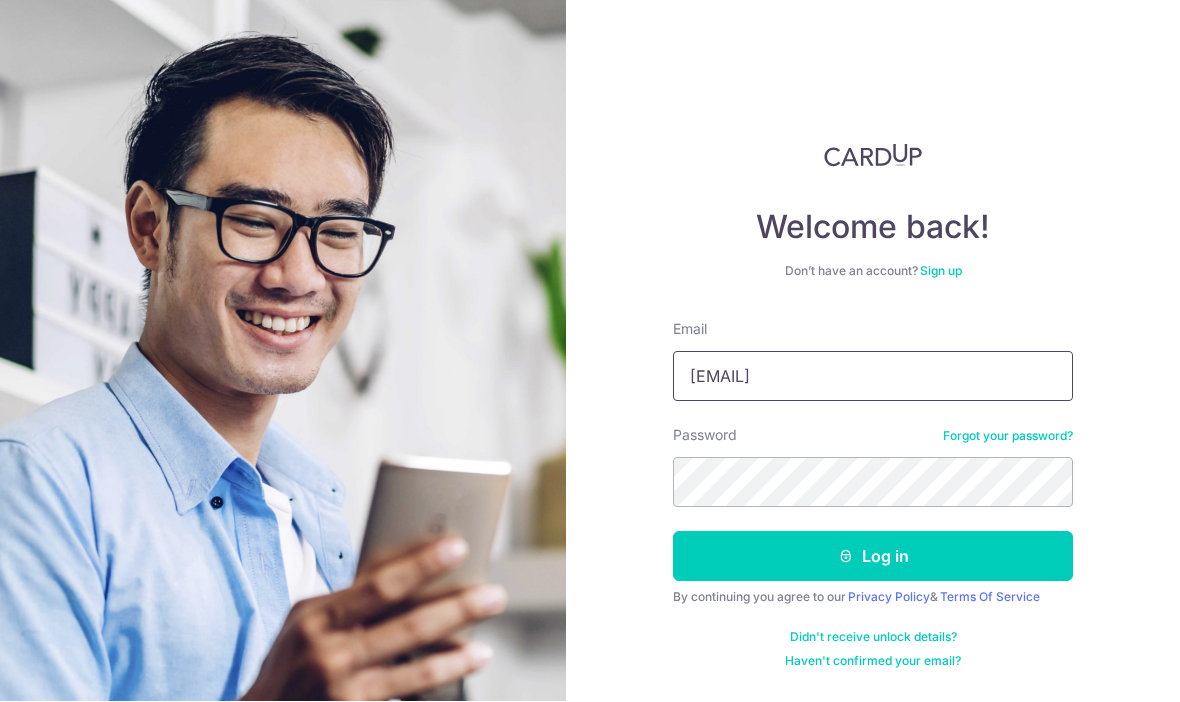 type on "[EMAIL]" 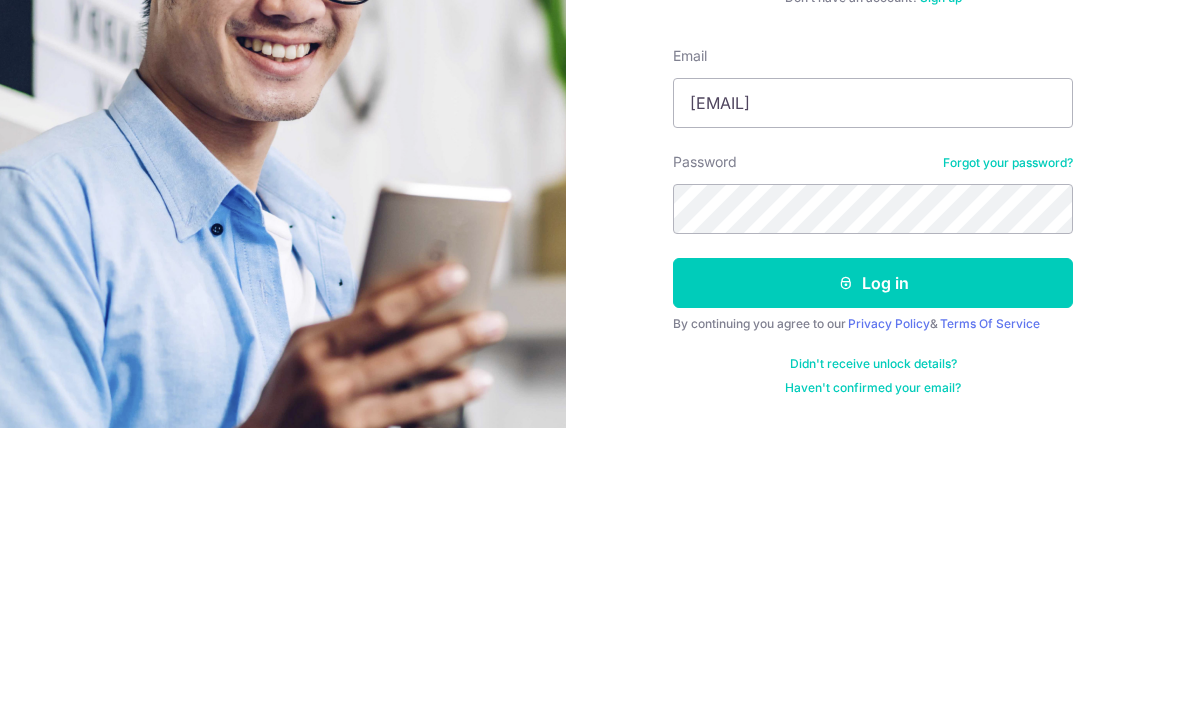 click on "Log in" at bounding box center [873, 557] 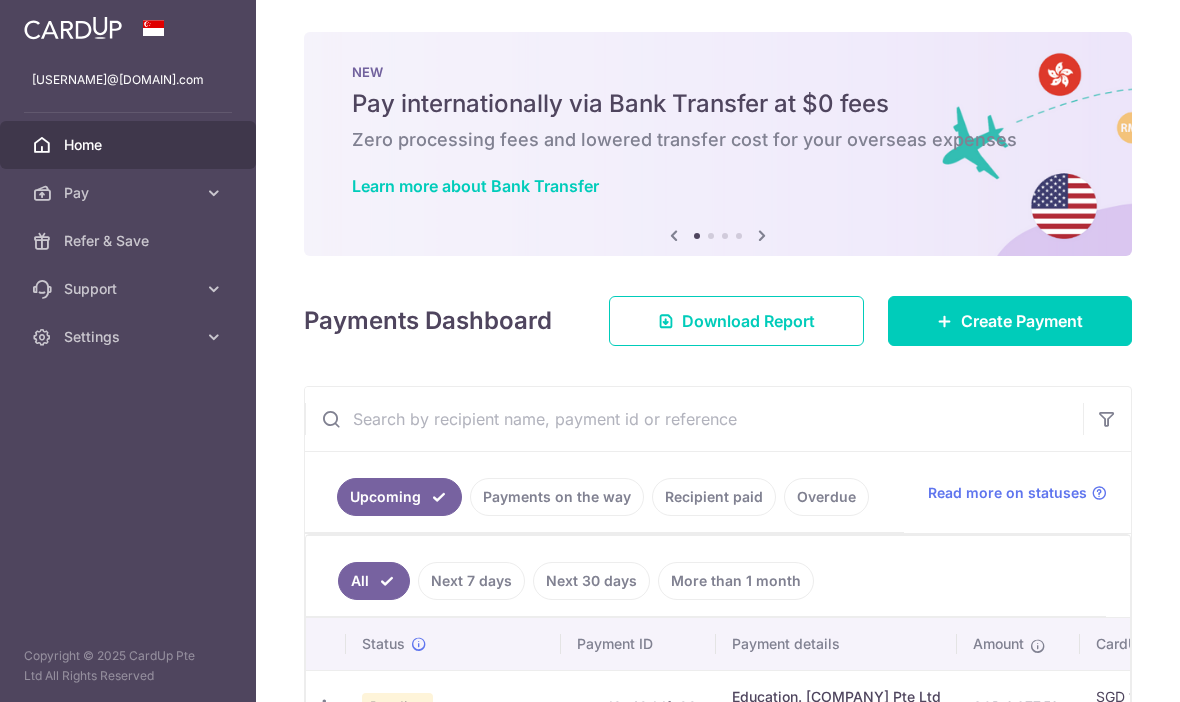 scroll, scrollTop: 0, scrollLeft: 0, axis: both 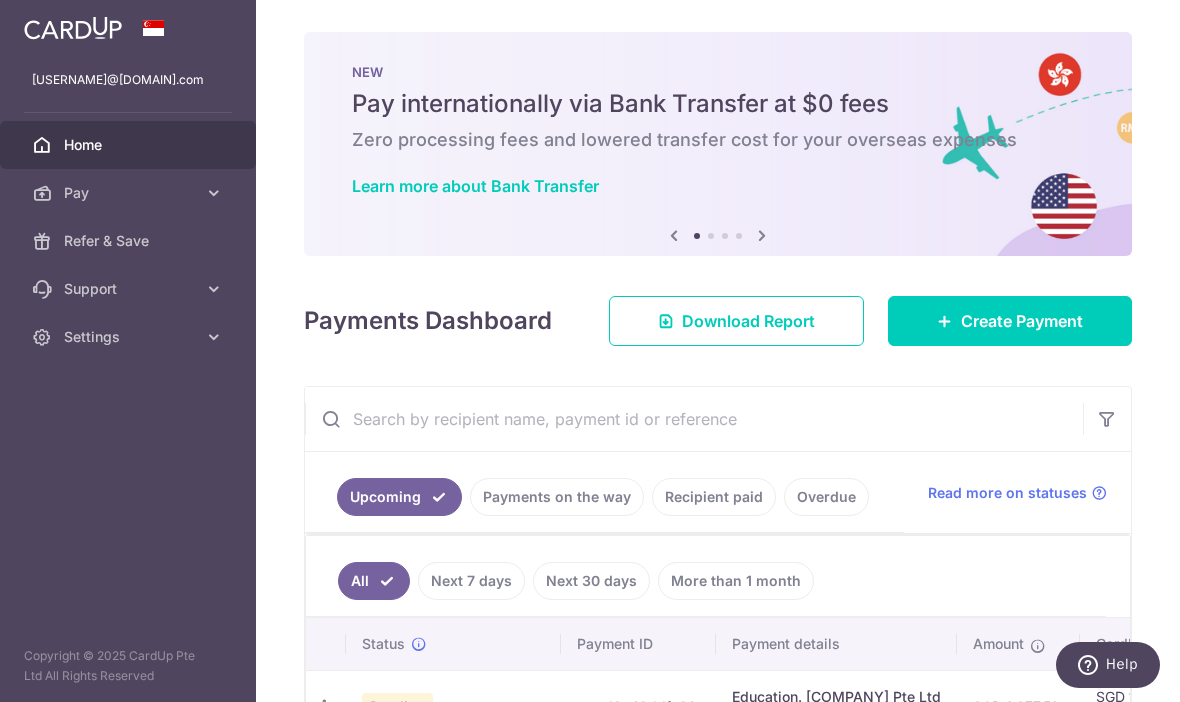 click on "Create Payment" at bounding box center [1022, 321] 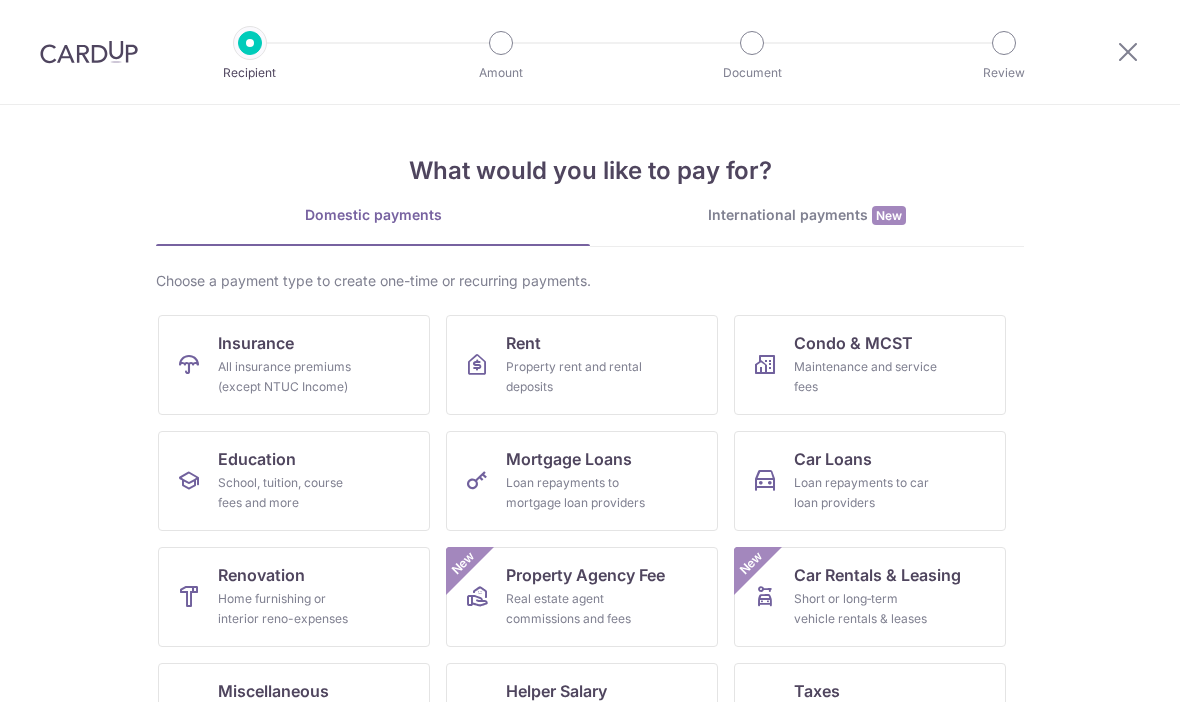 scroll, scrollTop: 0, scrollLeft: 0, axis: both 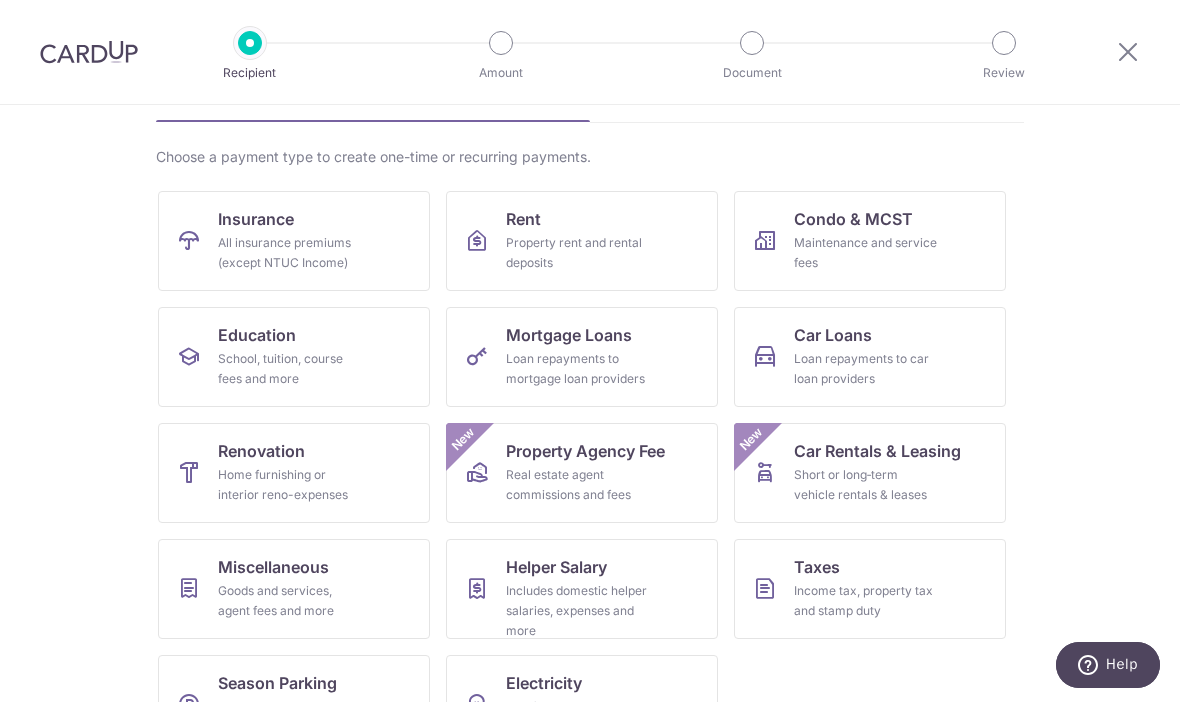 click on "All insurance premiums (except NTUC Income)" at bounding box center [290, 253] 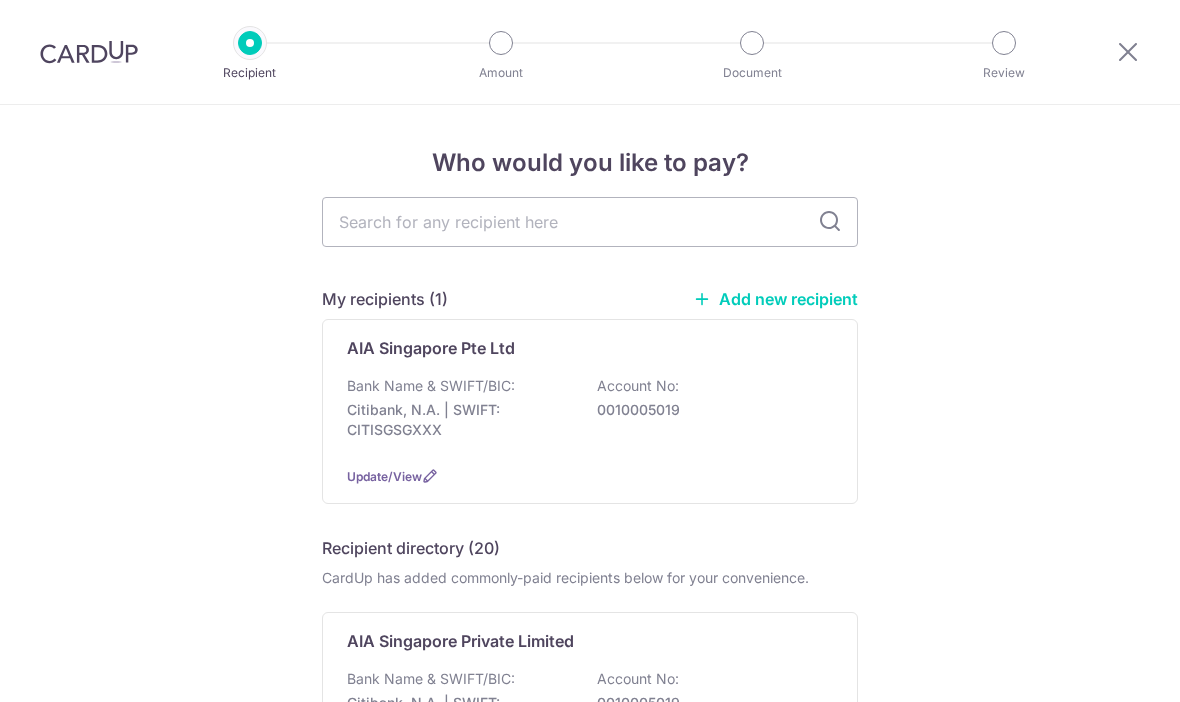 scroll, scrollTop: 0, scrollLeft: 0, axis: both 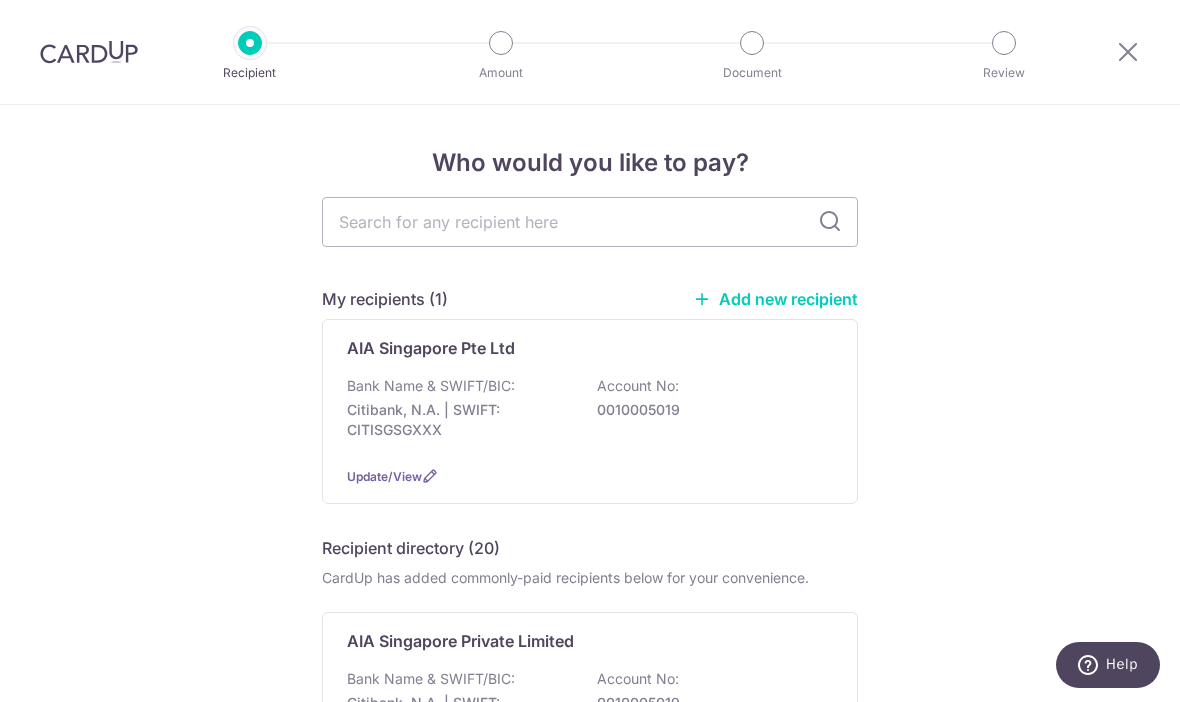 click at bounding box center [89, 52] 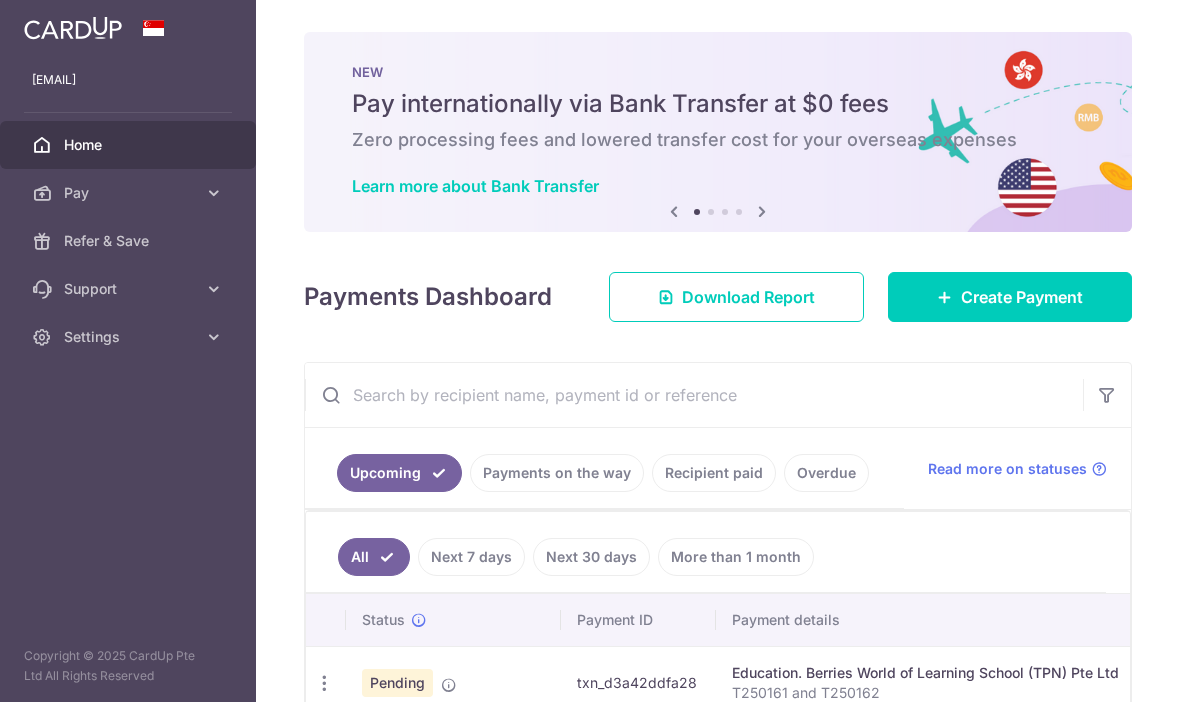 scroll, scrollTop: 0, scrollLeft: 0, axis: both 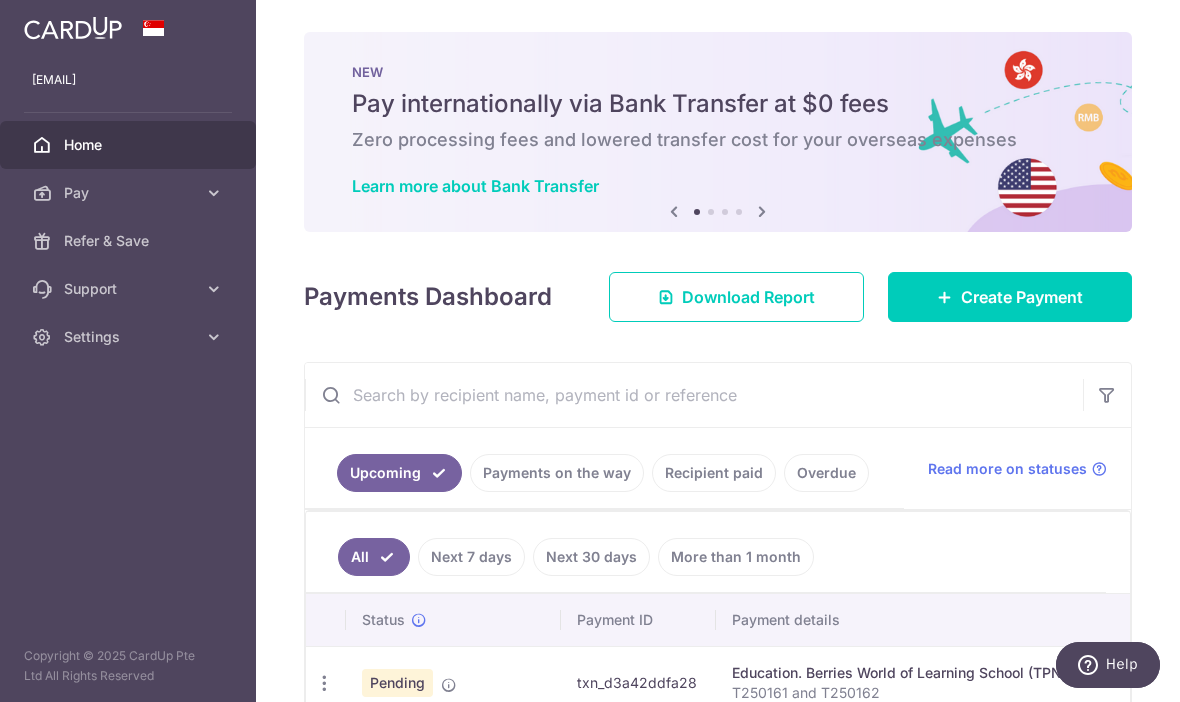 click at bounding box center (0, 0) 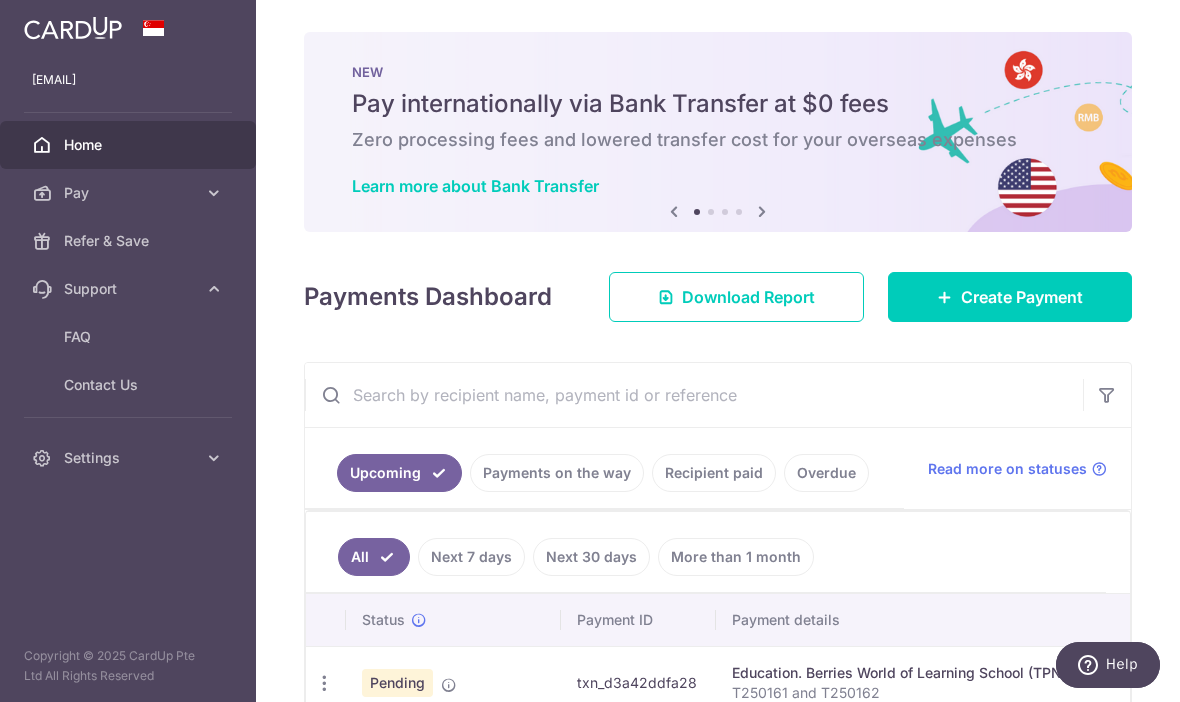 click on "Pay" at bounding box center [128, 193] 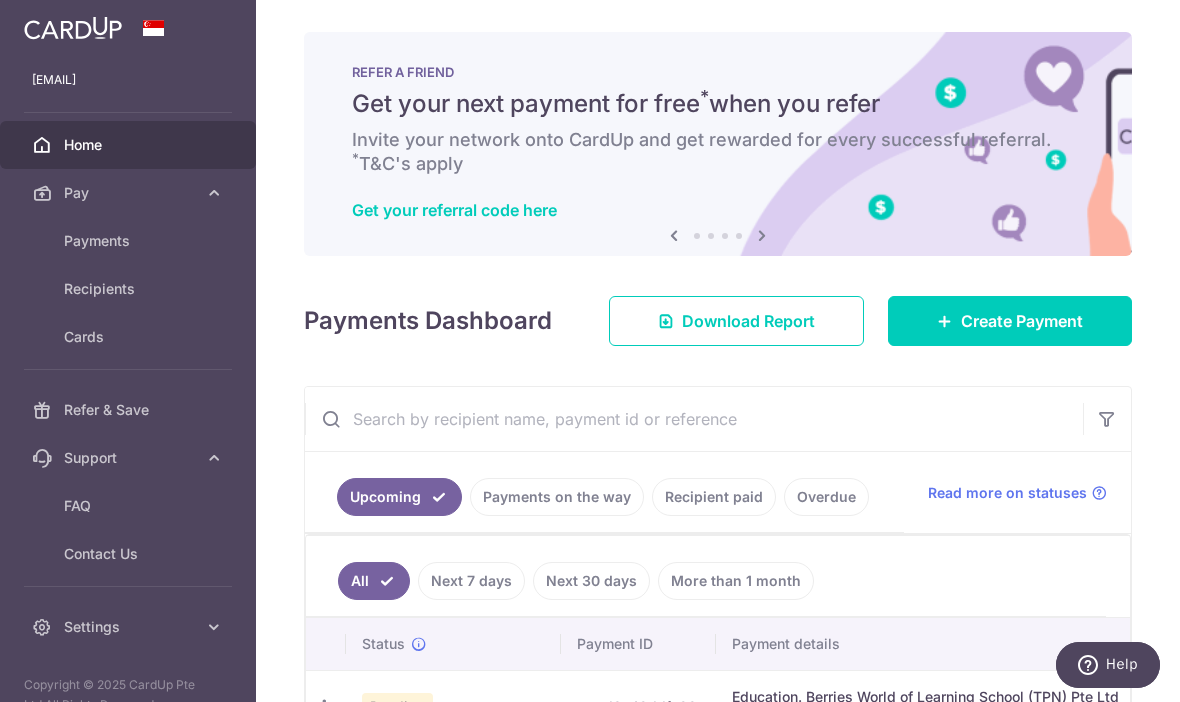 click at bounding box center (762, 235) 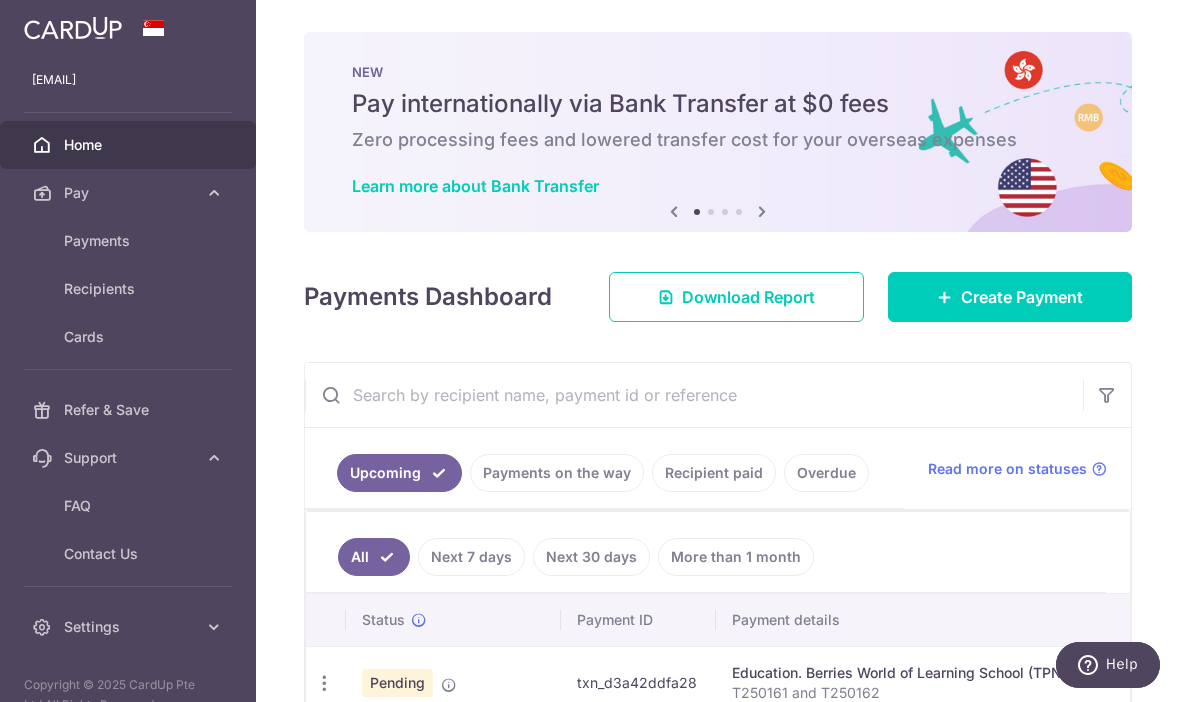 scroll, scrollTop: 69, scrollLeft: 0, axis: vertical 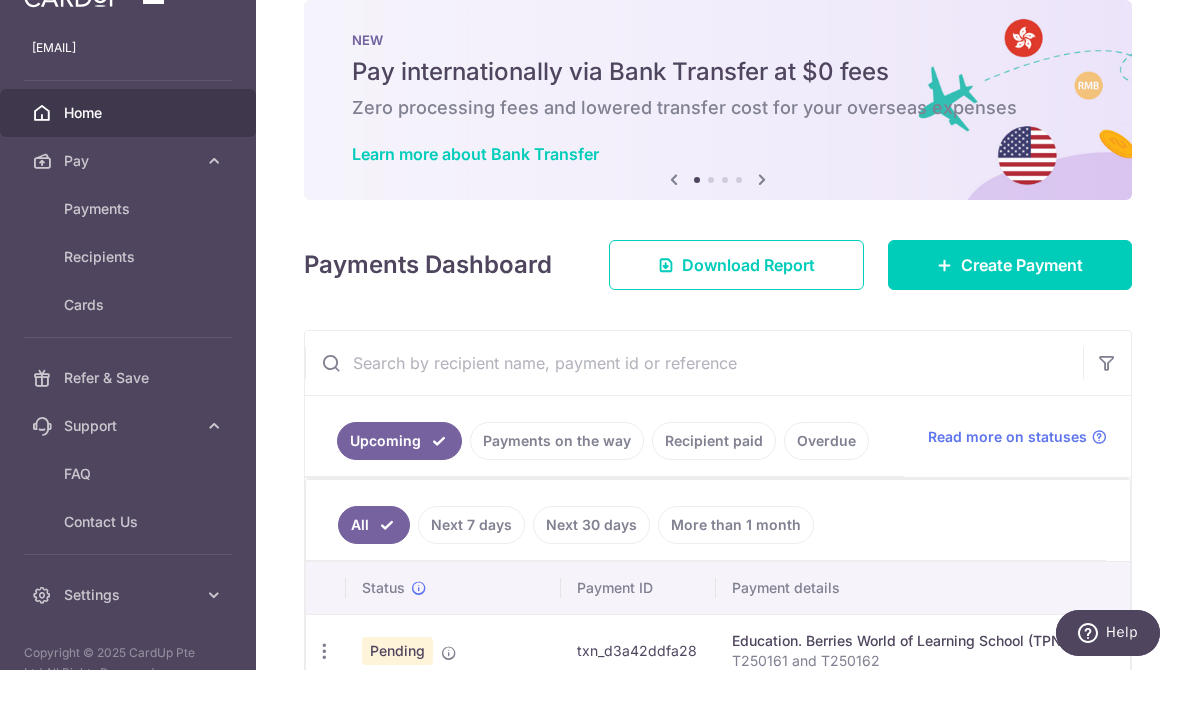 click at bounding box center [762, 211] 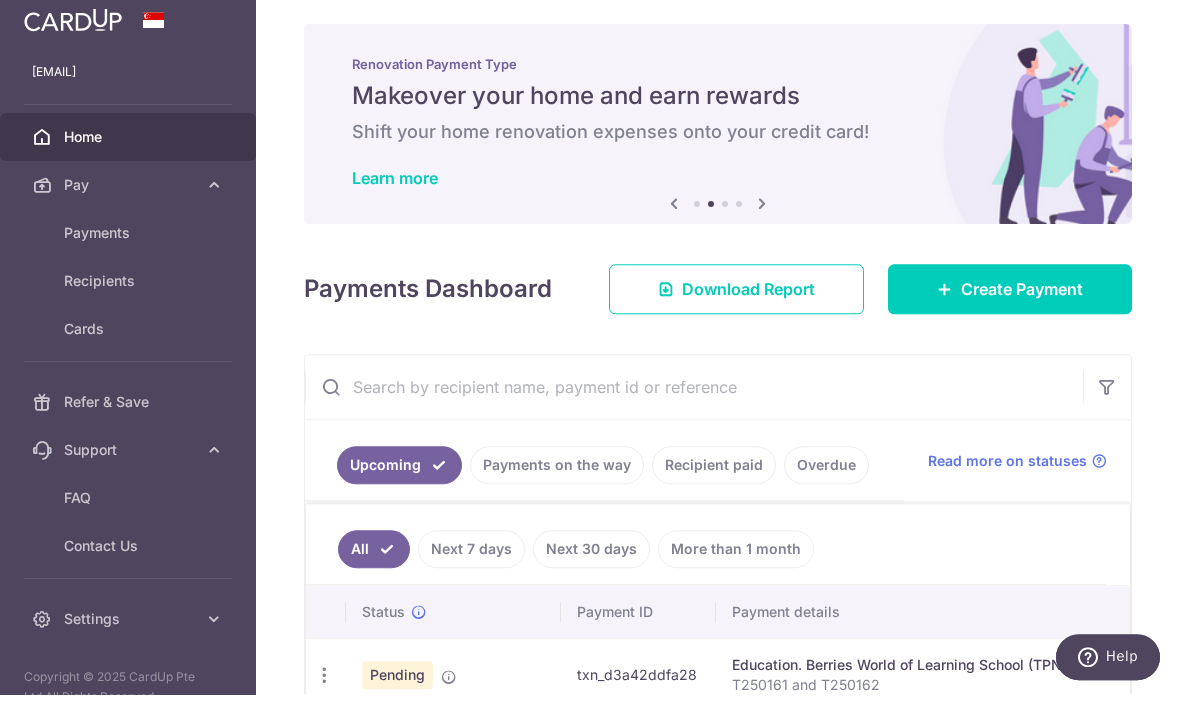 click at bounding box center (762, 211) 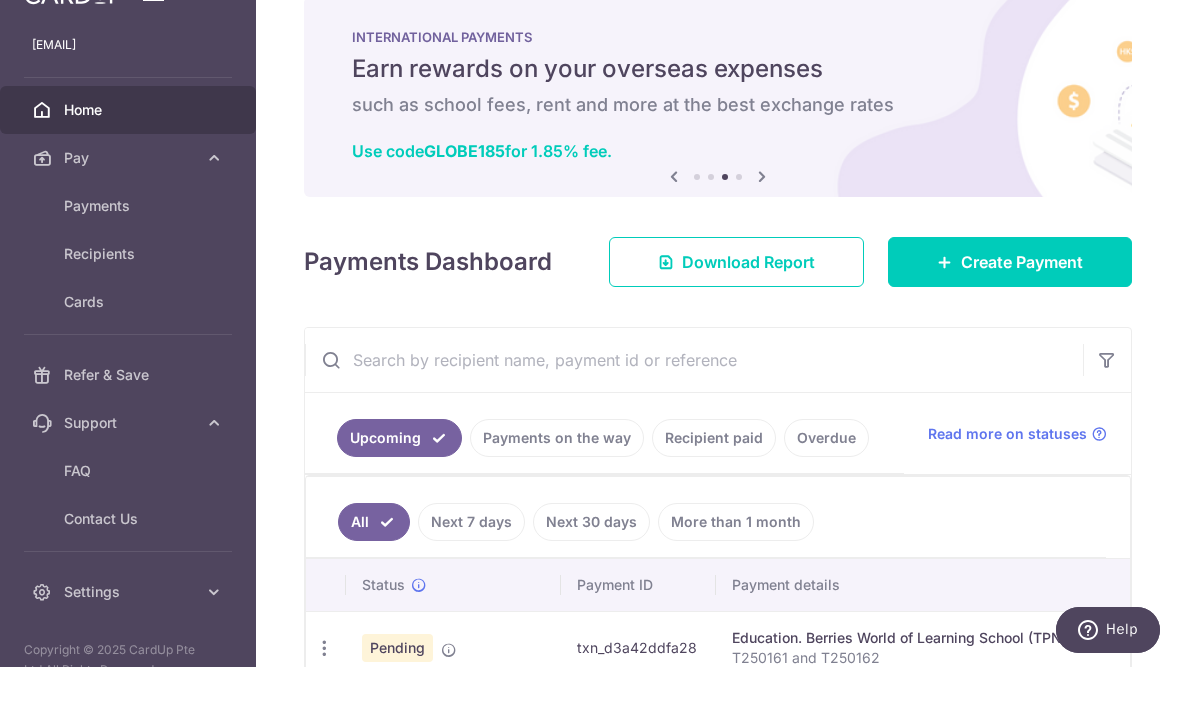 click at bounding box center (762, 211) 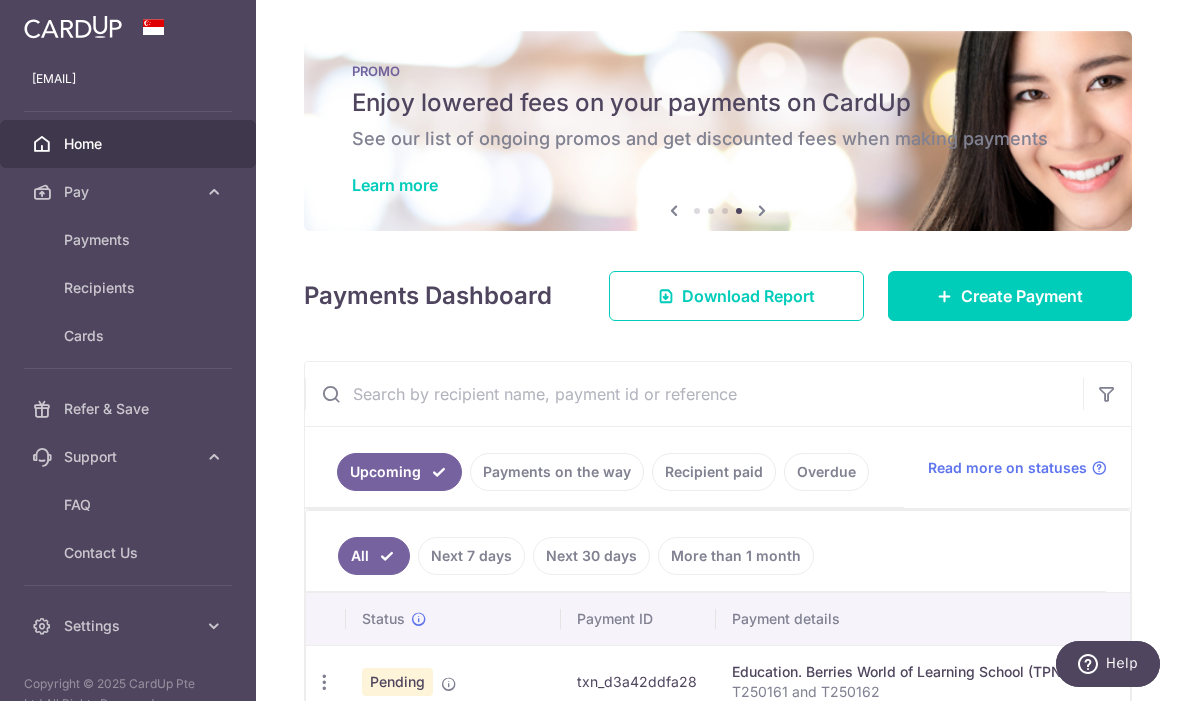 click at bounding box center (762, 211) 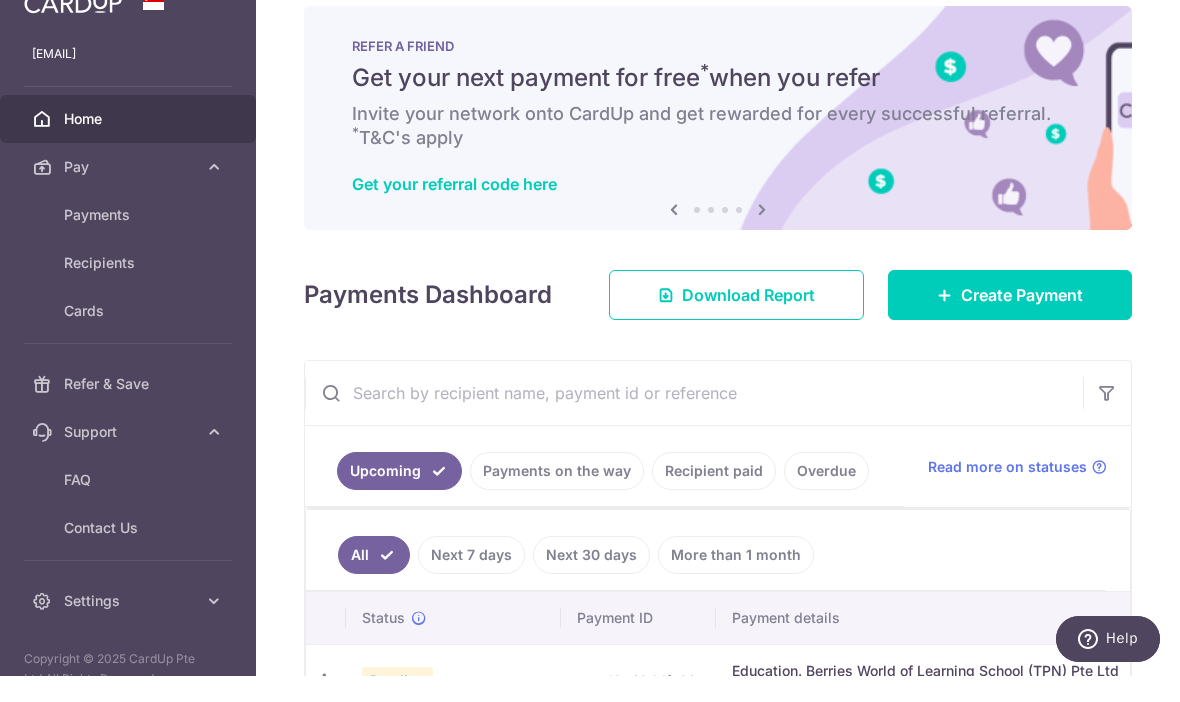 click at bounding box center (674, 235) 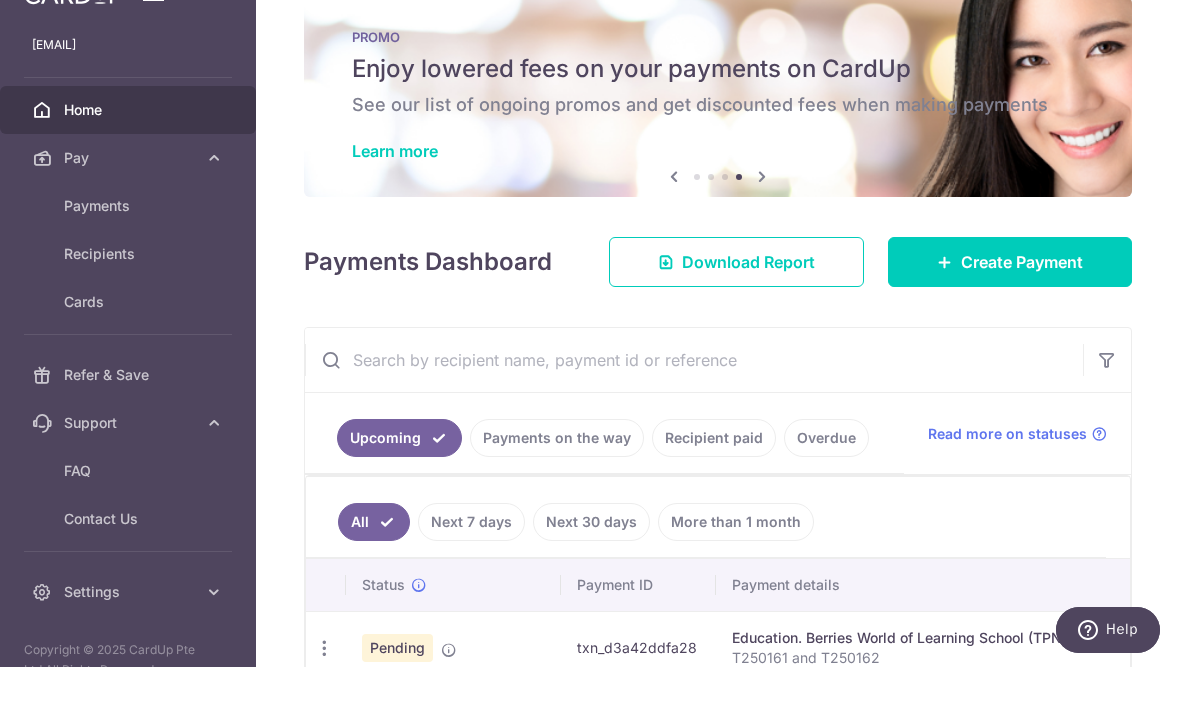 click on "Learn more" at bounding box center [395, 186] 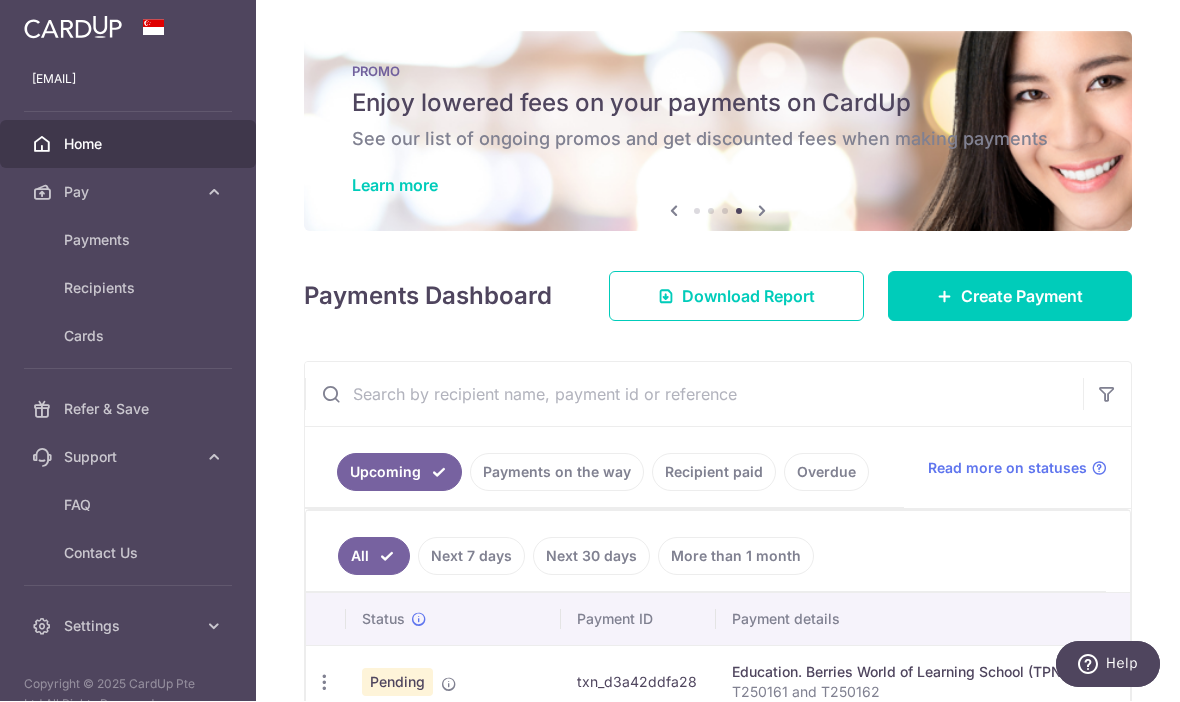 scroll, scrollTop: 0, scrollLeft: 0, axis: both 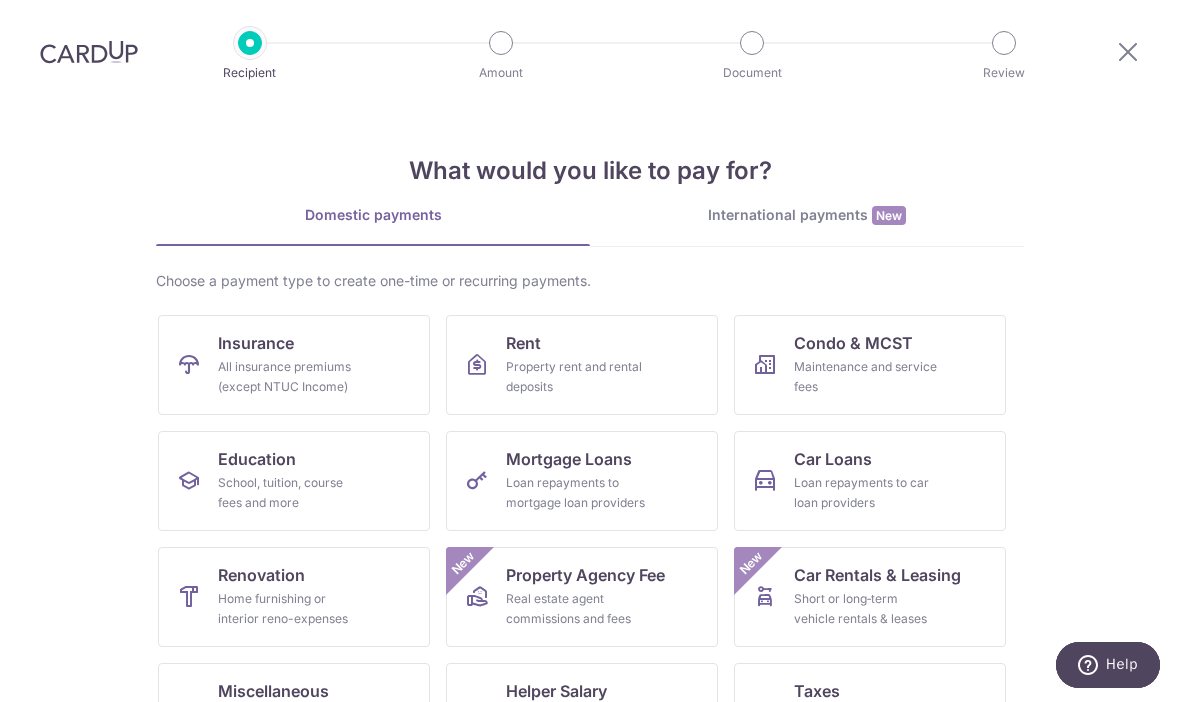 click on "All insurance premiums (except NTUC Income)" at bounding box center (290, 377) 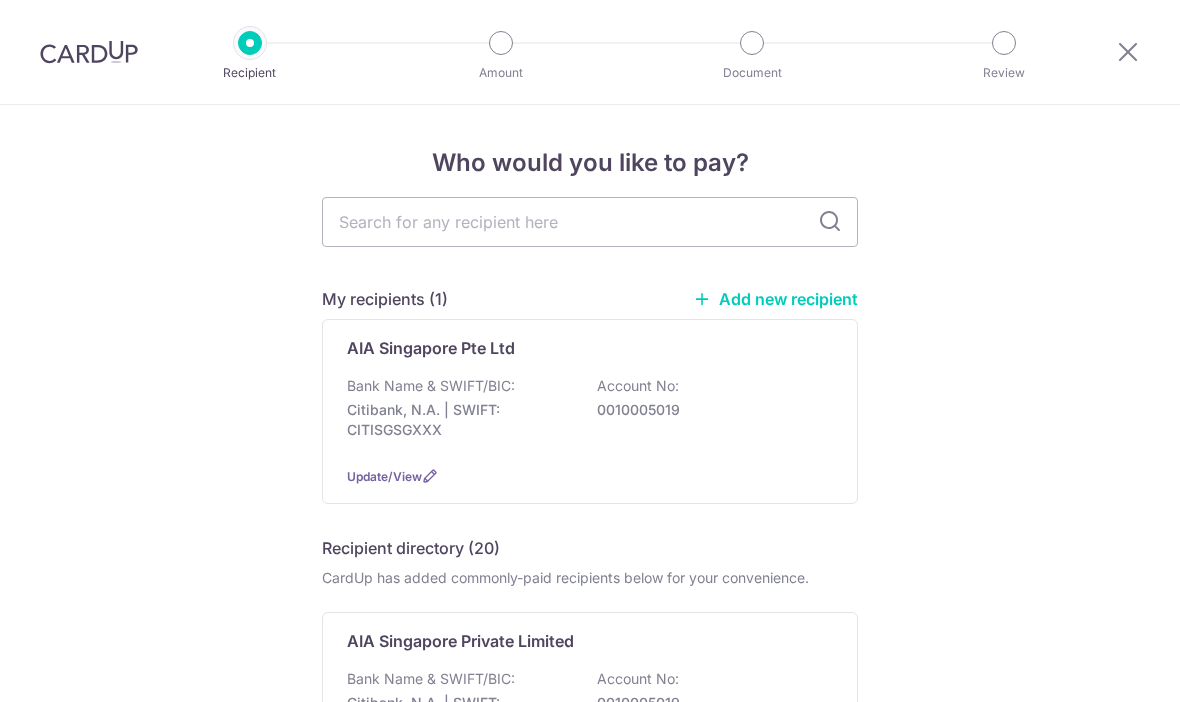 scroll, scrollTop: 0, scrollLeft: 0, axis: both 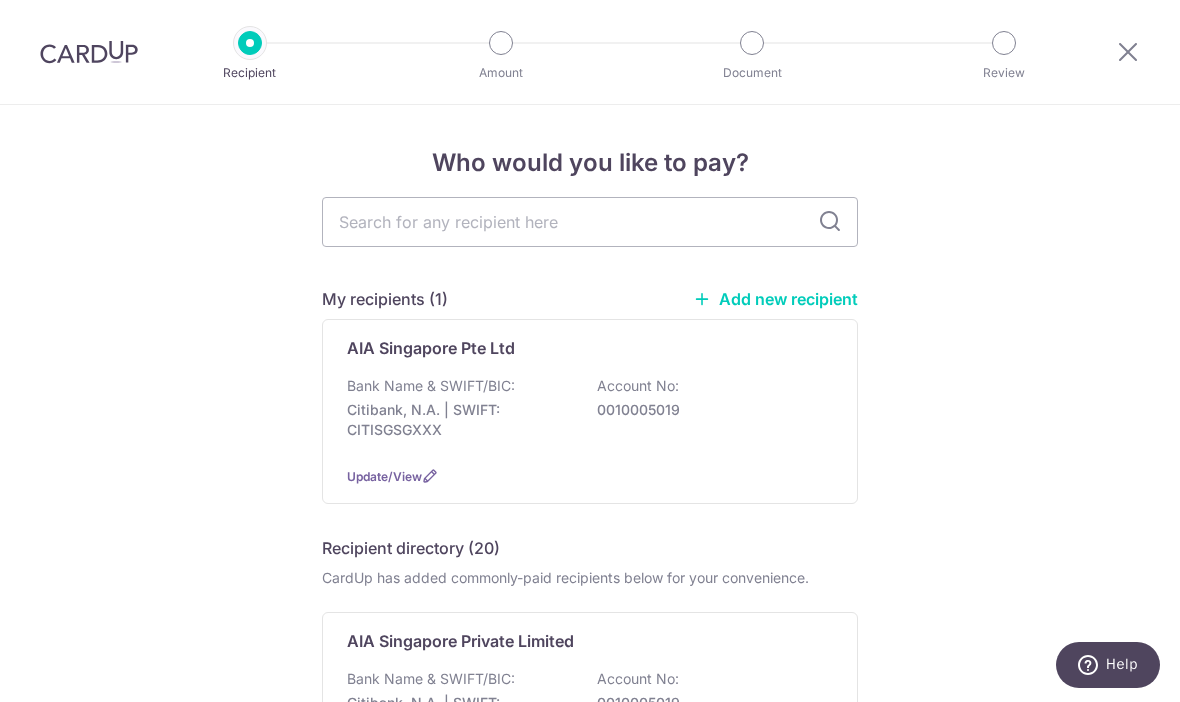 click at bounding box center (590, 222) 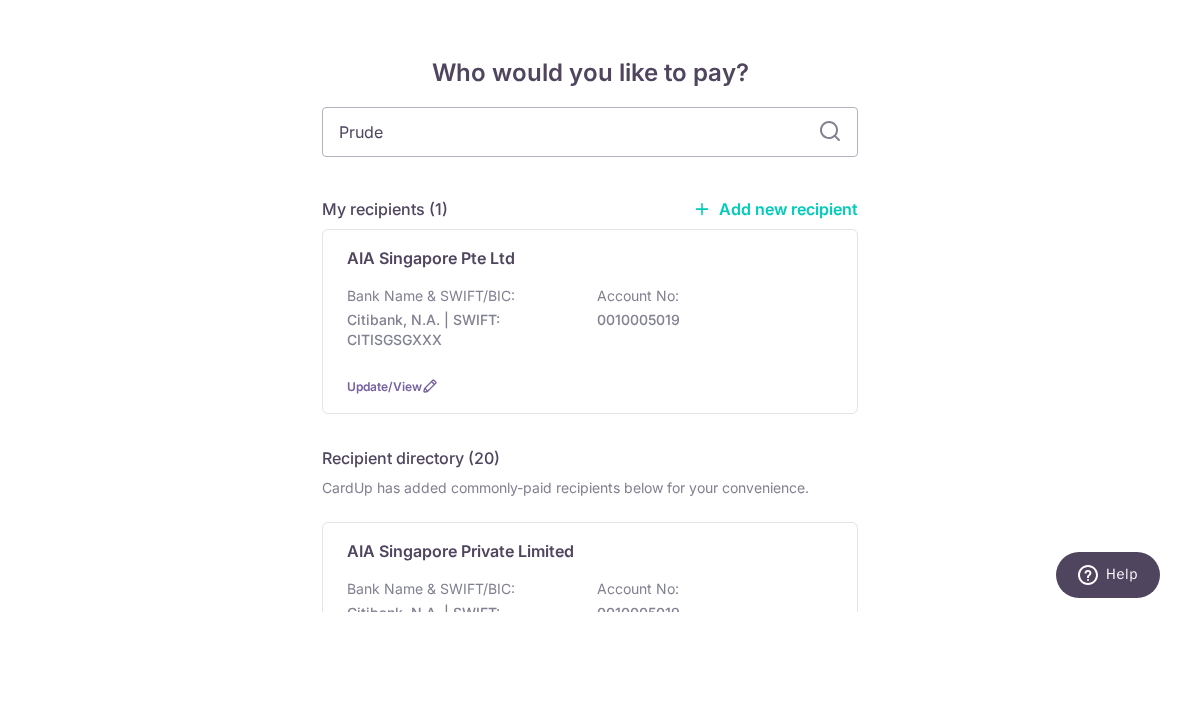 type on "Pruden" 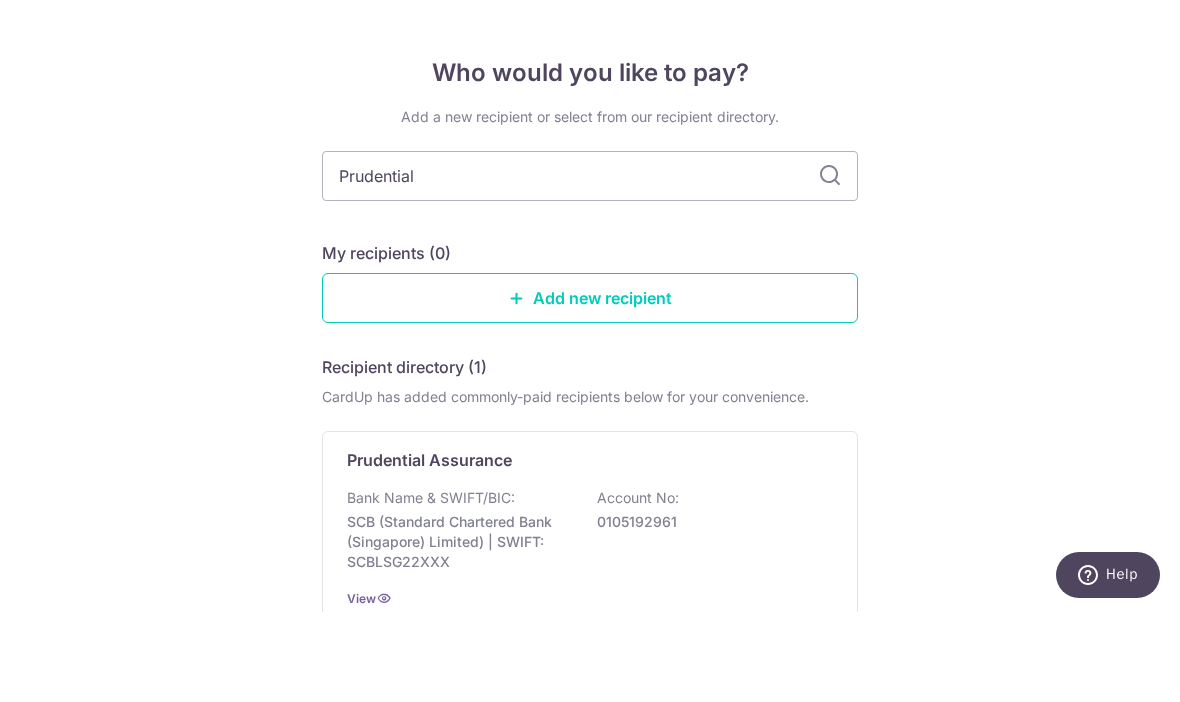type on "Prudential" 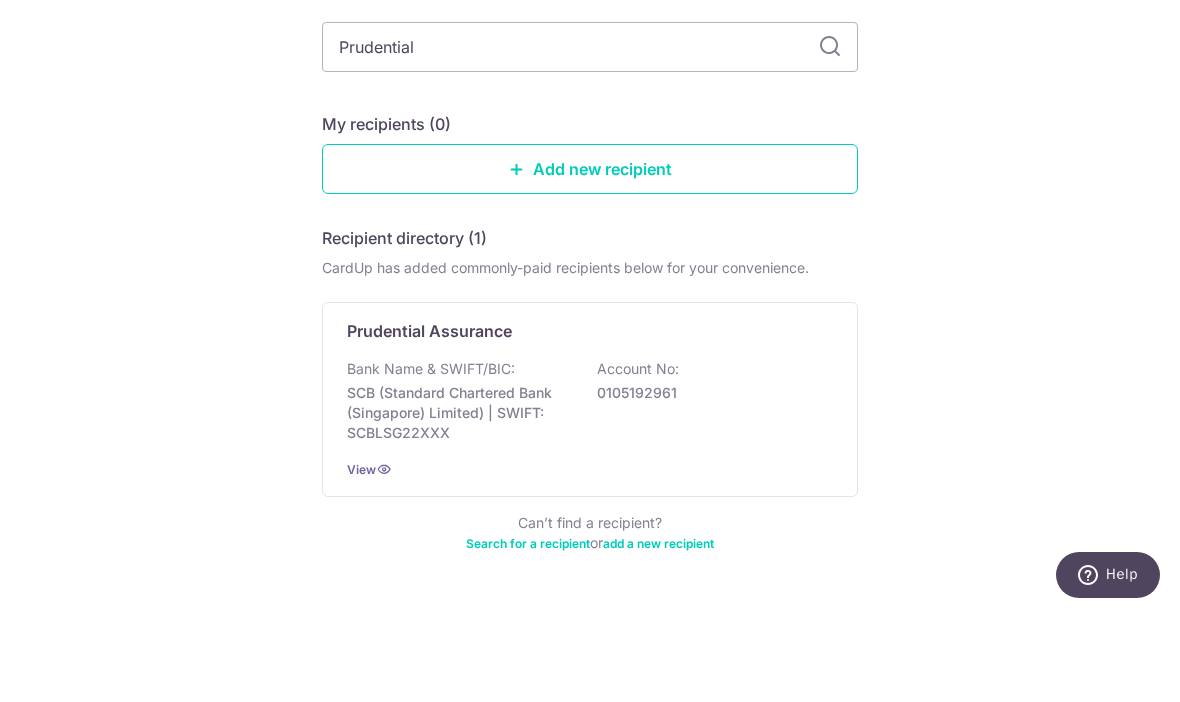 scroll, scrollTop: 127, scrollLeft: 0, axis: vertical 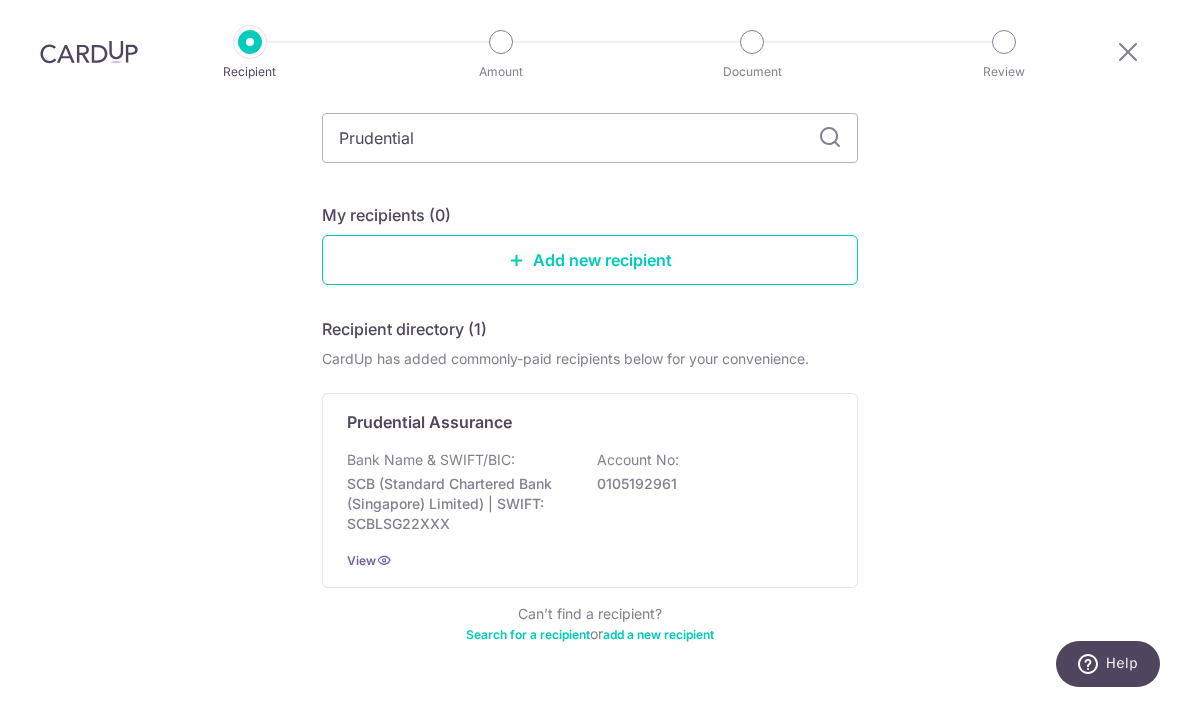 click on "Bank Name & SWIFT/BIC:
[BANK_NAME] | SWIFT: [SWIFT_CODE]
Account No:
[ACCOUNT_NUMBER]" at bounding box center [590, 493] 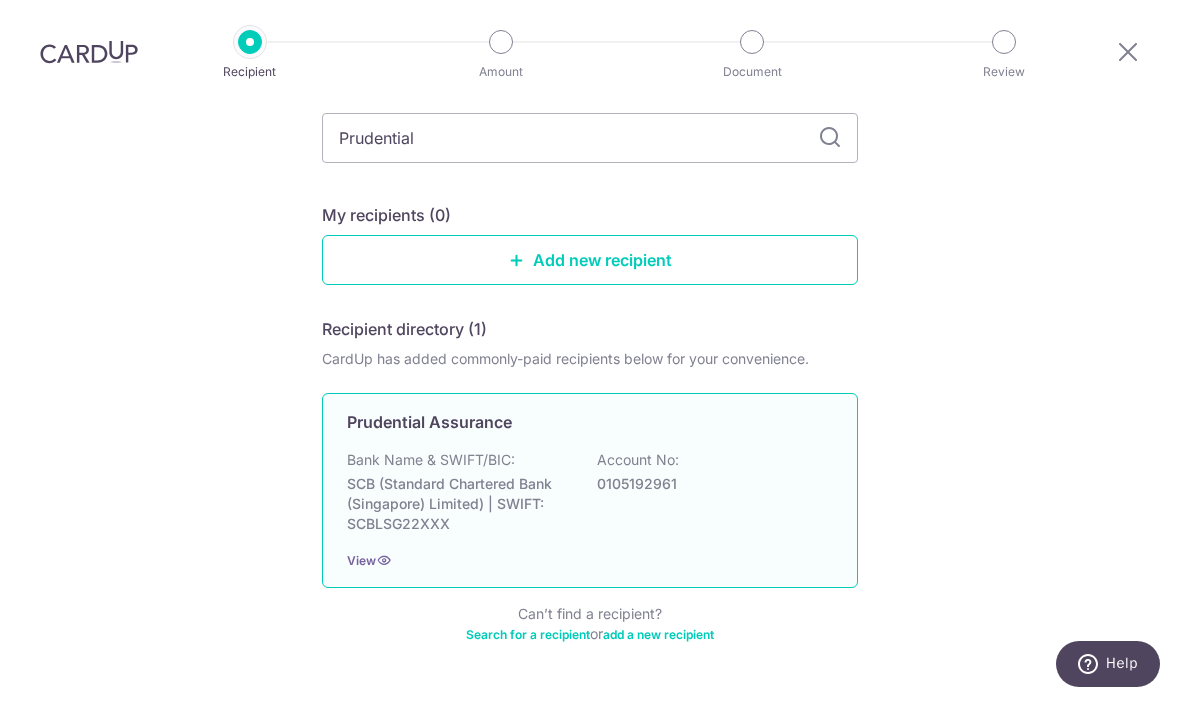 click on "Prudential Assurance" at bounding box center (429, 423) 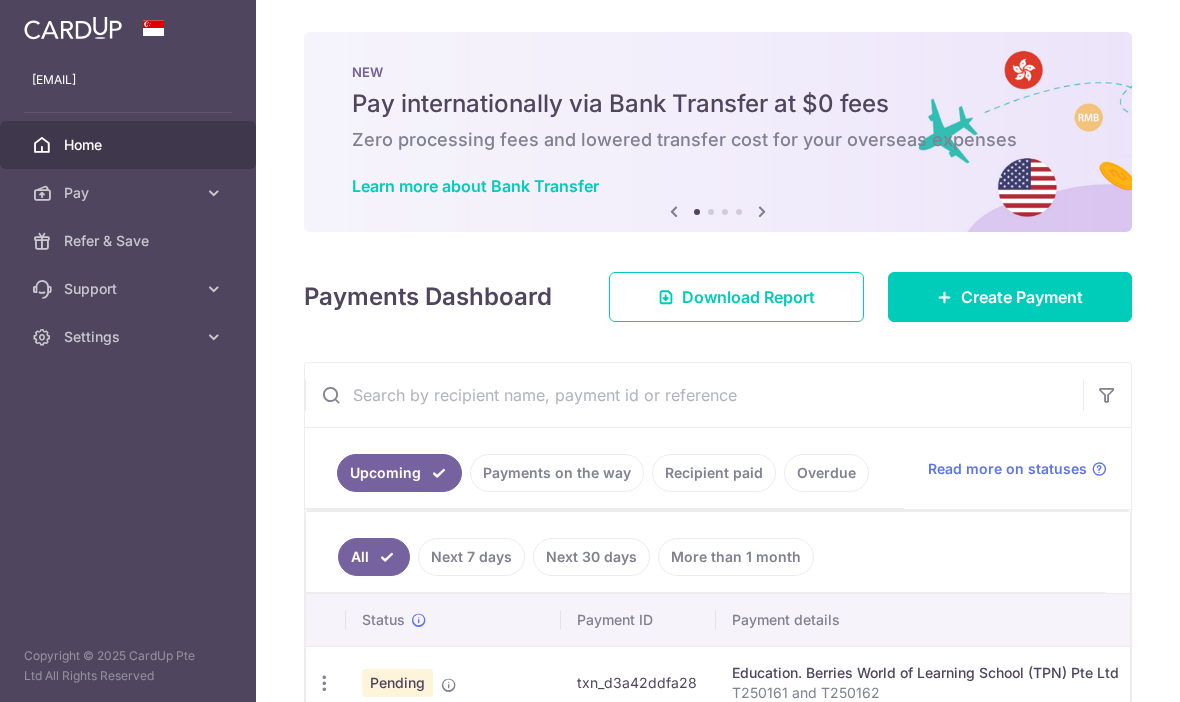 scroll, scrollTop: 70, scrollLeft: 0, axis: vertical 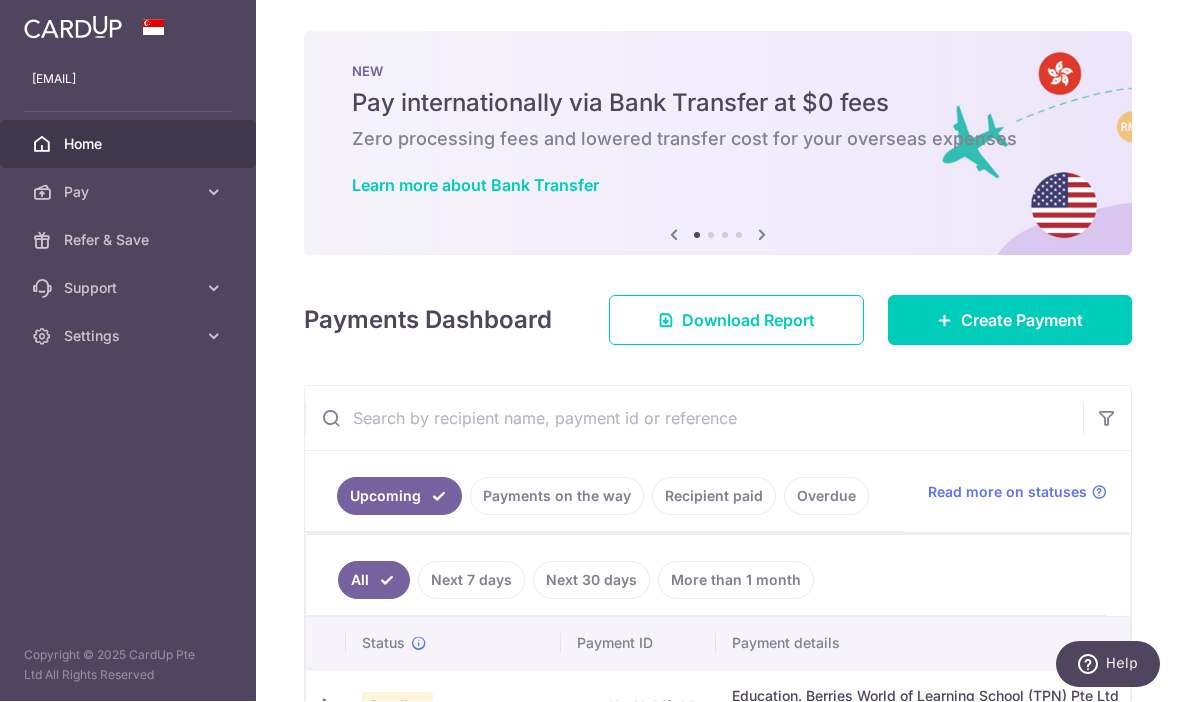 click on "Create Payment" at bounding box center [1022, 321] 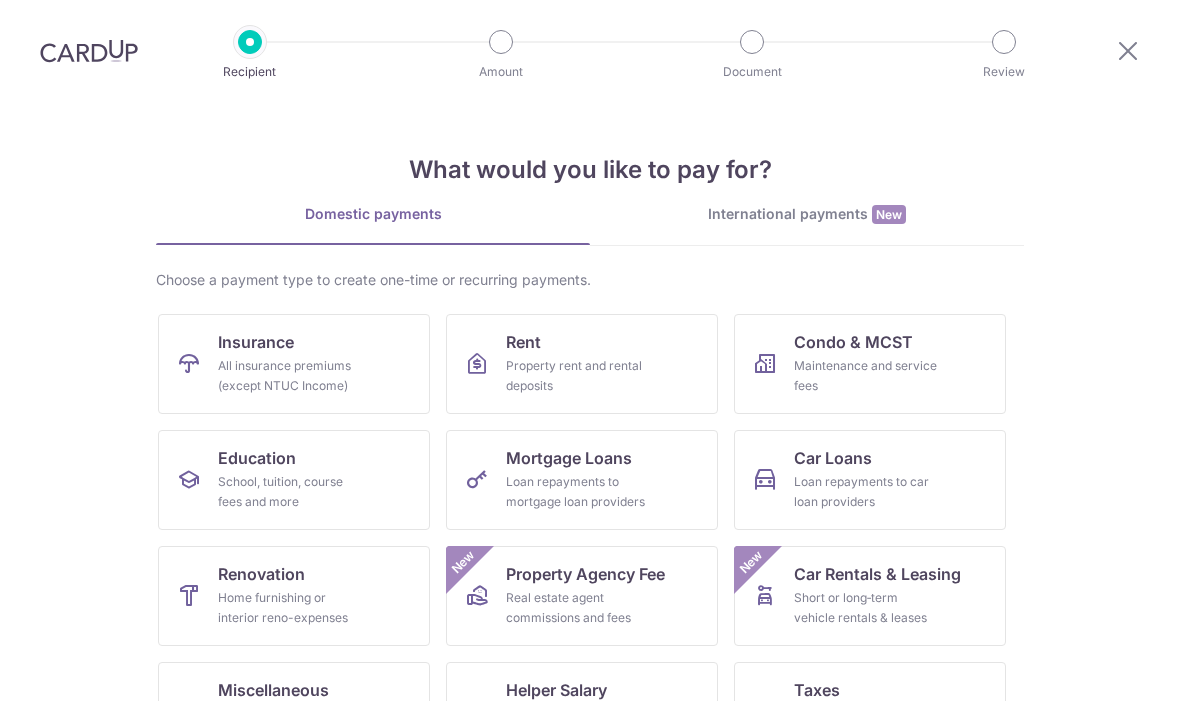 scroll, scrollTop: 0, scrollLeft: 0, axis: both 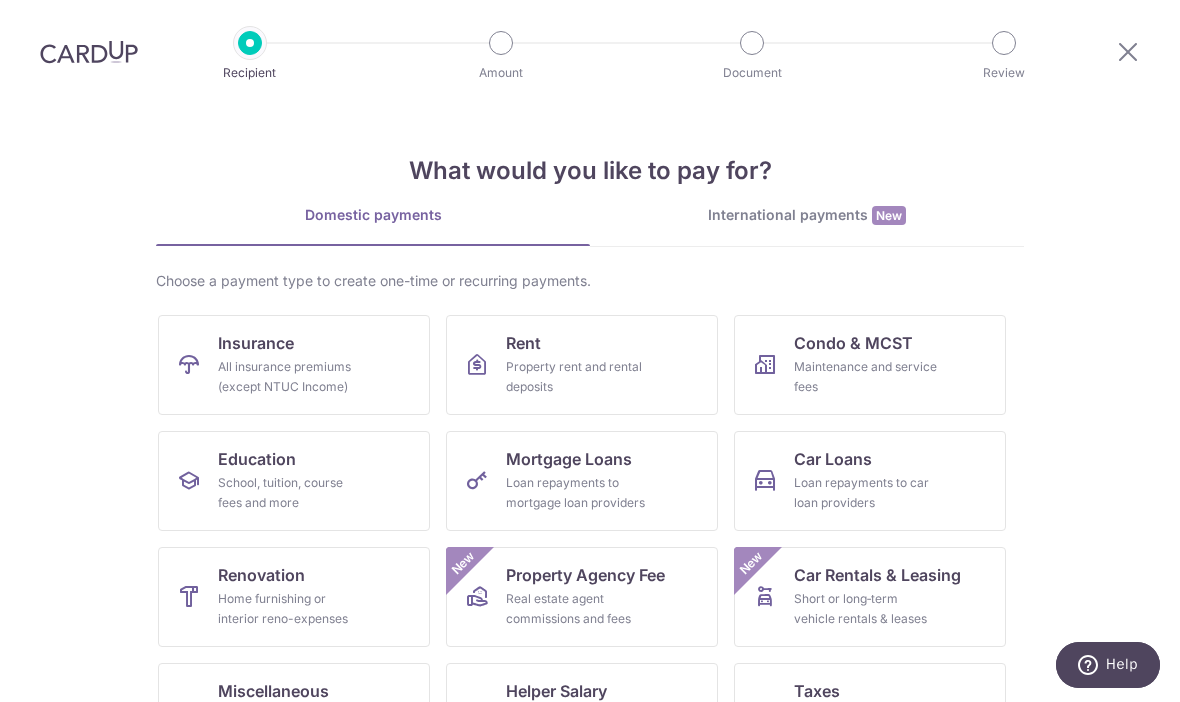 click on "Insurance" at bounding box center [256, 343] 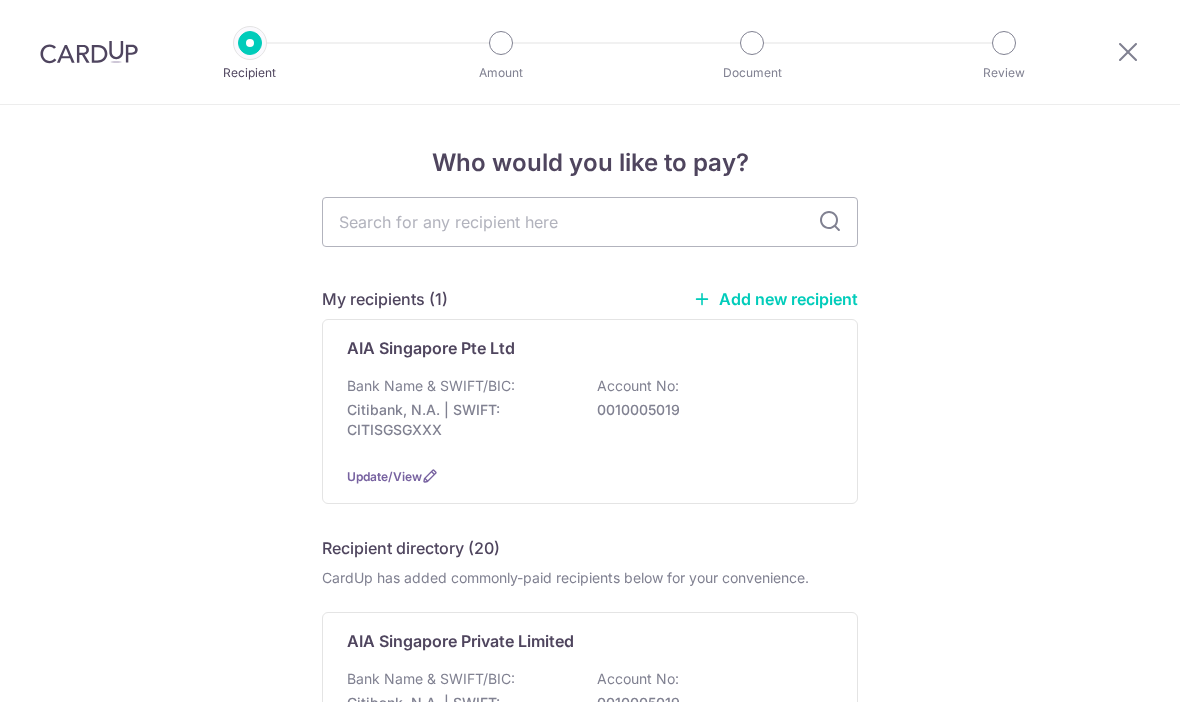 scroll, scrollTop: 0, scrollLeft: 0, axis: both 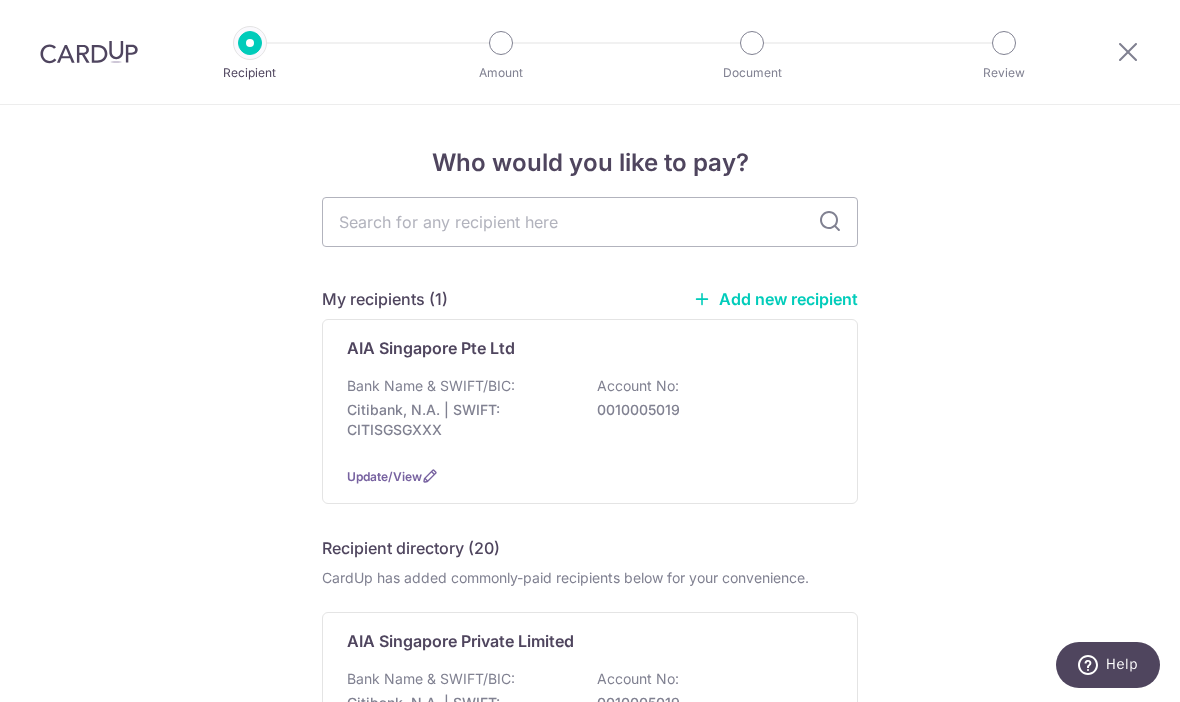 click at bounding box center [590, 222] 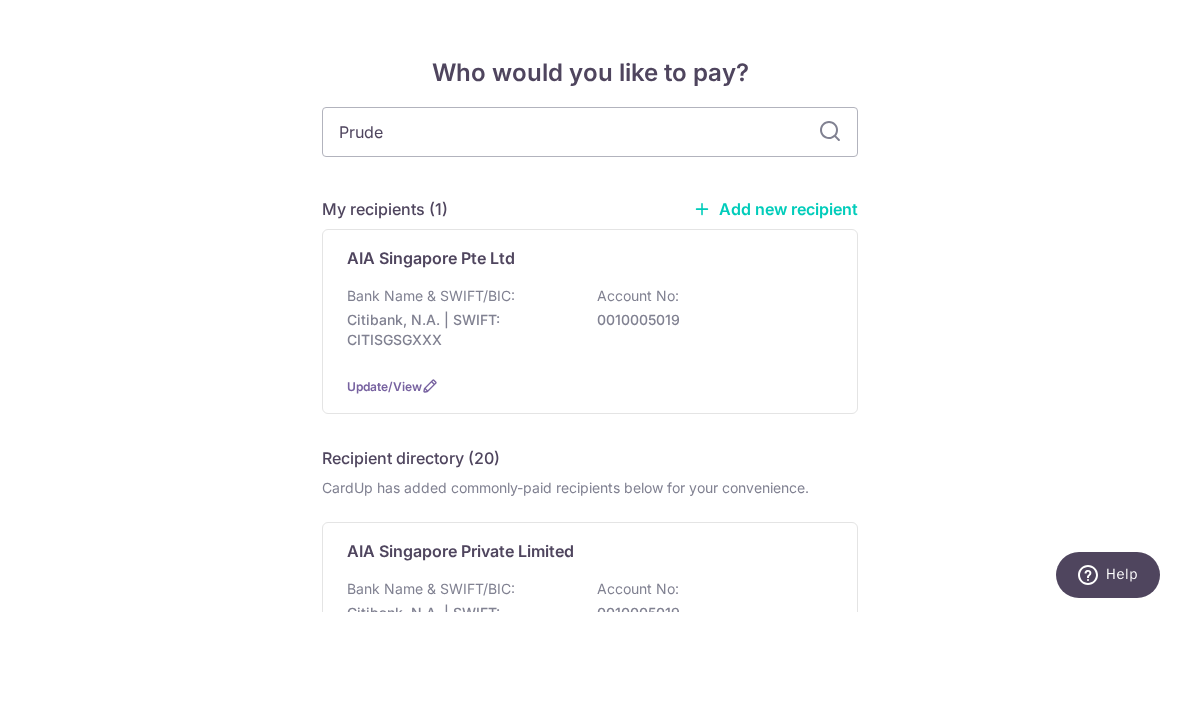 type on "Pruden" 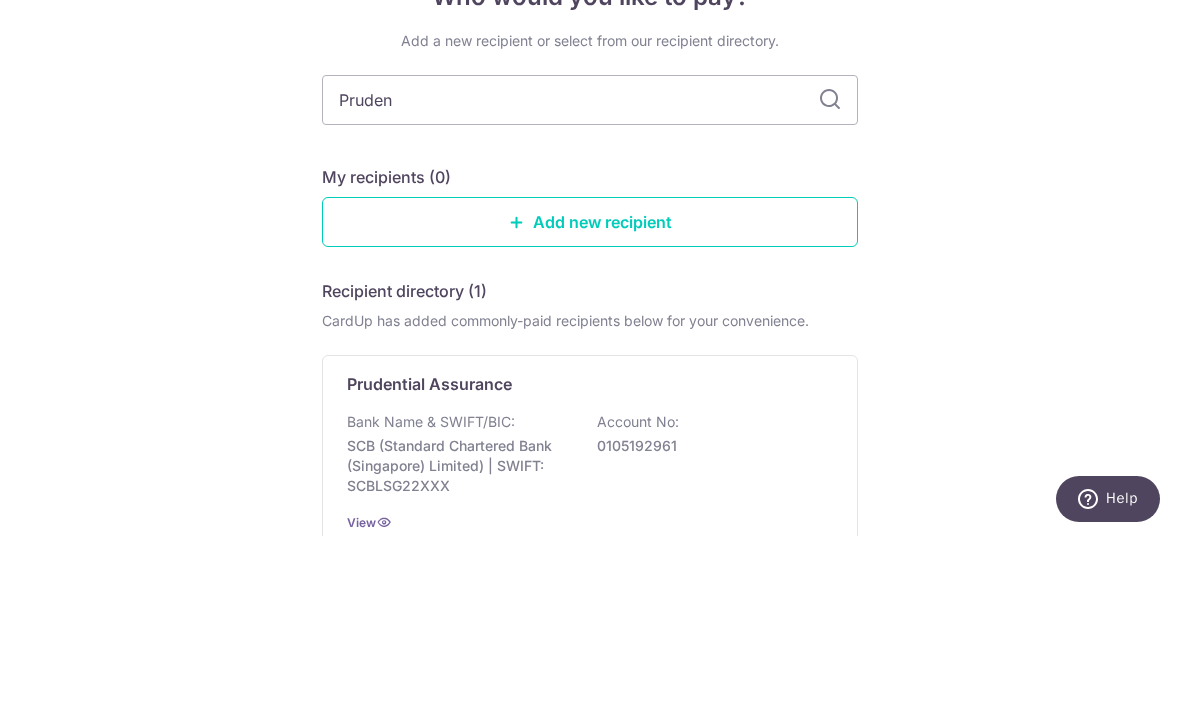 scroll, scrollTop: 58, scrollLeft: 0, axis: vertical 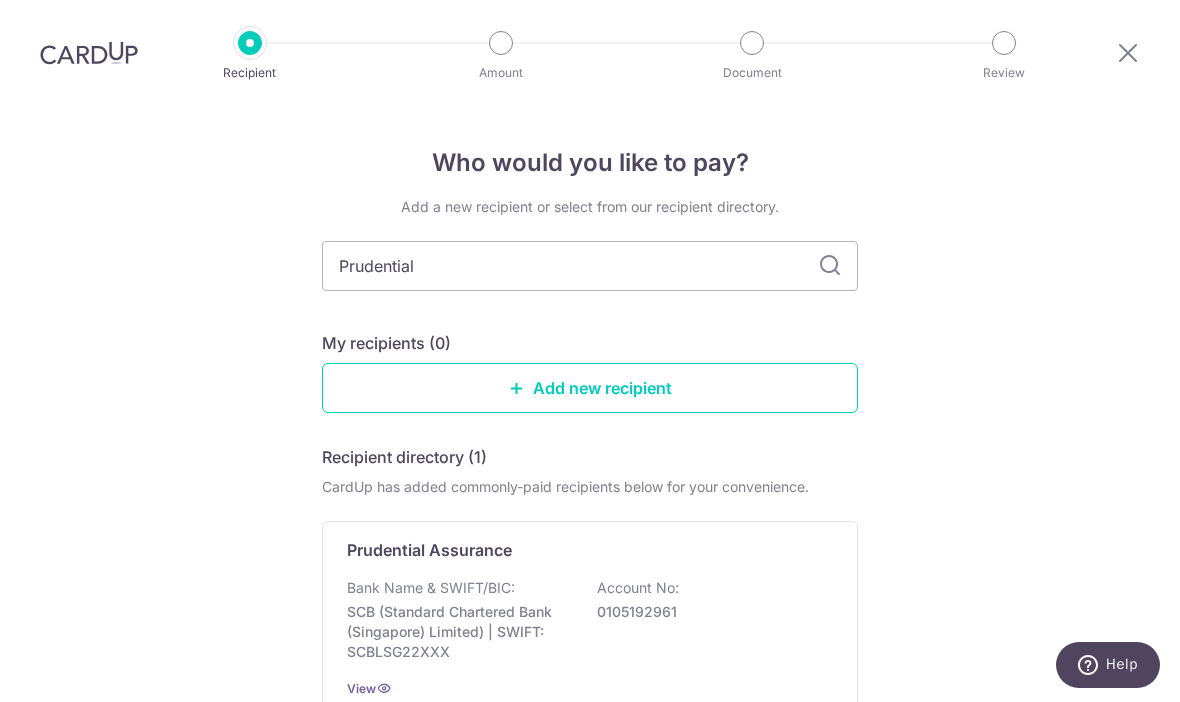 type on "Prudential" 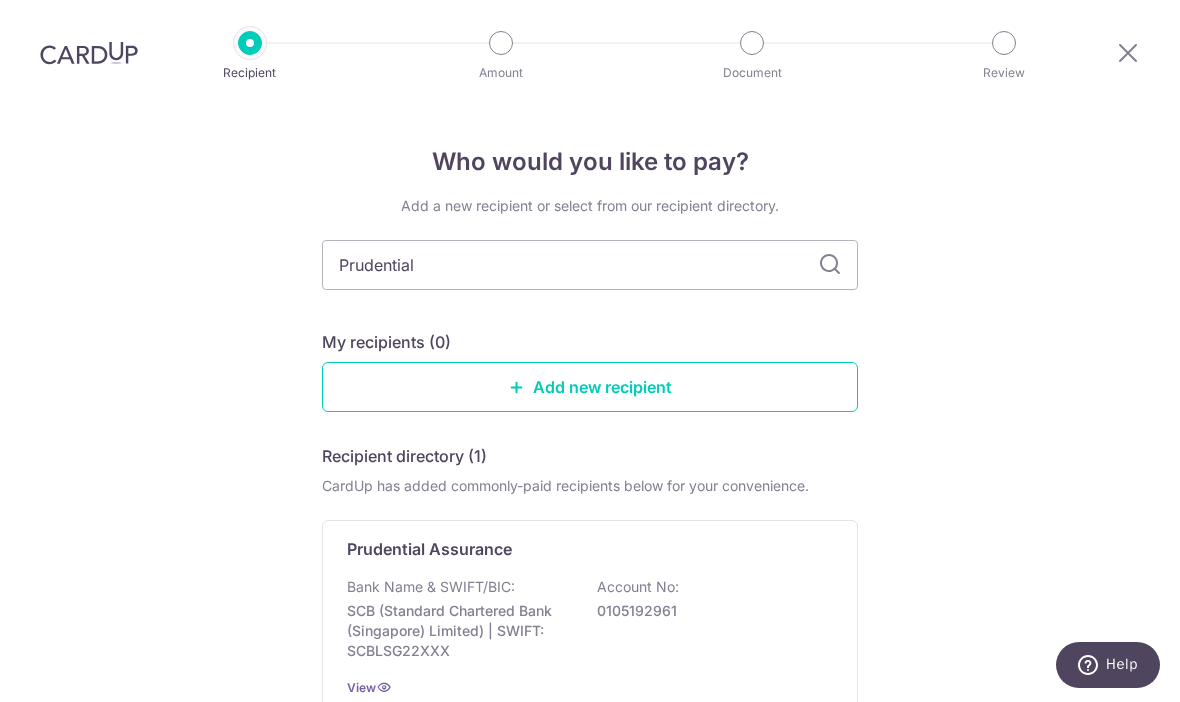 click on "Prudential" at bounding box center (590, 265) 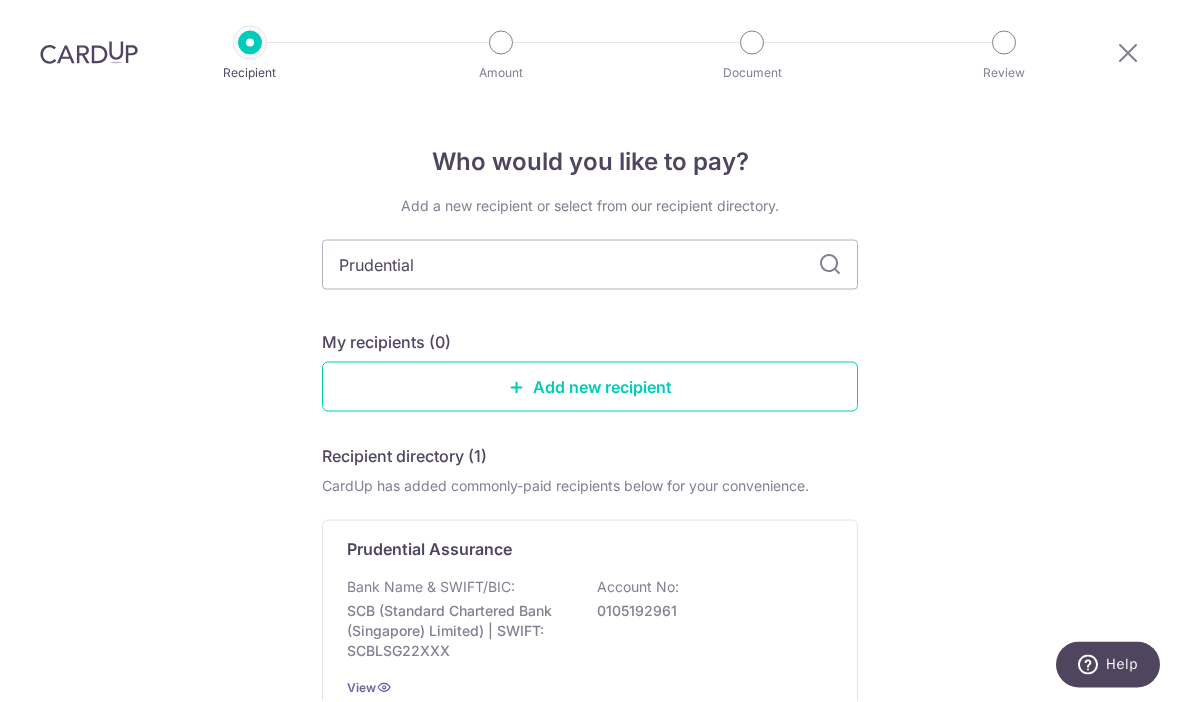 scroll, scrollTop: 59, scrollLeft: 0, axis: vertical 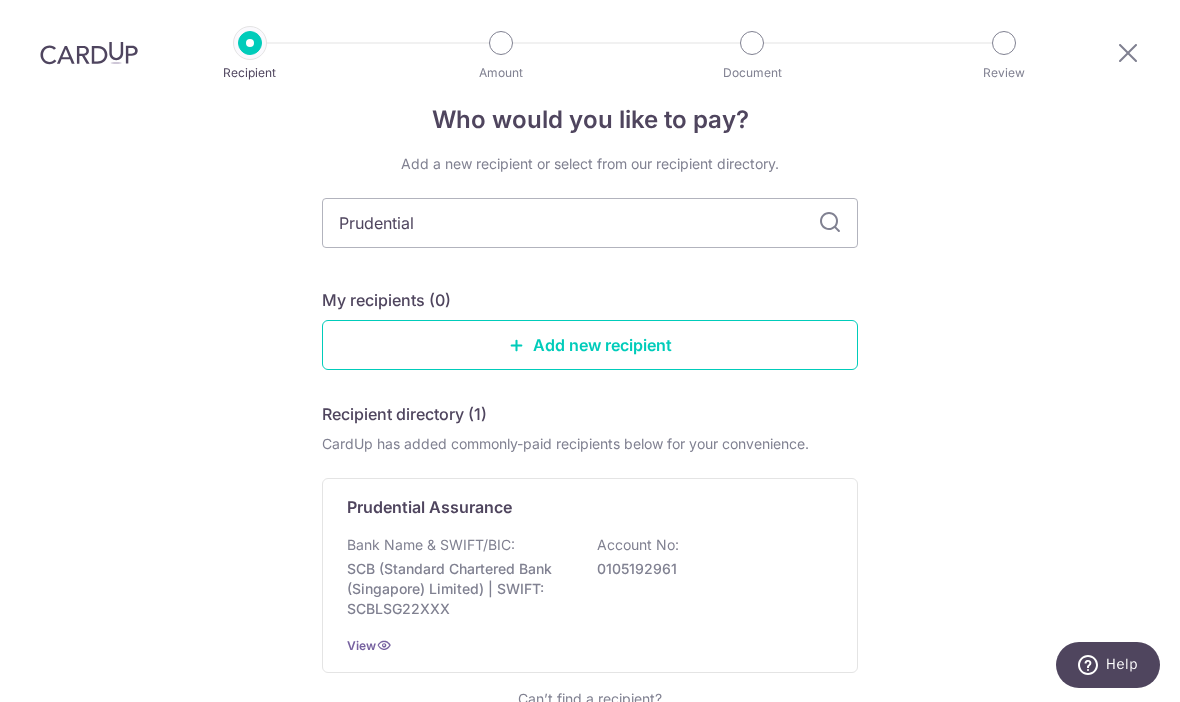 click at bounding box center [384, 645] 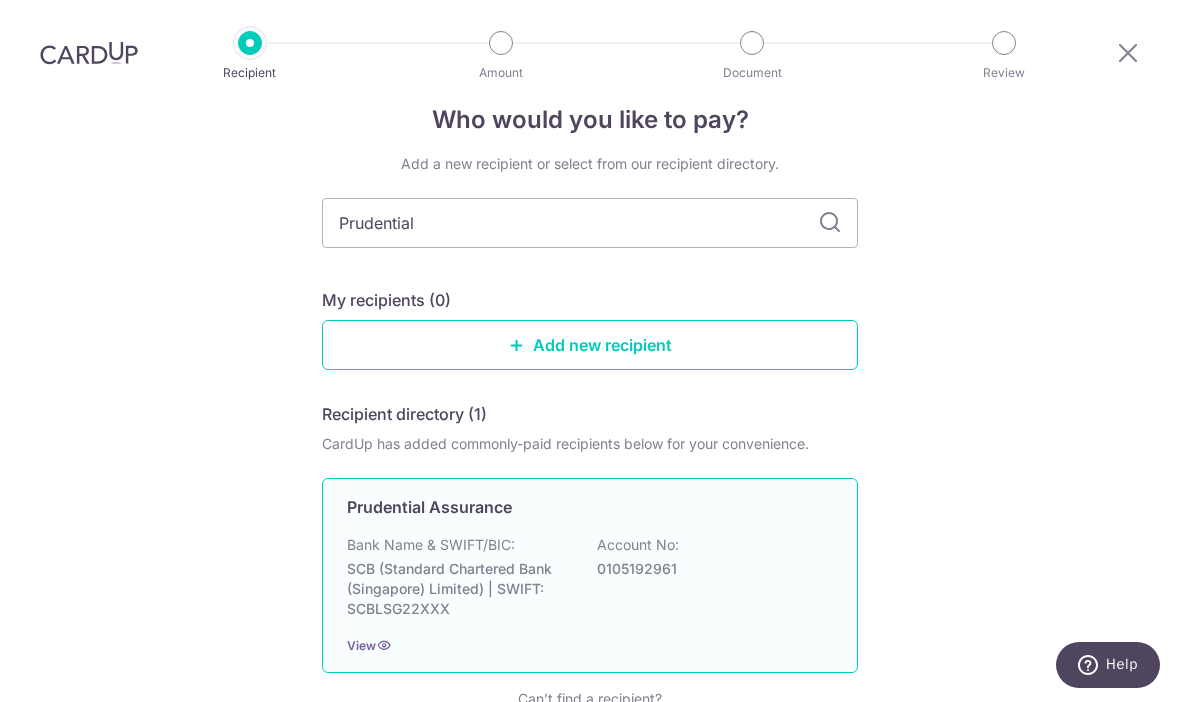 click on "View" at bounding box center [361, 645] 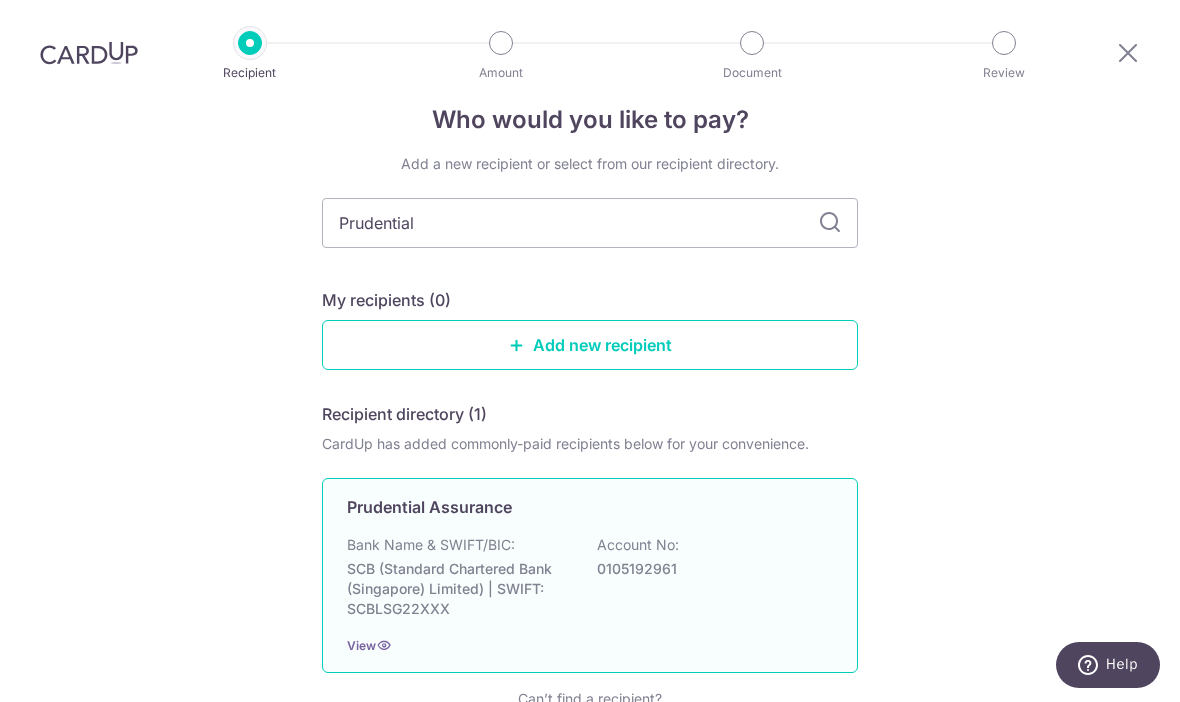 click on "Prudential Assurance
Bank Name & SWIFT/BIC:
SCB (Standard Chartered Bank (Singapore) Limited) | SWIFT: SCBLSG22XXX
Account No:
0105192961
View" at bounding box center [590, 575] 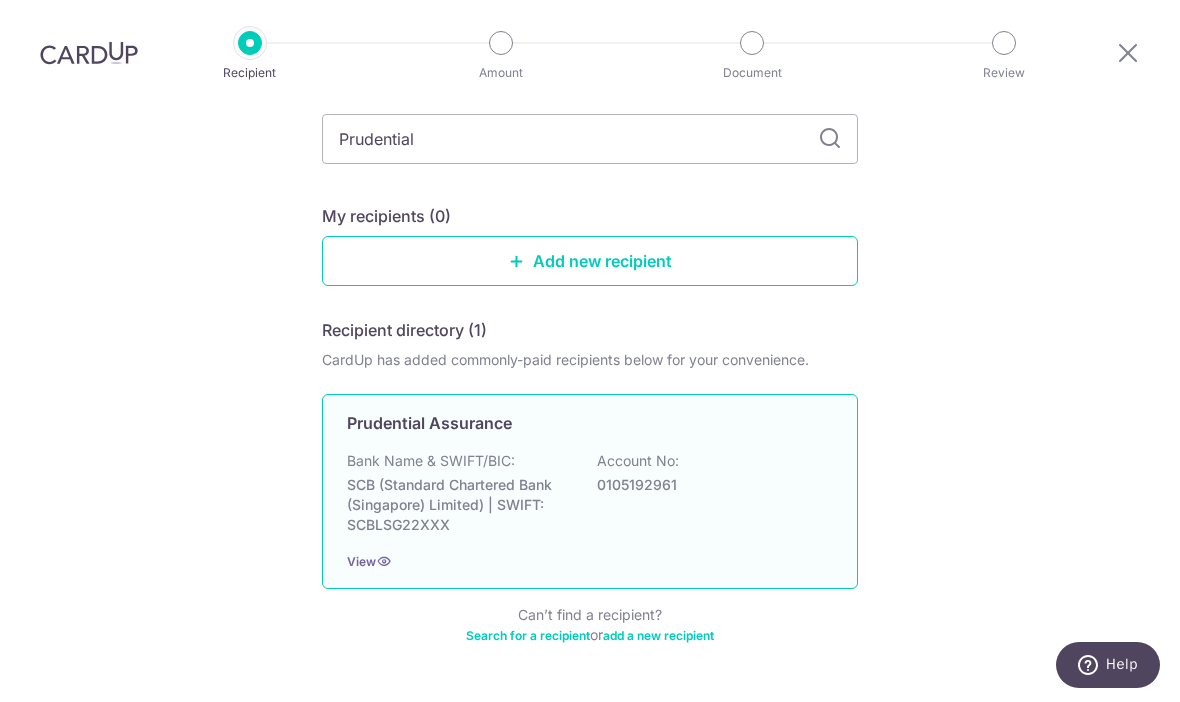 click on "Who would you like to pay?
Add a new recipient or select from our recipient directory.
Prudential
My recipients (0)
Add new recipient
Recipient directory (1)
CardUp has added commonly-paid recipients below for your convenience.
Prudential Assurance
Bank Name & SWIFT/BIC:
SCB (Standard Chartered Bank (Singapore) Limited) | SWIFT: SCBLSG22XXX
Account No:
0105192961
View
Can’t find a recipient? Search for a recipient  or  add a new recipient" at bounding box center (590, 370) 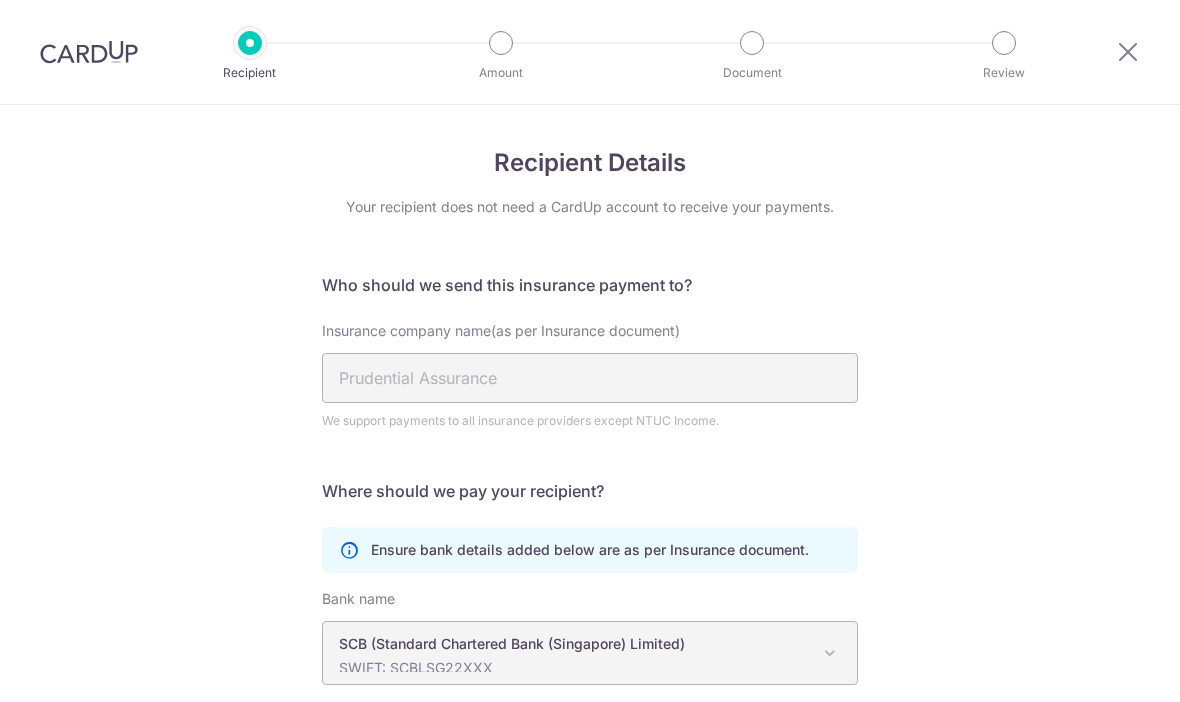 scroll, scrollTop: 0, scrollLeft: 0, axis: both 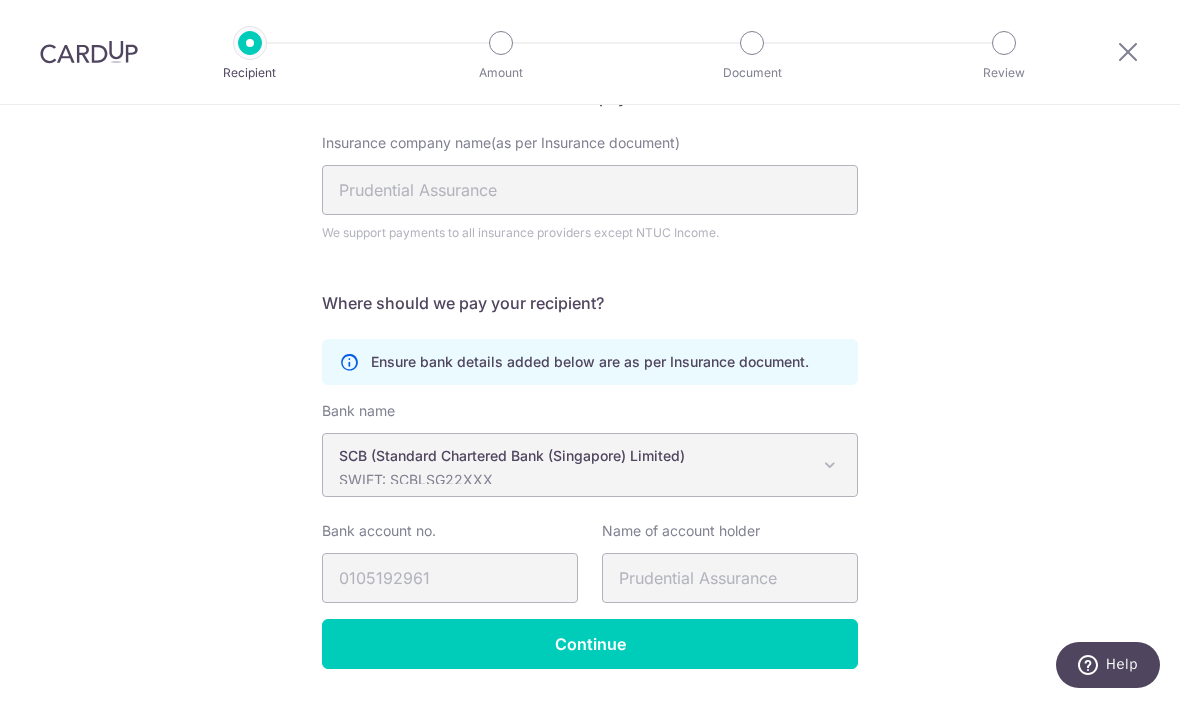 click on "Continue" at bounding box center [590, 644] 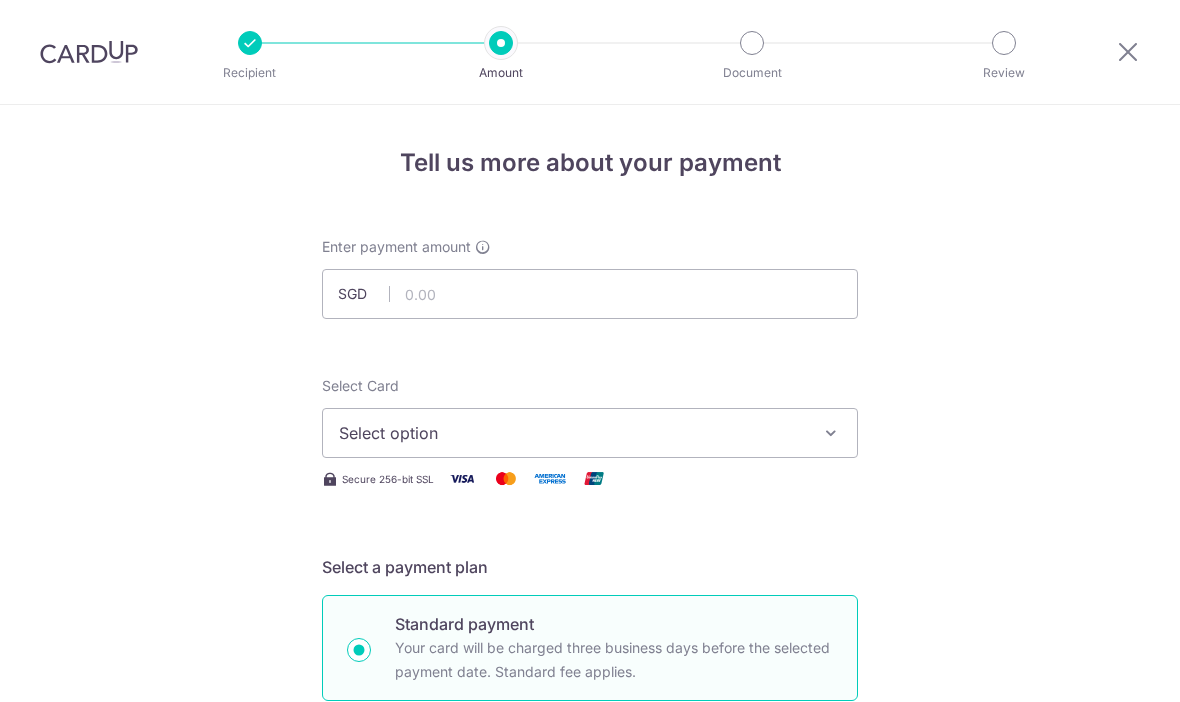 scroll, scrollTop: 0, scrollLeft: 0, axis: both 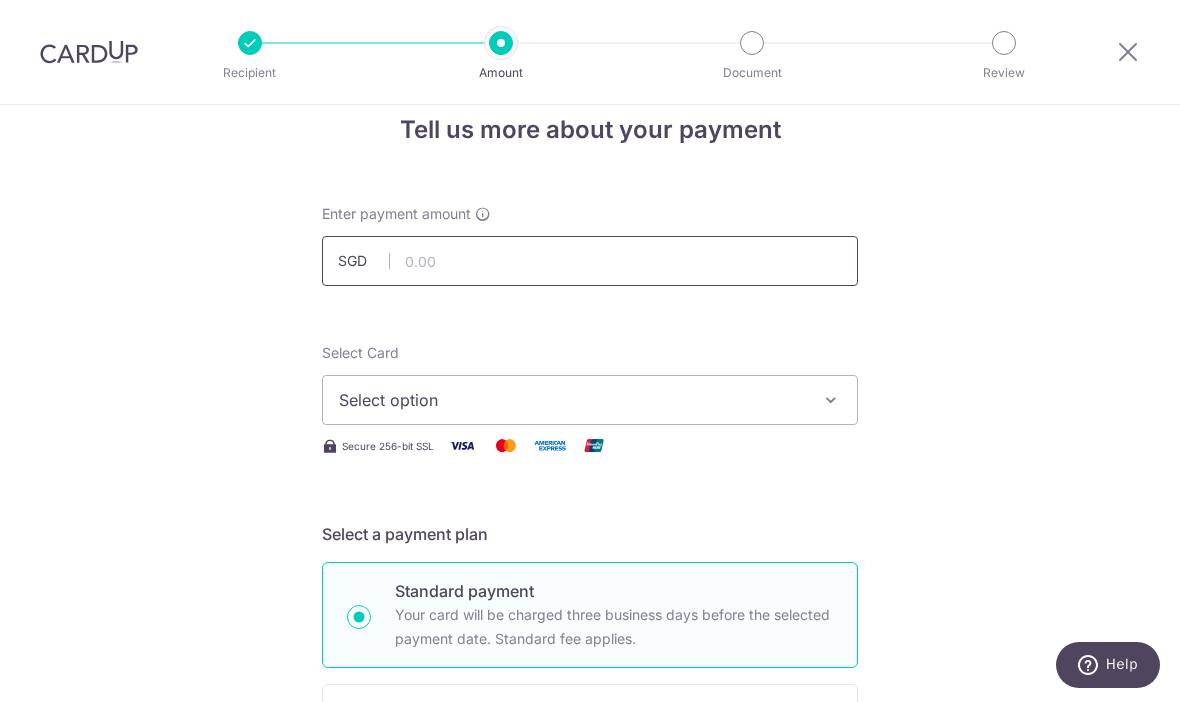click at bounding box center [590, 261] 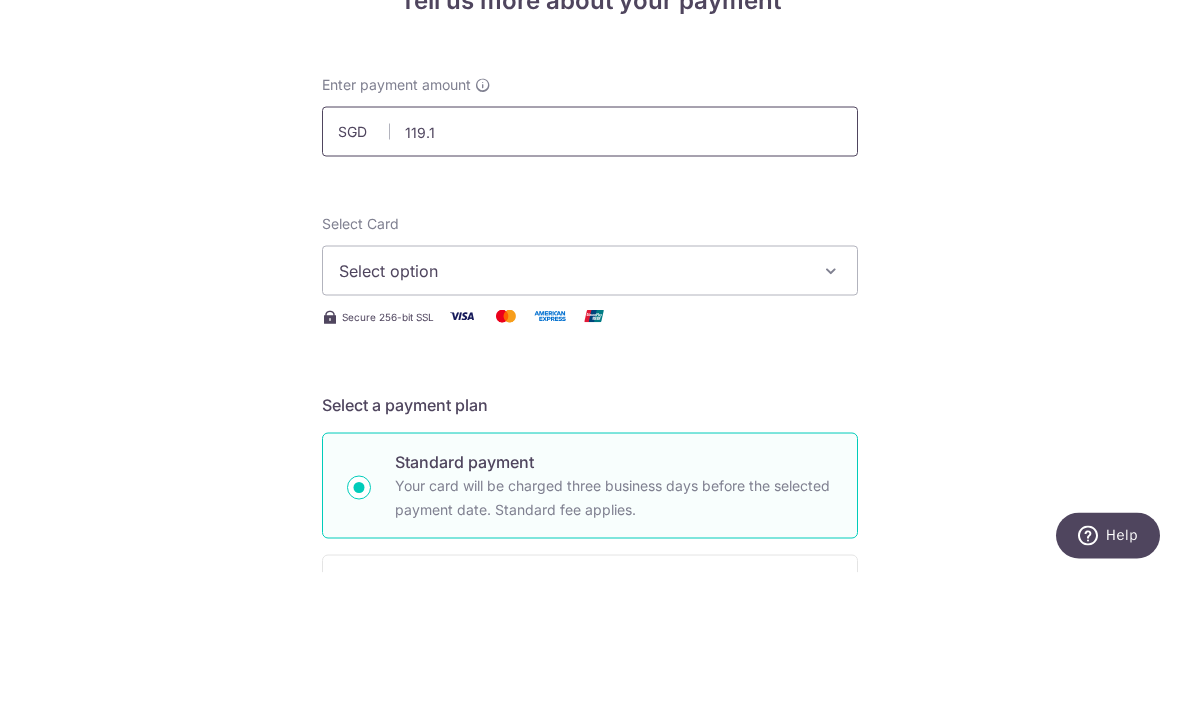 type on "119.15" 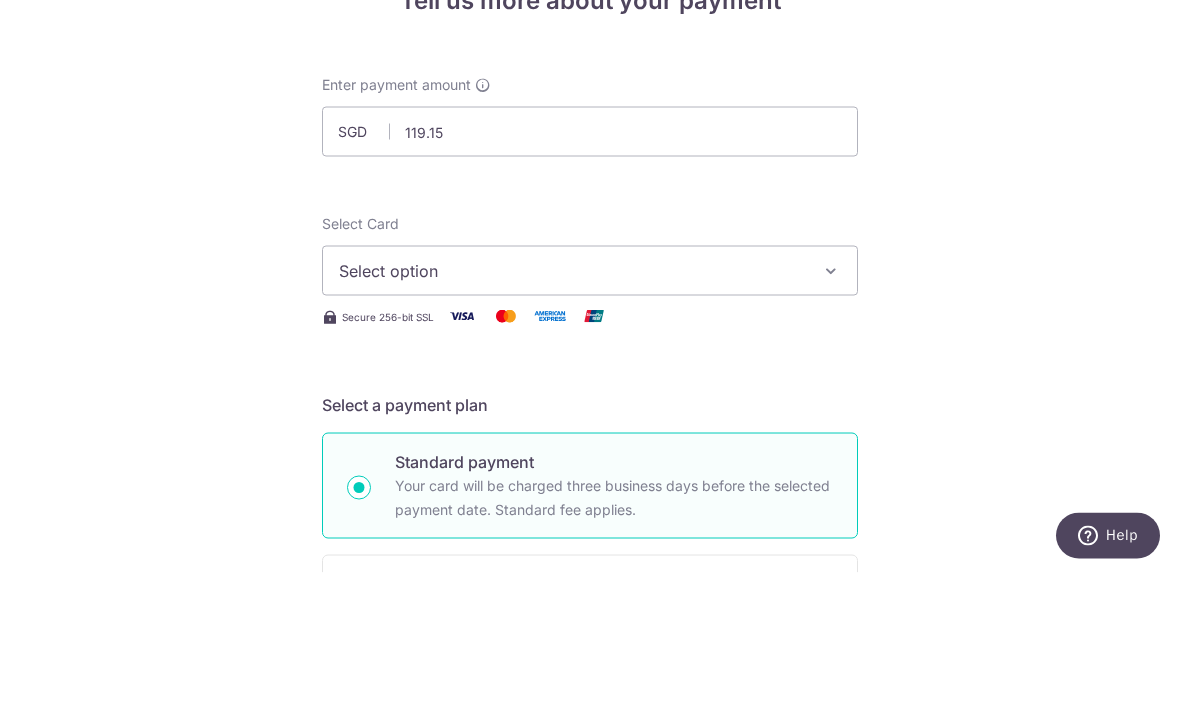 scroll, scrollTop: 69, scrollLeft: 0, axis: vertical 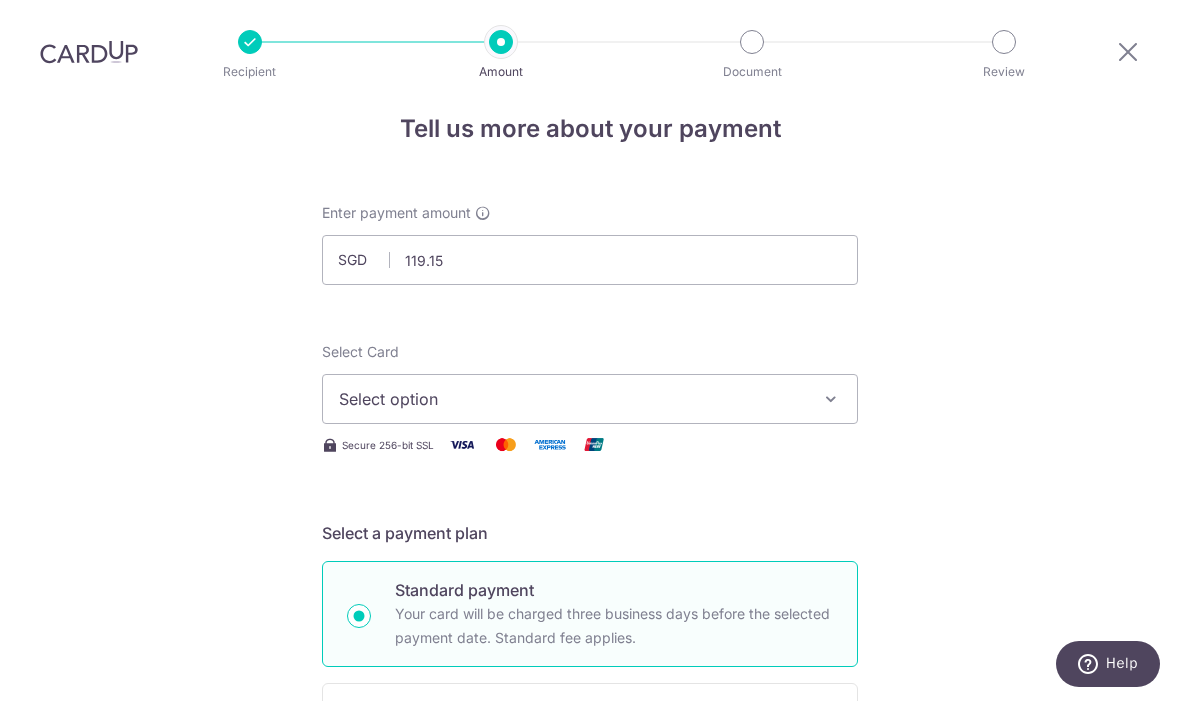 click at bounding box center [831, 400] 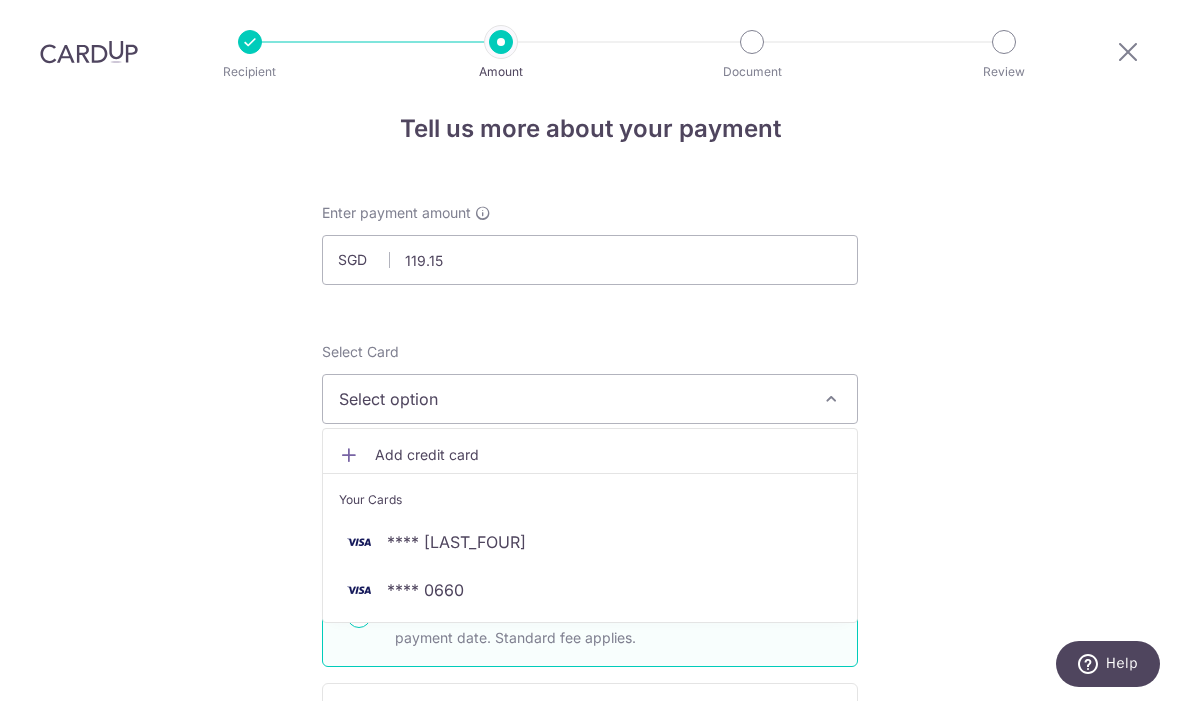 click on "**** 0660" at bounding box center [590, 591] 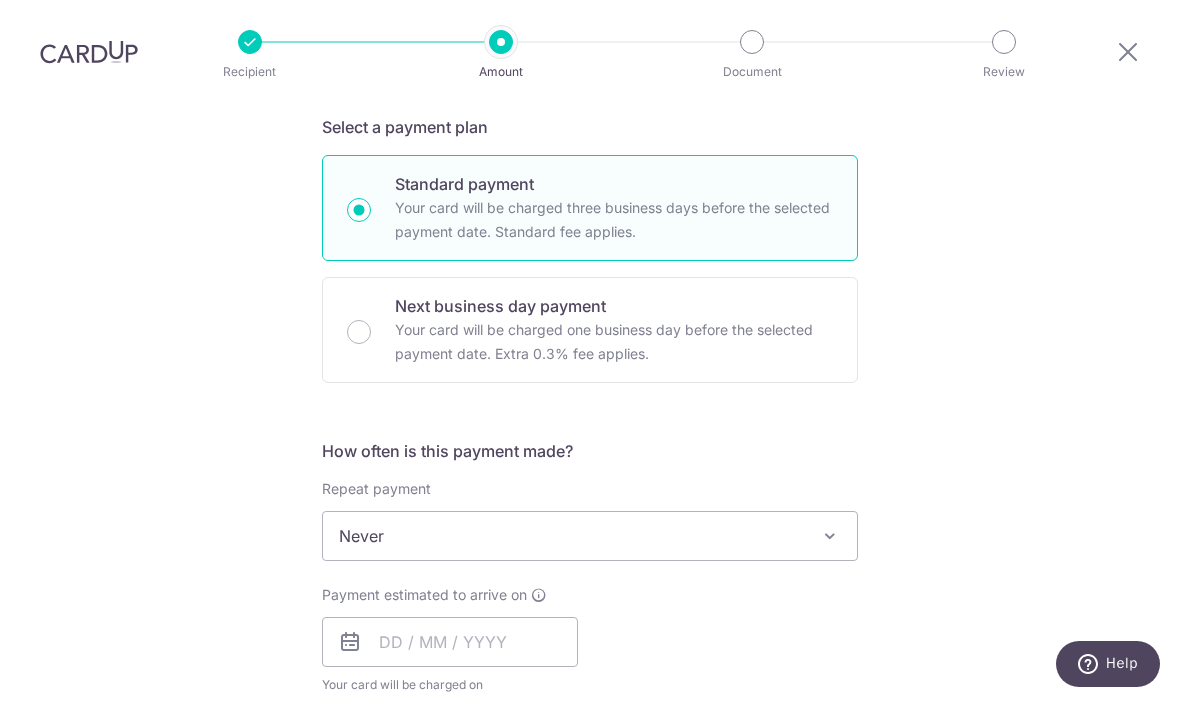 scroll, scrollTop: 466, scrollLeft: 0, axis: vertical 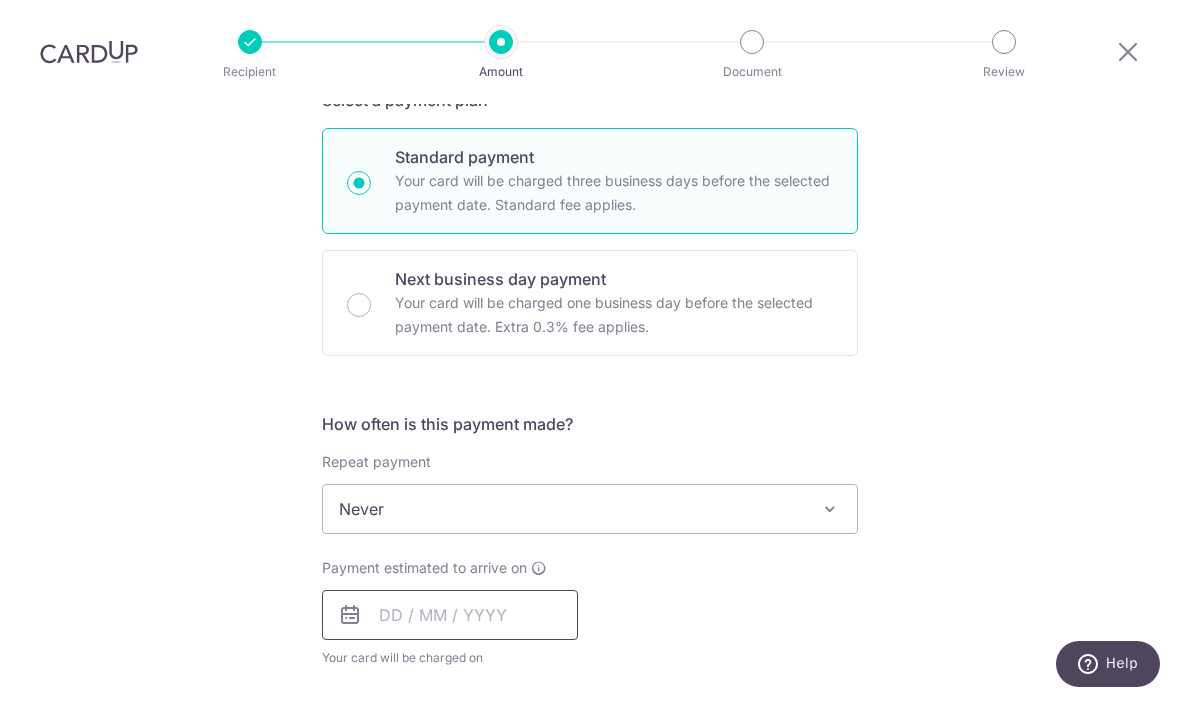 click at bounding box center [450, 616] 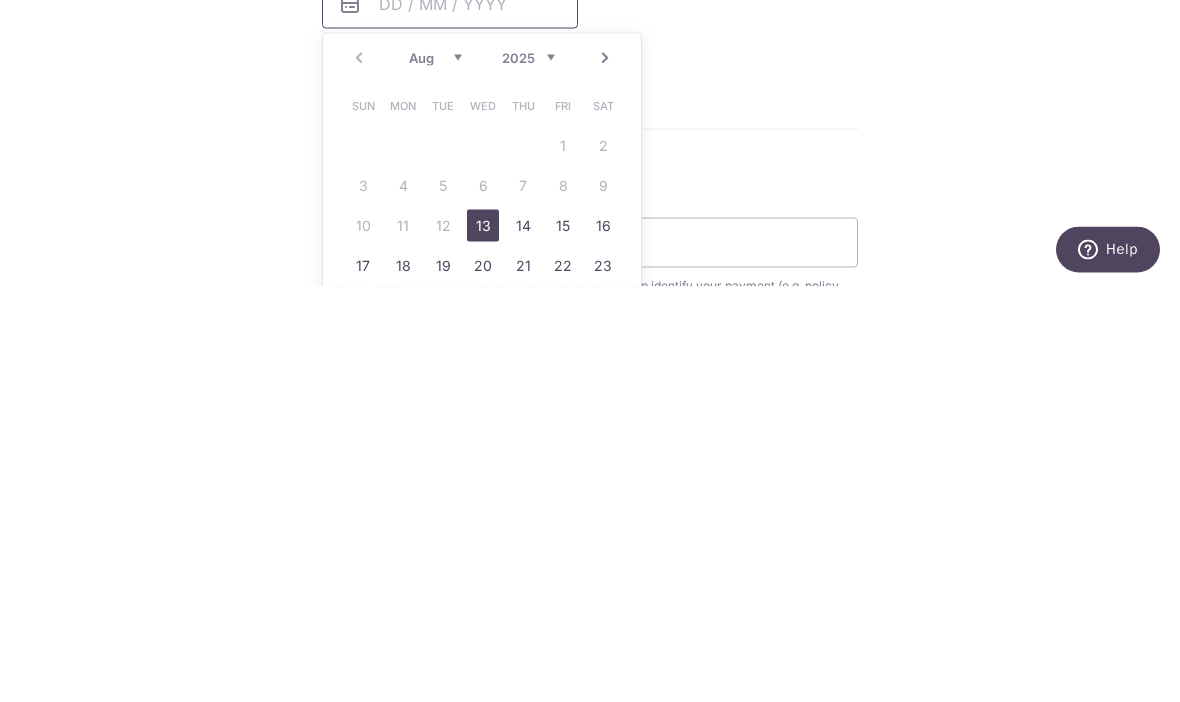 scroll, scrollTop: 667, scrollLeft: 0, axis: vertical 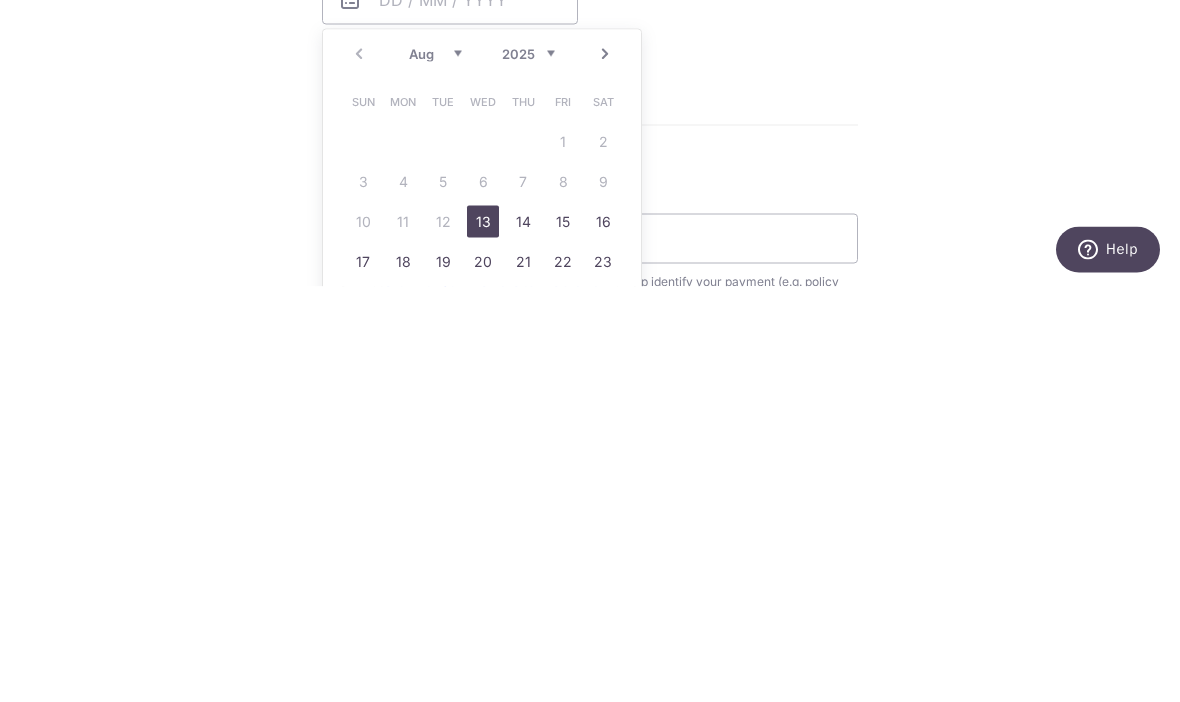 click on "15" at bounding box center [563, 637] 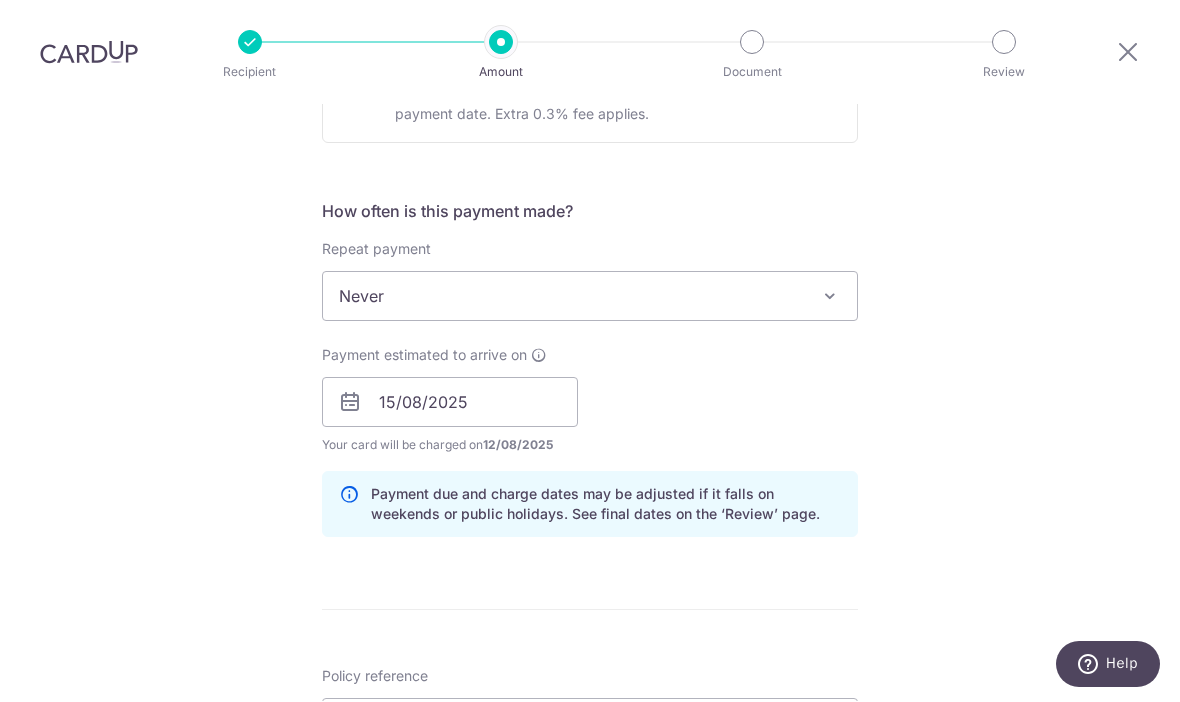 scroll, scrollTop: 694, scrollLeft: 0, axis: vertical 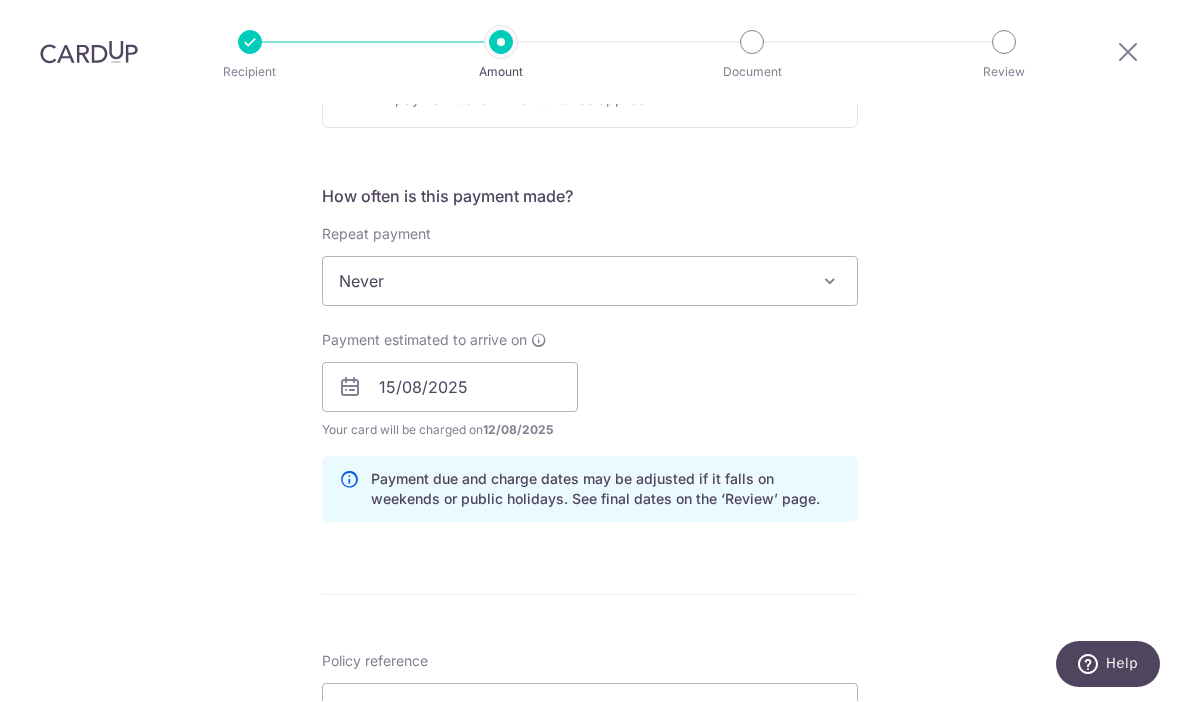 click at bounding box center [830, 282] 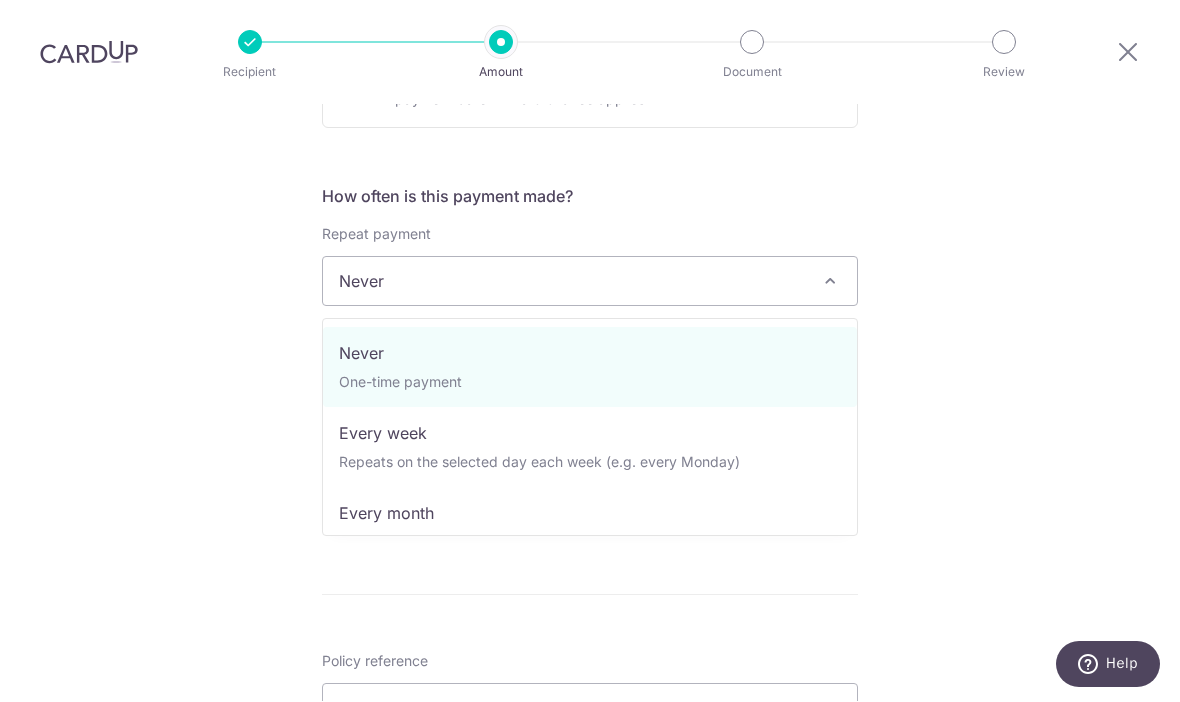 select on "3" 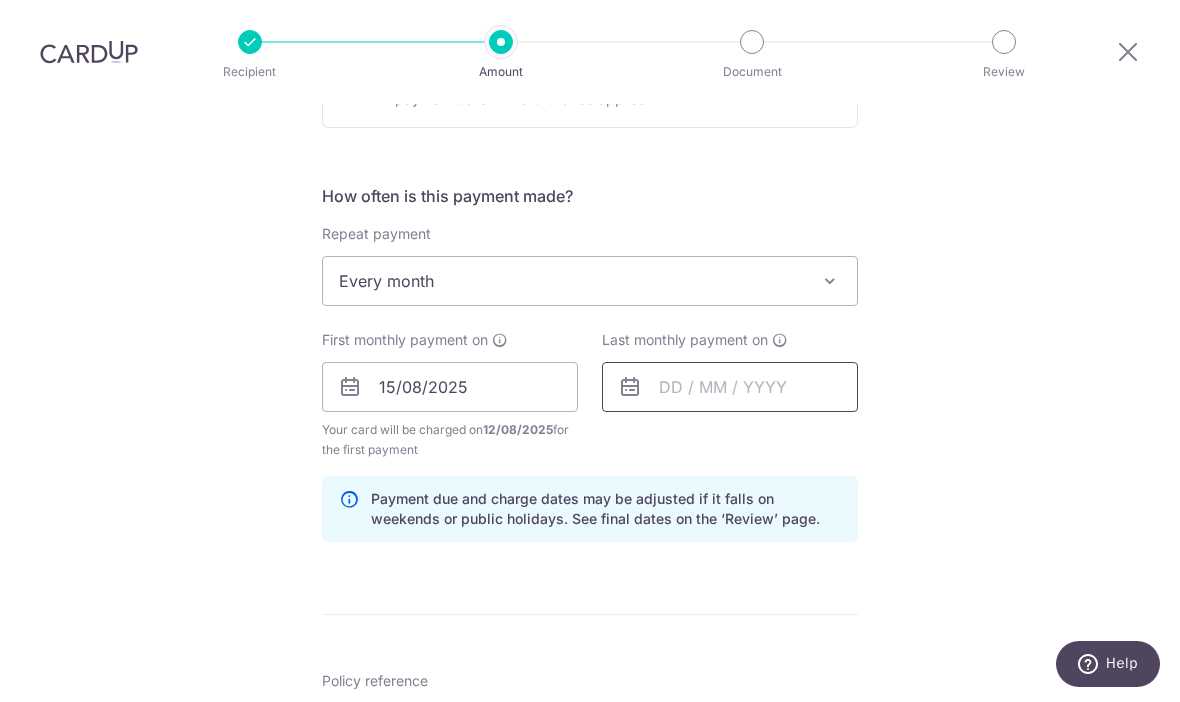 click at bounding box center [730, 388] 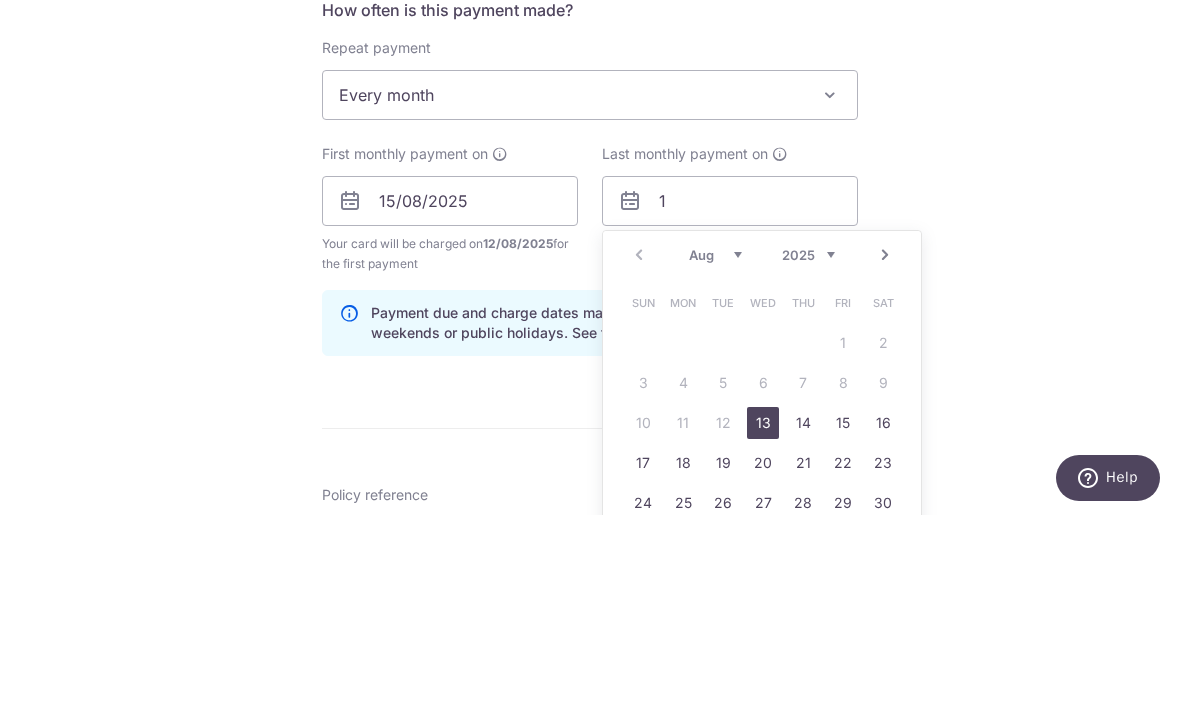 click on "Aug Sep Oct Nov Dec" at bounding box center (715, 442) 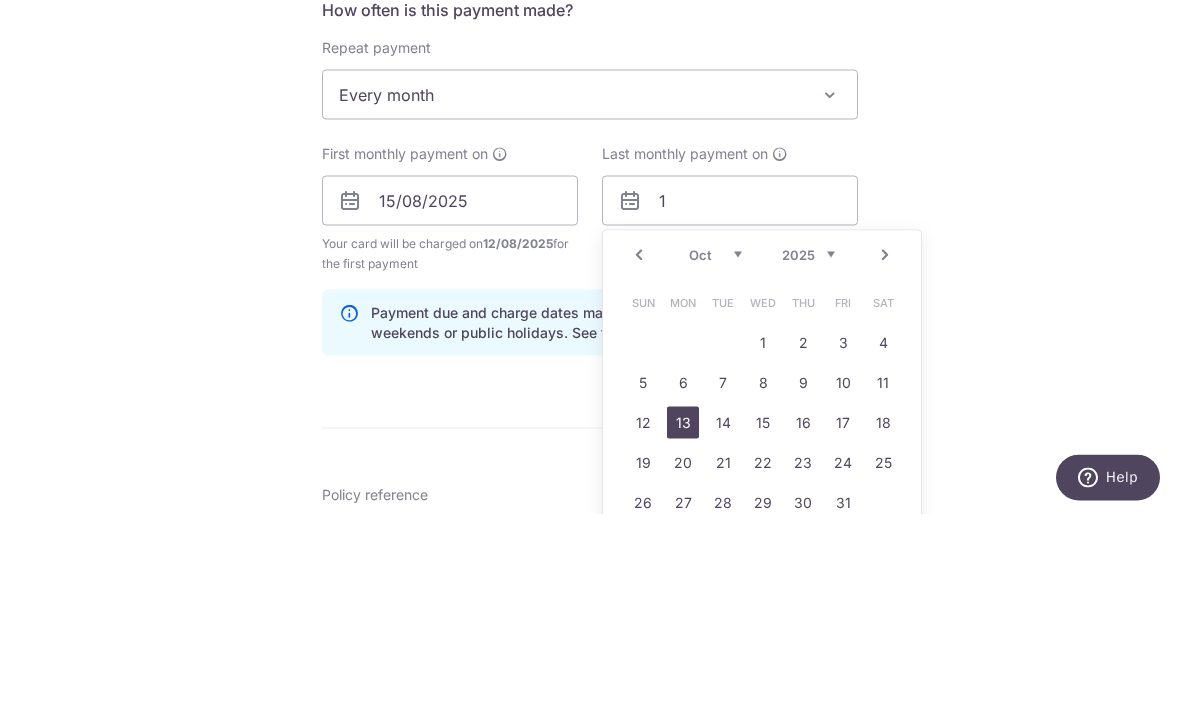 click on "2025 2026 2027 2028 2029 2030 2031 2032 2033 2034 2035" at bounding box center [808, 442] 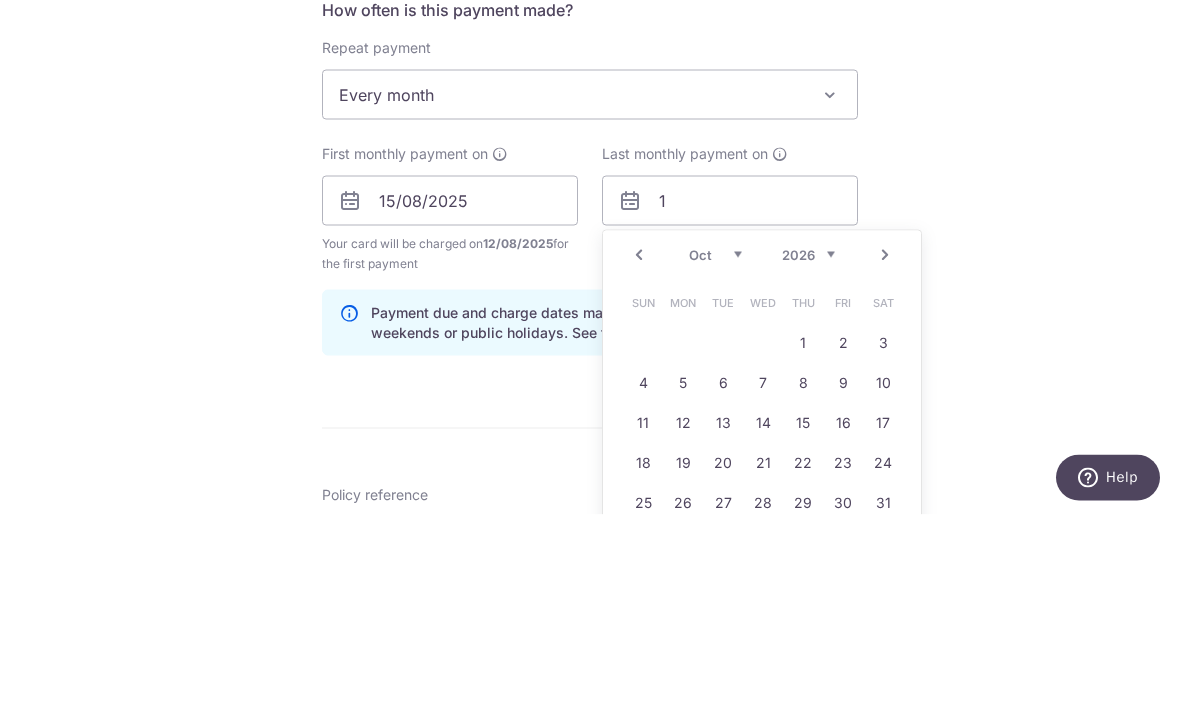 click on "Jan Feb Mar Apr May Jun Jul Aug Sep Oct Nov Dec" at bounding box center [715, 442] 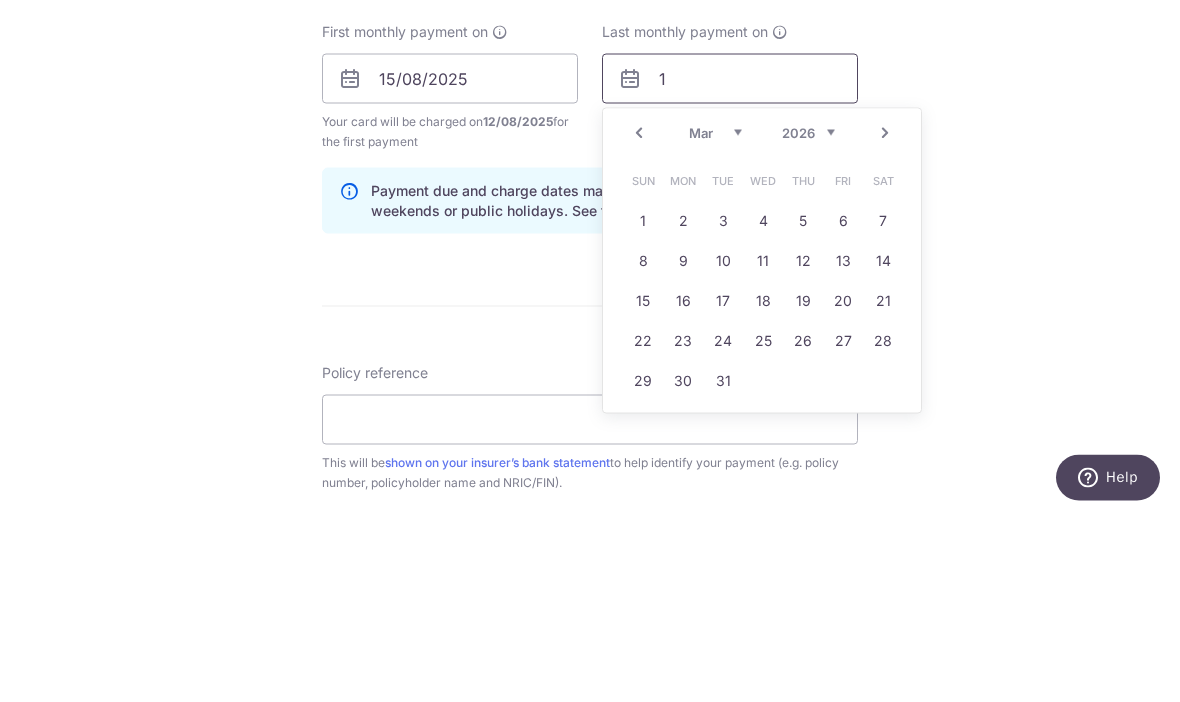 scroll, scrollTop: 827, scrollLeft: 0, axis: vertical 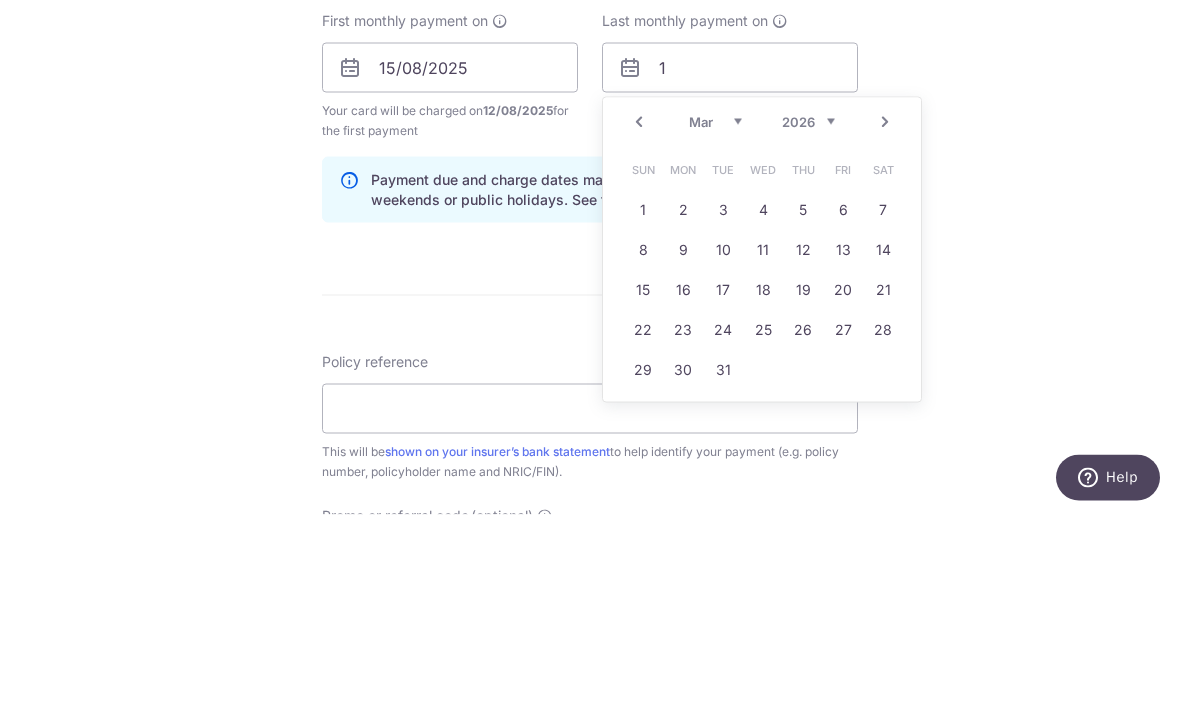 click on "15" at bounding box center [643, 477] 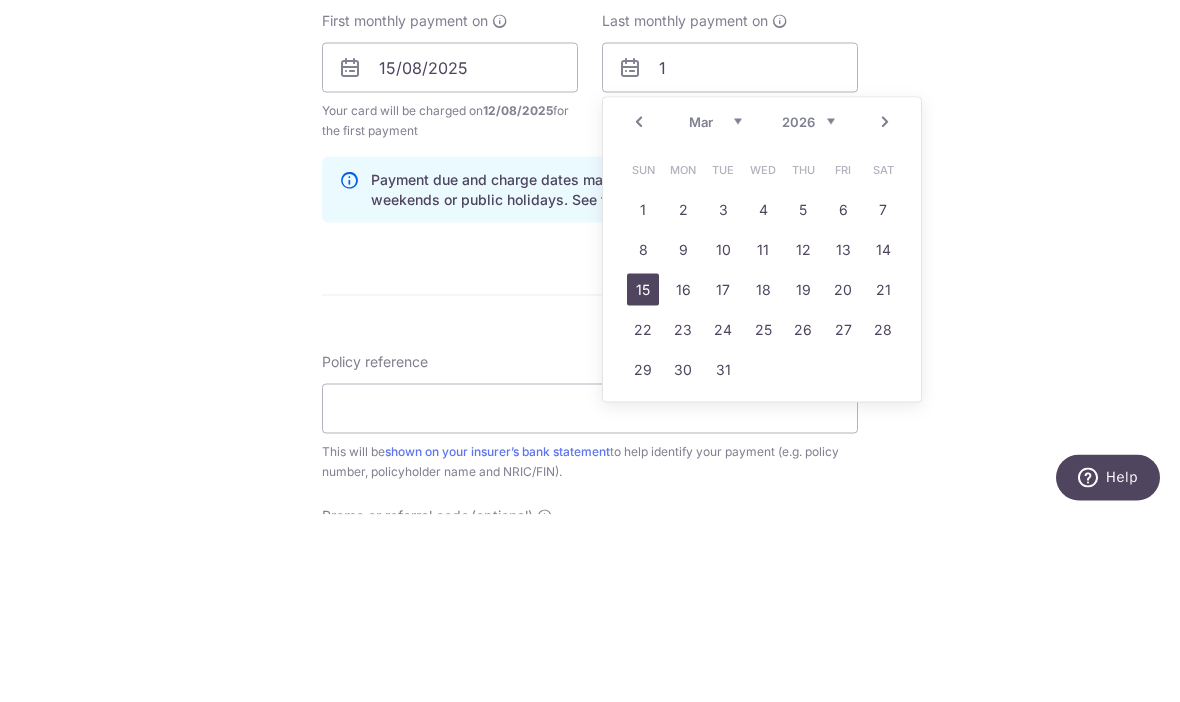 type on "15/03/2026" 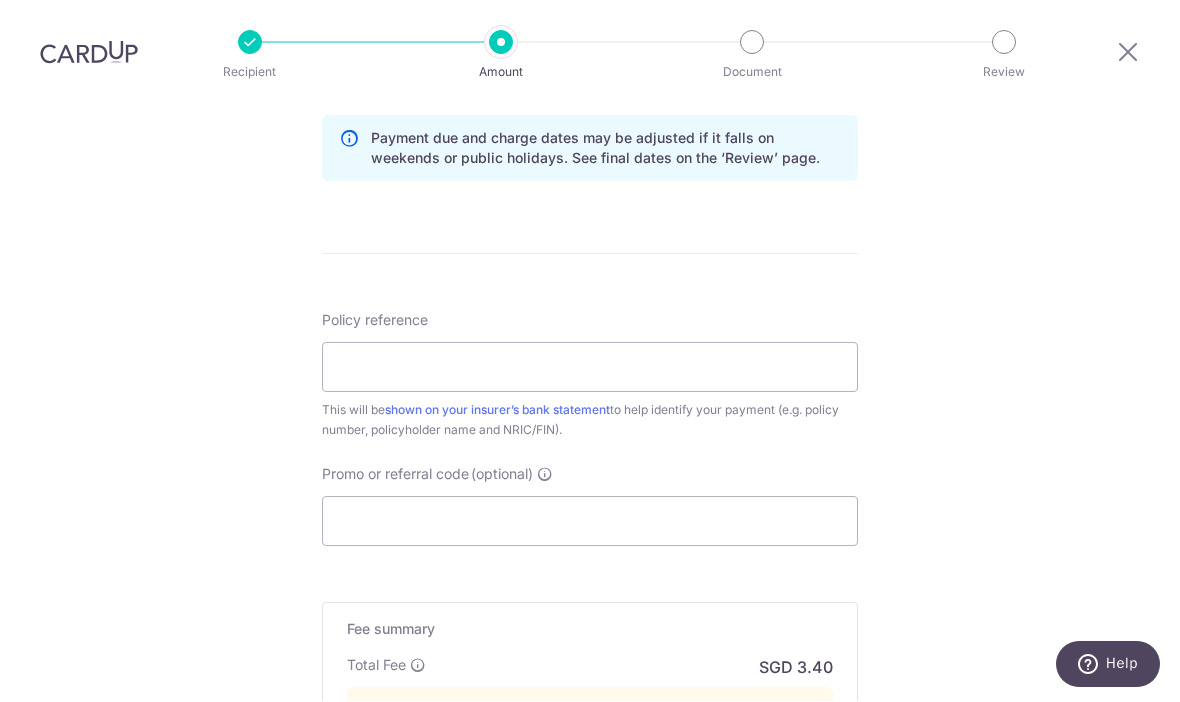 scroll, scrollTop: 1074, scrollLeft: 0, axis: vertical 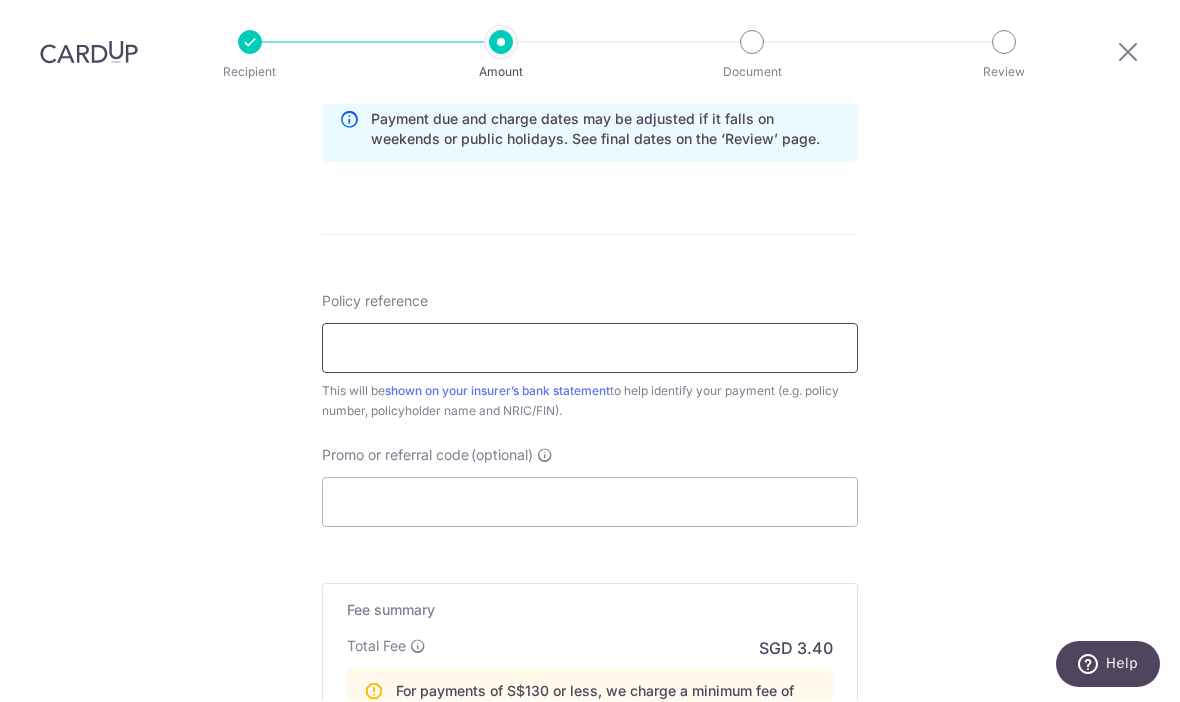 click on "Policy reference" at bounding box center (590, 349) 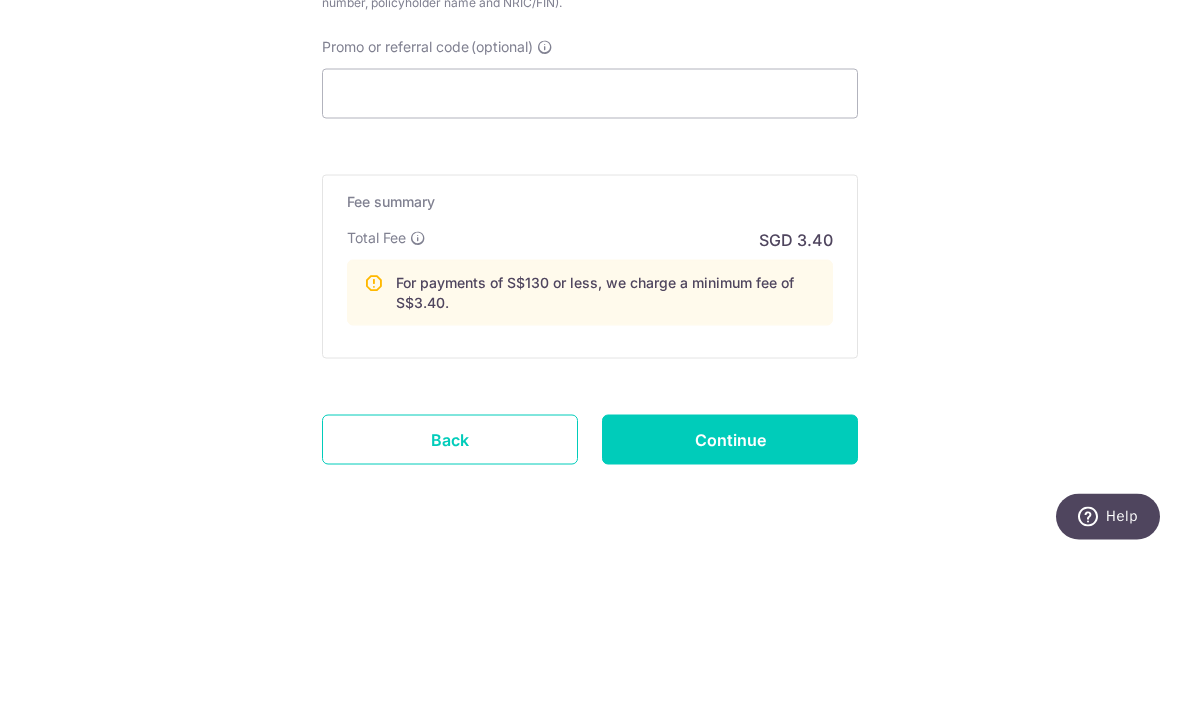 scroll, scrollTop: 1335, scrollLeft: 0, axis: vertical 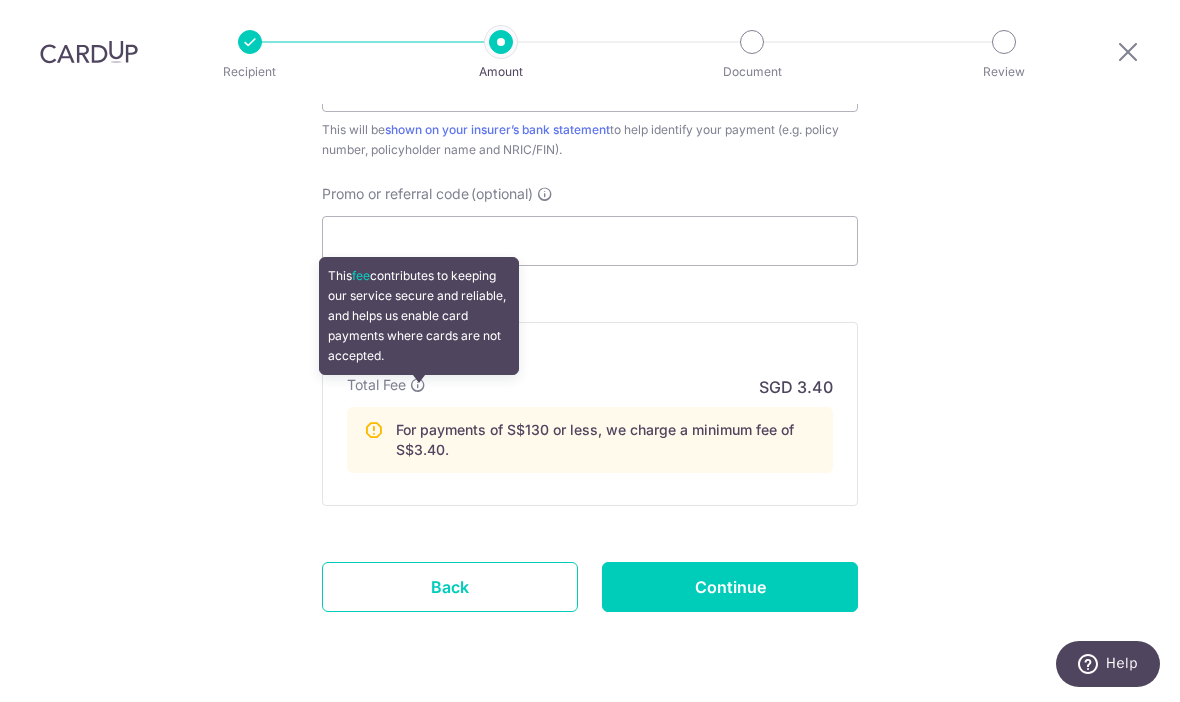 click on "Tell us more about your payment
Enter payment amount
SGD
119.15
119.15
Select Card
**** 0660
Add credit card
Your Cards
**** 7670
**** 0660
Secure 256-bit SSL
Text
New card details
Card
Secure 256-bit SSL" at bounding box center [590, -234] 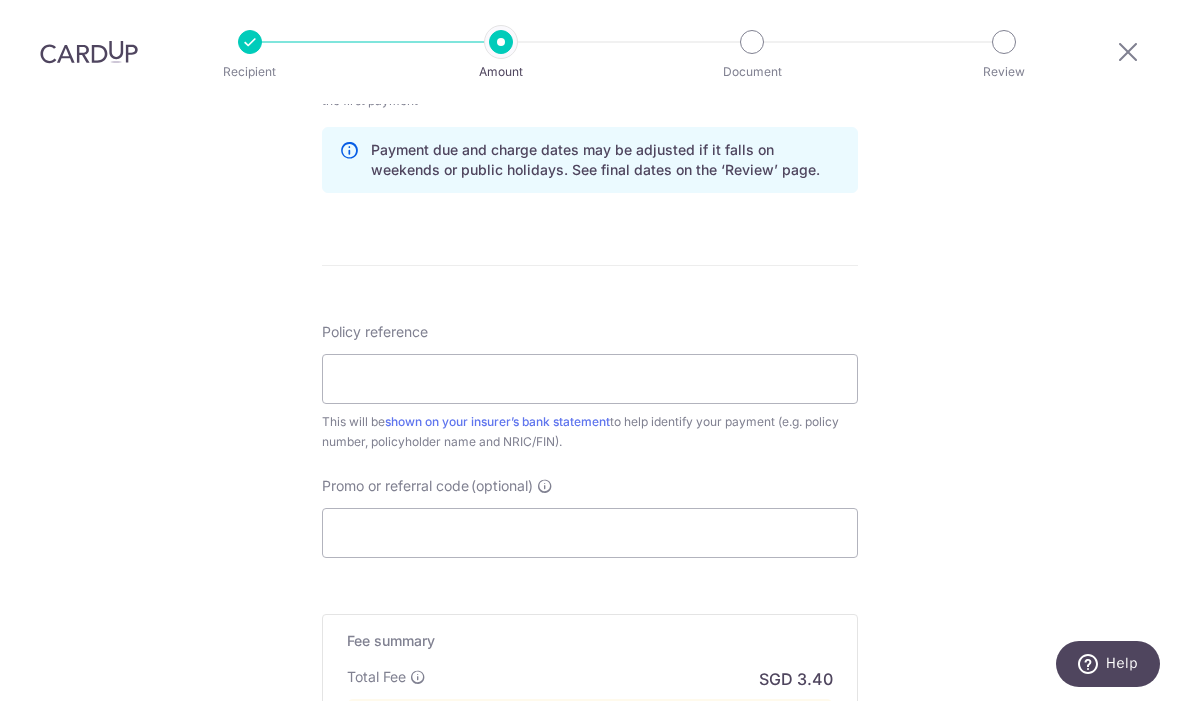 scroll, scrollTop: 1043, scrollLeft: 0, axis: vertical 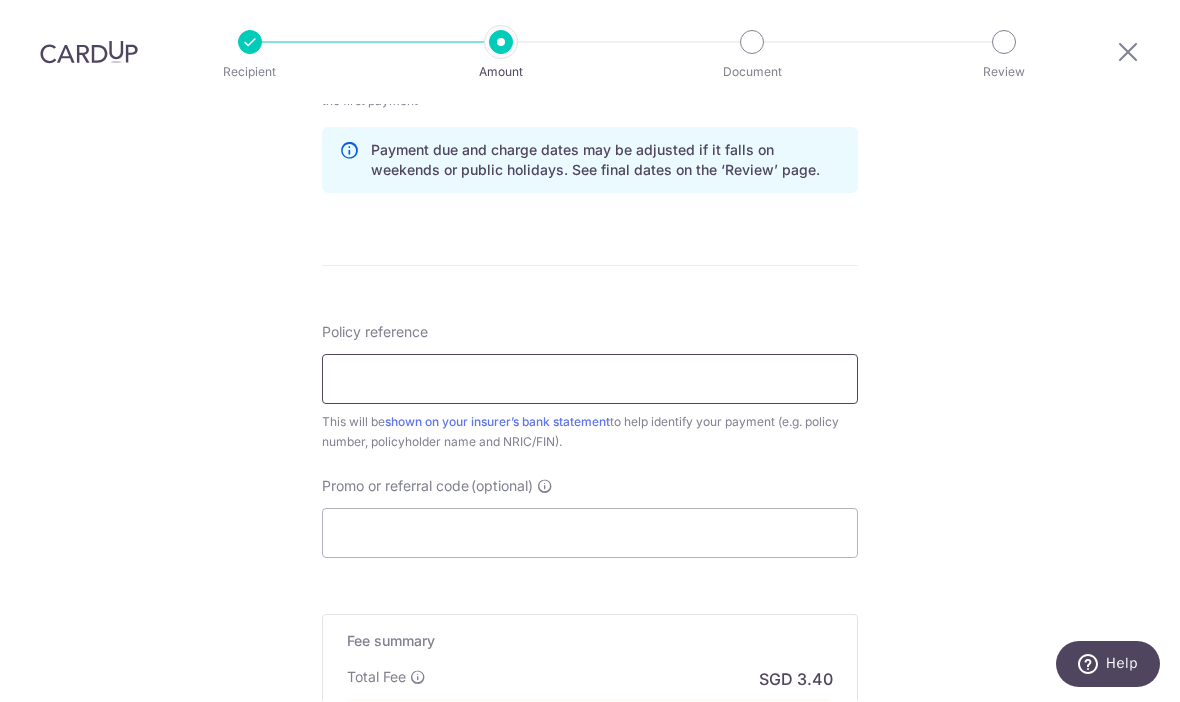 click on "Policy reference" at bounding box center [590, 380] 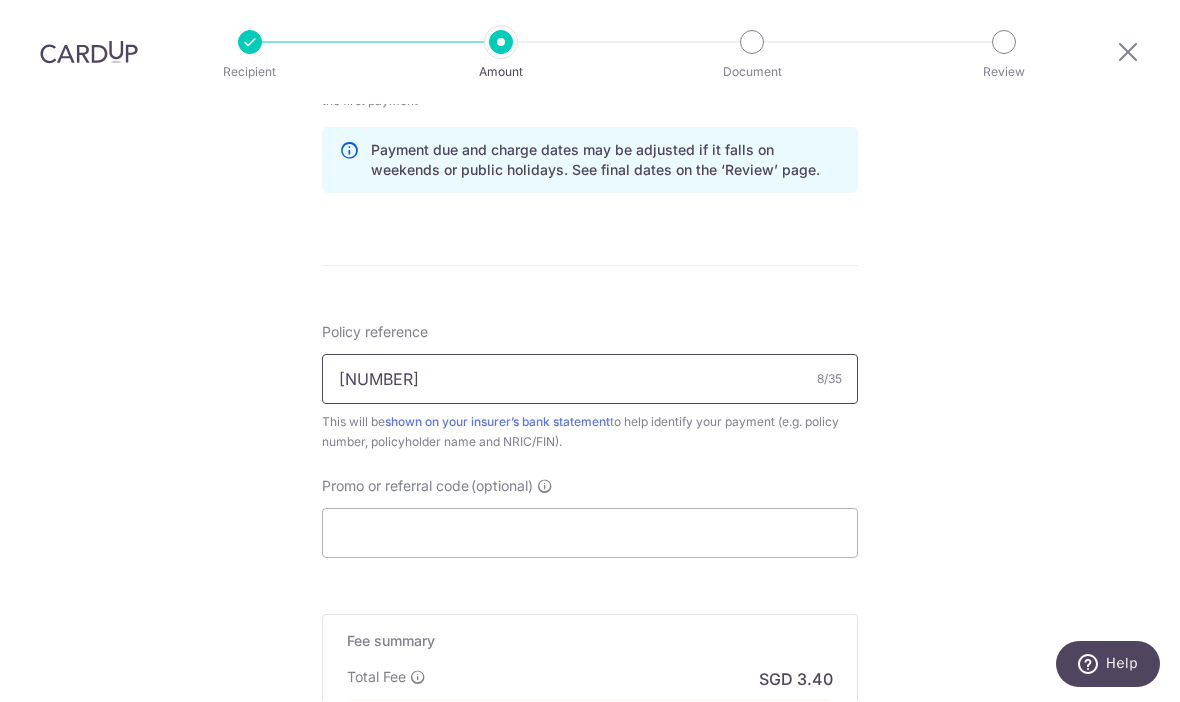 type on "[POLICY_NUMBER]" 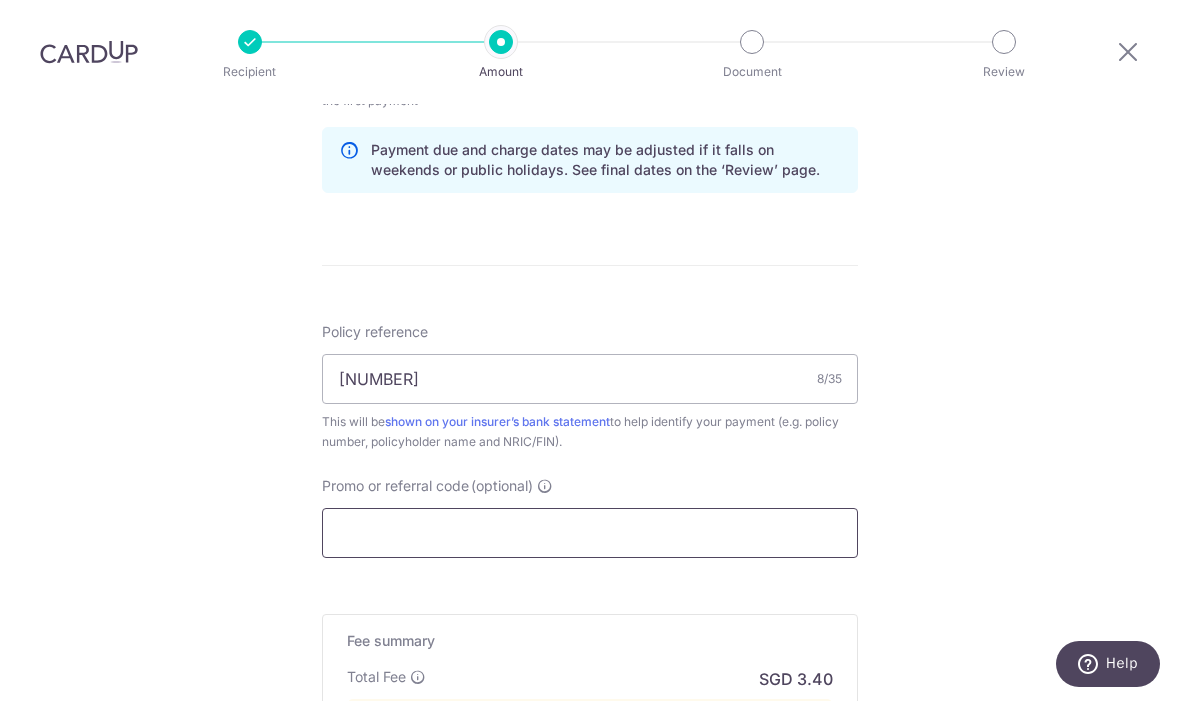 click on "Promo or referral code
(optional)" at bounding box center [590, 534] 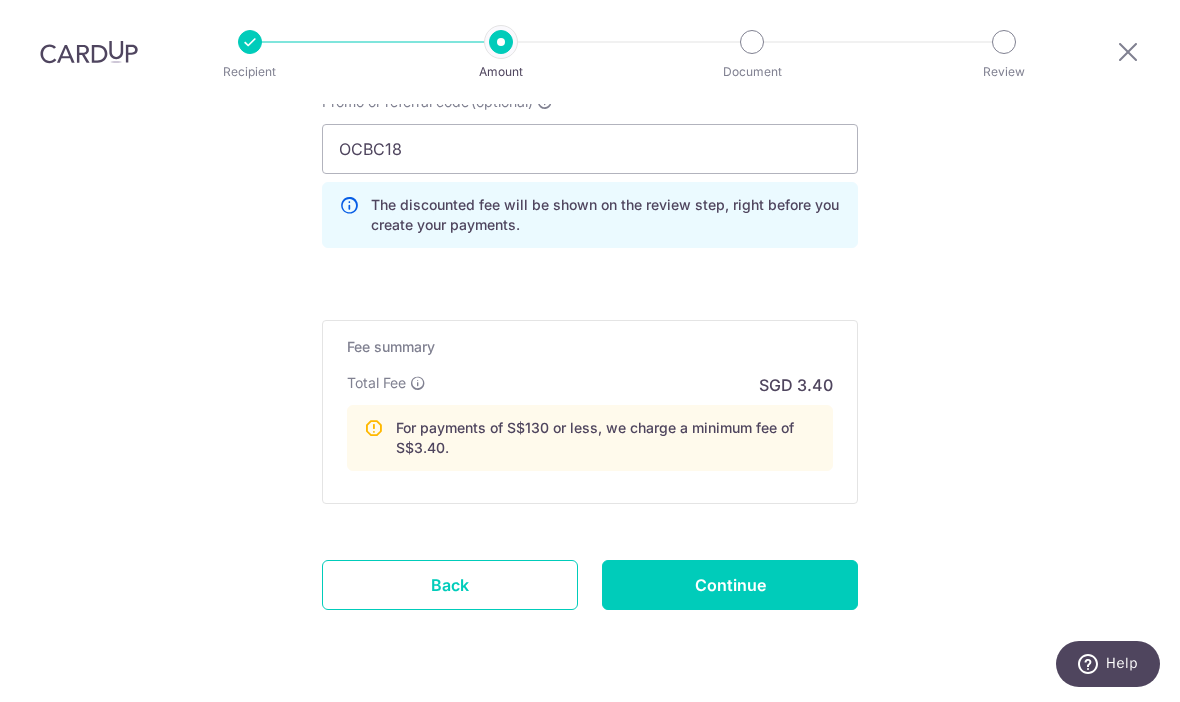 scroll, scrollTop: 1425, scrollLeft: 0, axis: vertical 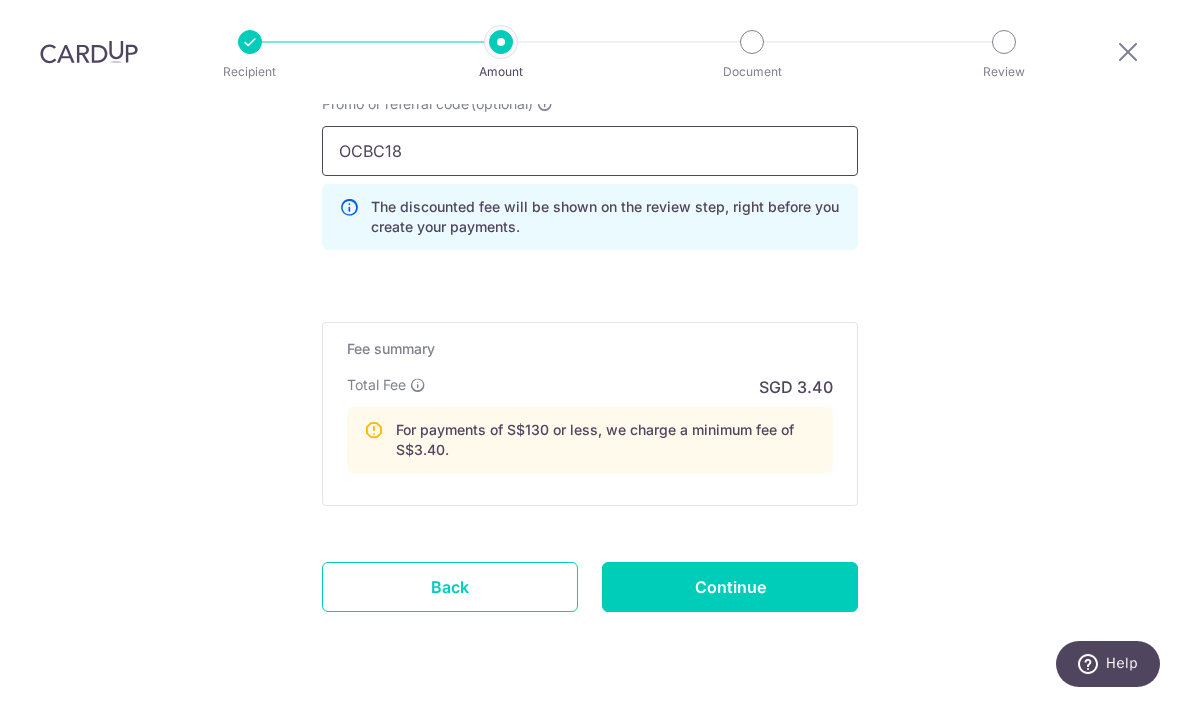 type on "OCBC18" 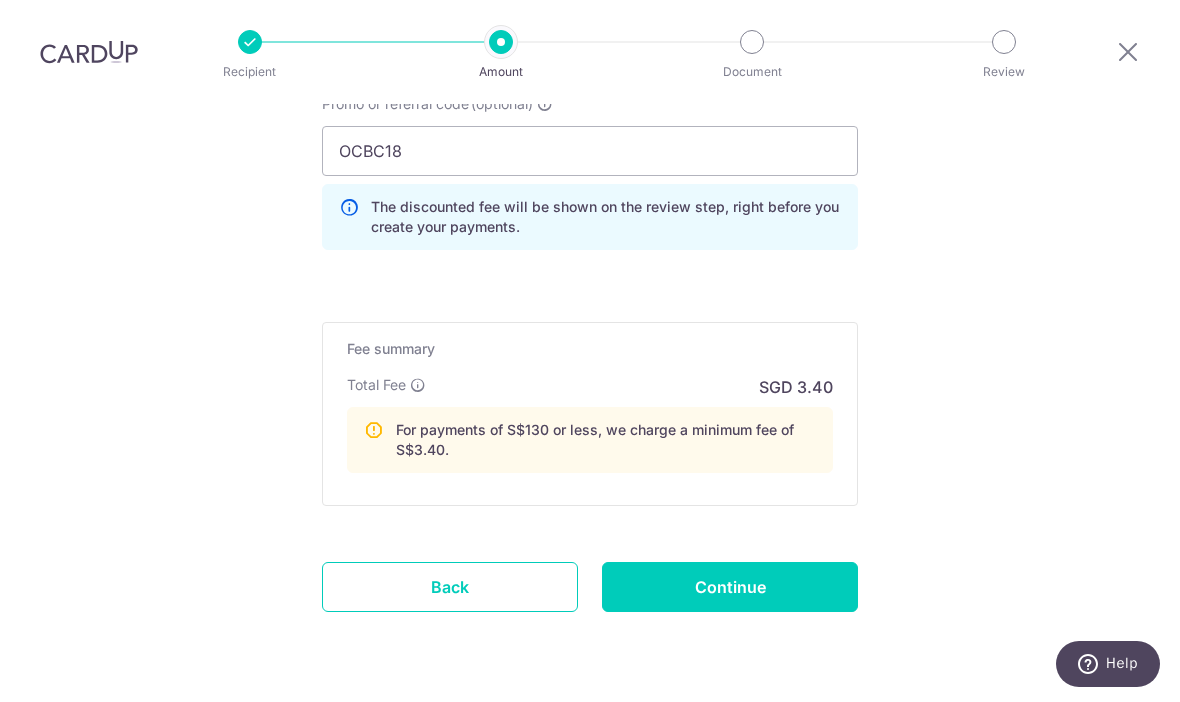 click on "Continue" at bounding box center (730, 588) 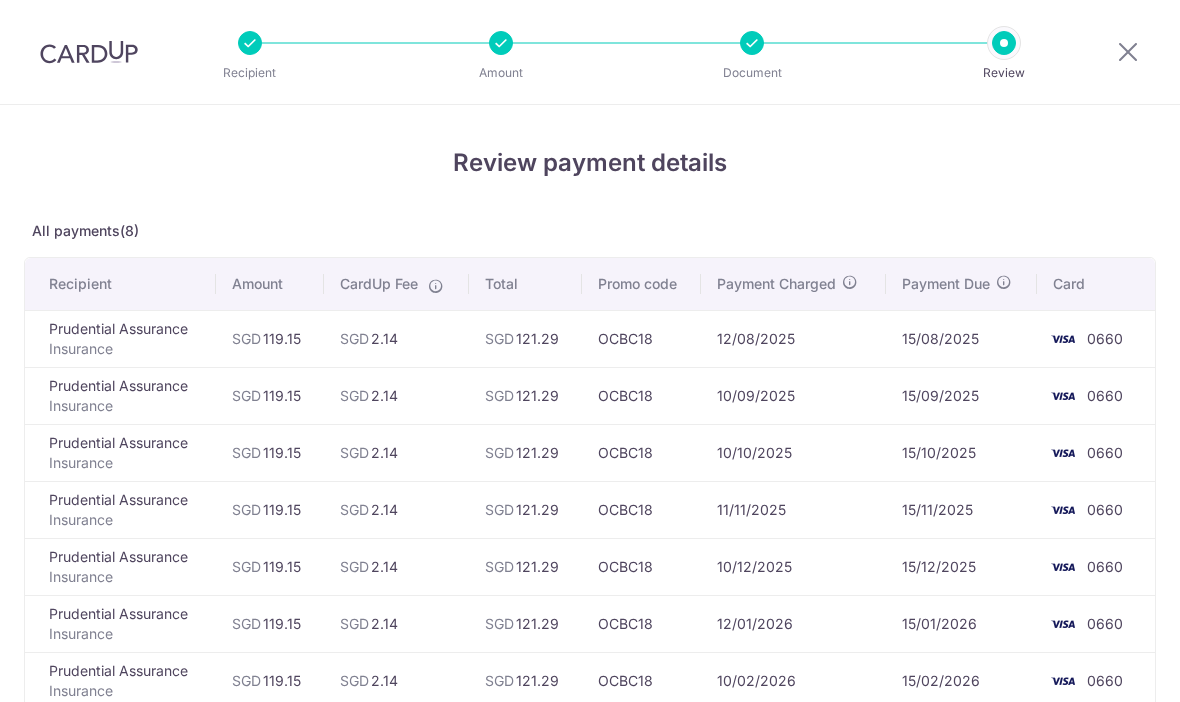 scroll, scrollTop: 0, scrollLeft: 0, axis: both 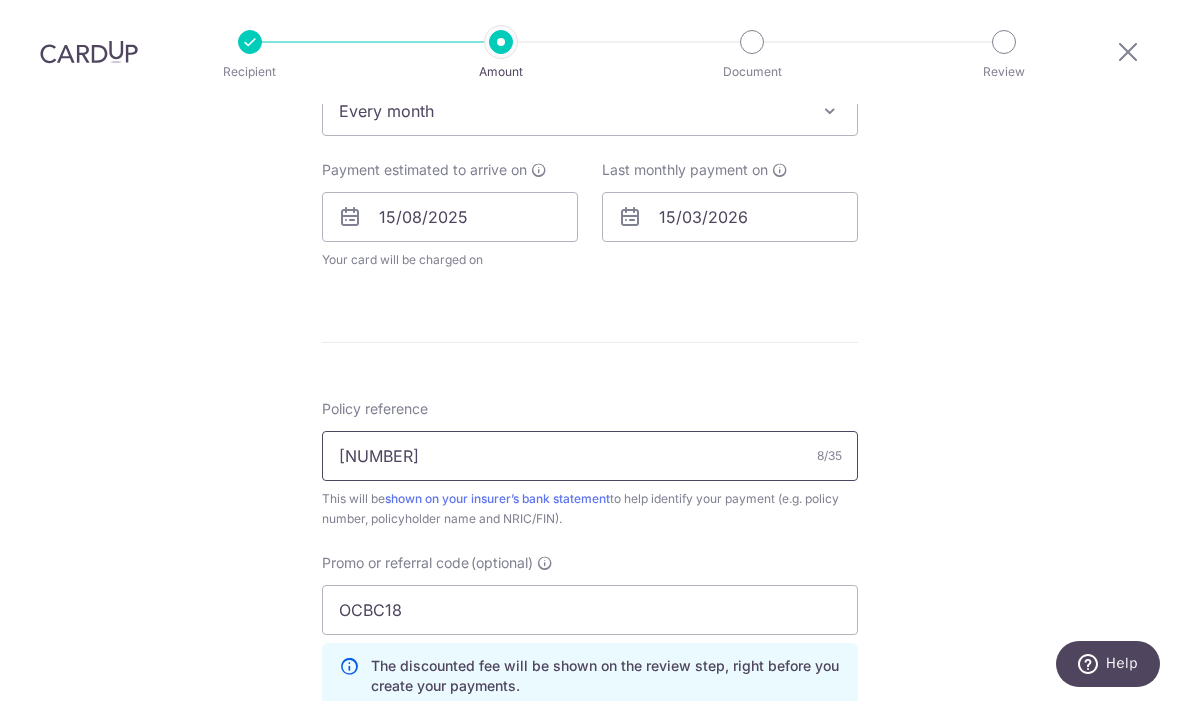 click on "[NUMBER]" at bounding box center (590, 457) 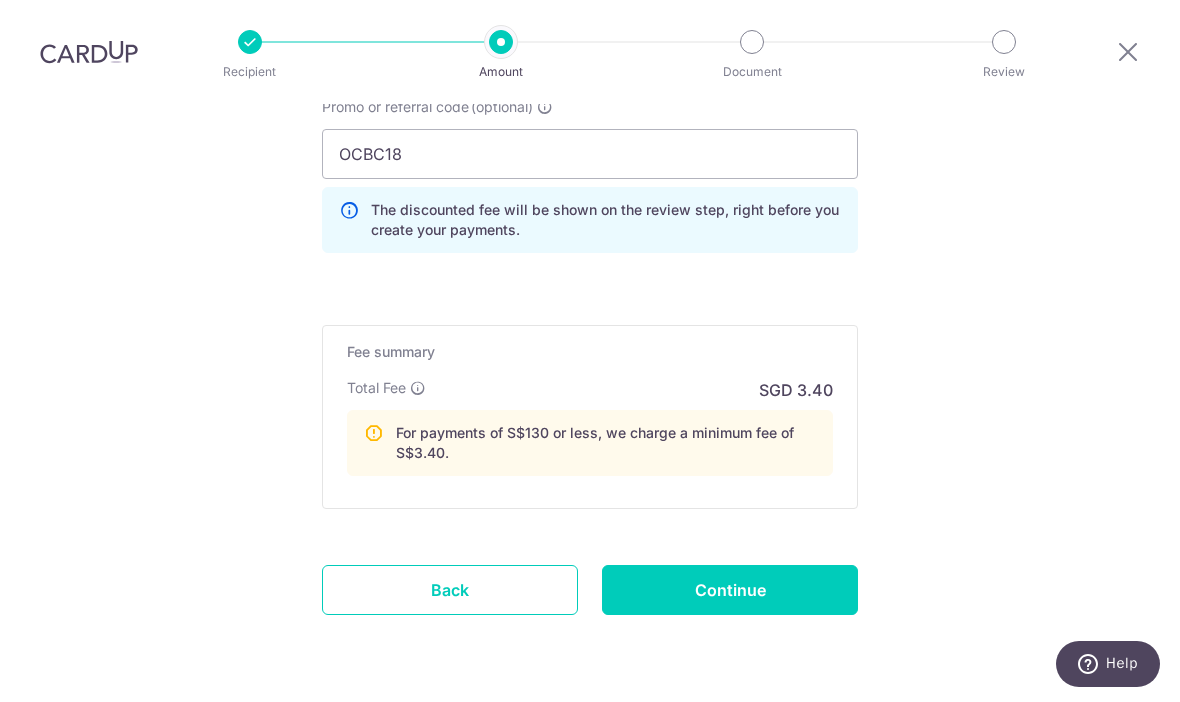 scroll, scrollTop: 1320, scrollLeft: 0, axis: vertical 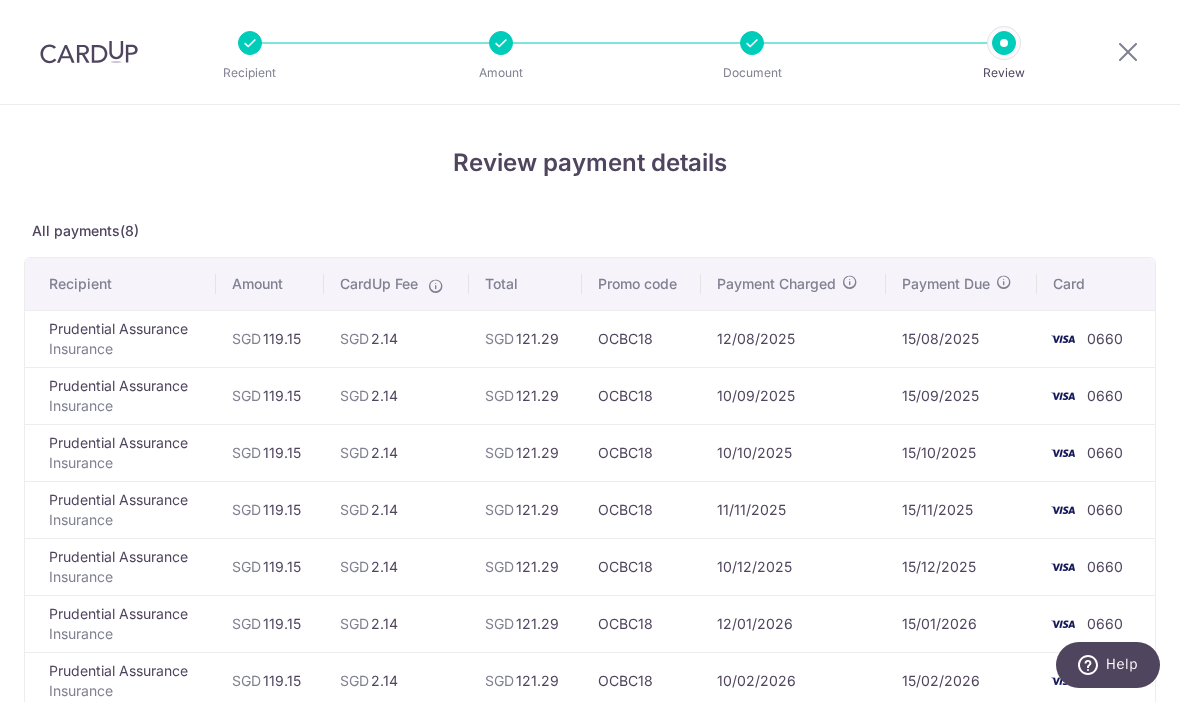 click on "Review payment details
All payments(8)
Recipient
Amount
CardUp Fee
Total
Promo code
Payment Charged
Payment Due
Card
Prudential Assurance
Insurance
SGD   119.15
SGD   2.14
SGD 0660" at bounding box center (590, 561) 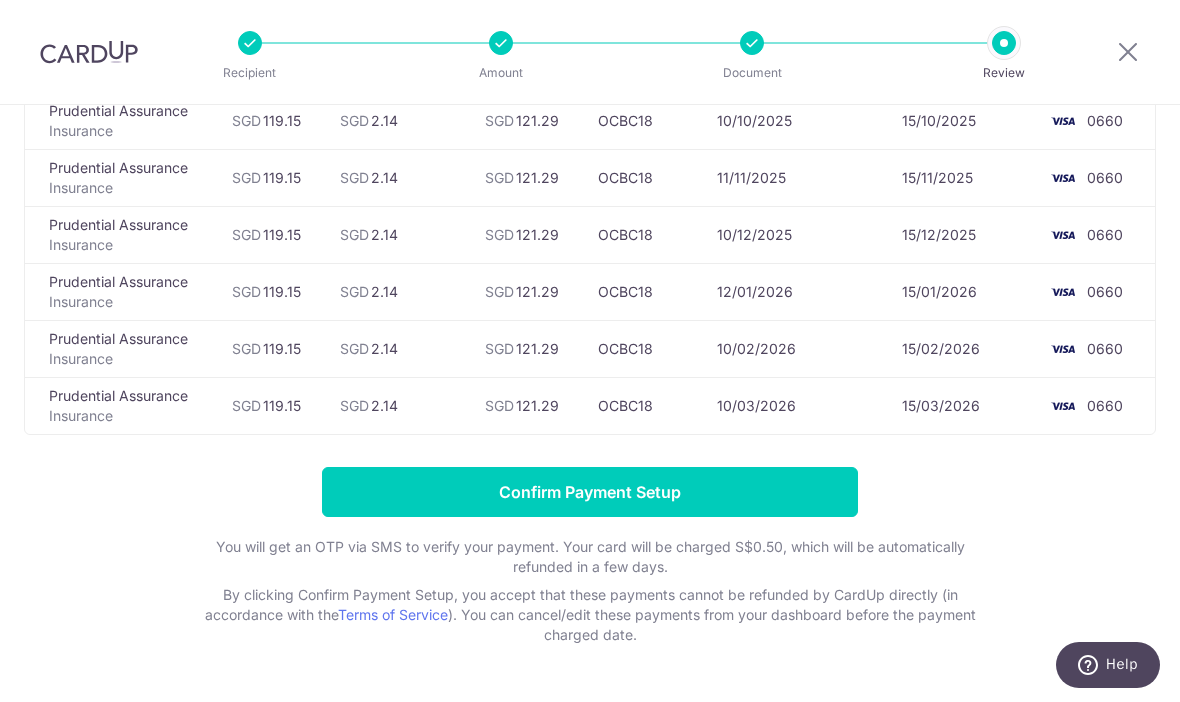 scroll, scrollTop: 332, scrollLeft: 0, axis: vertical 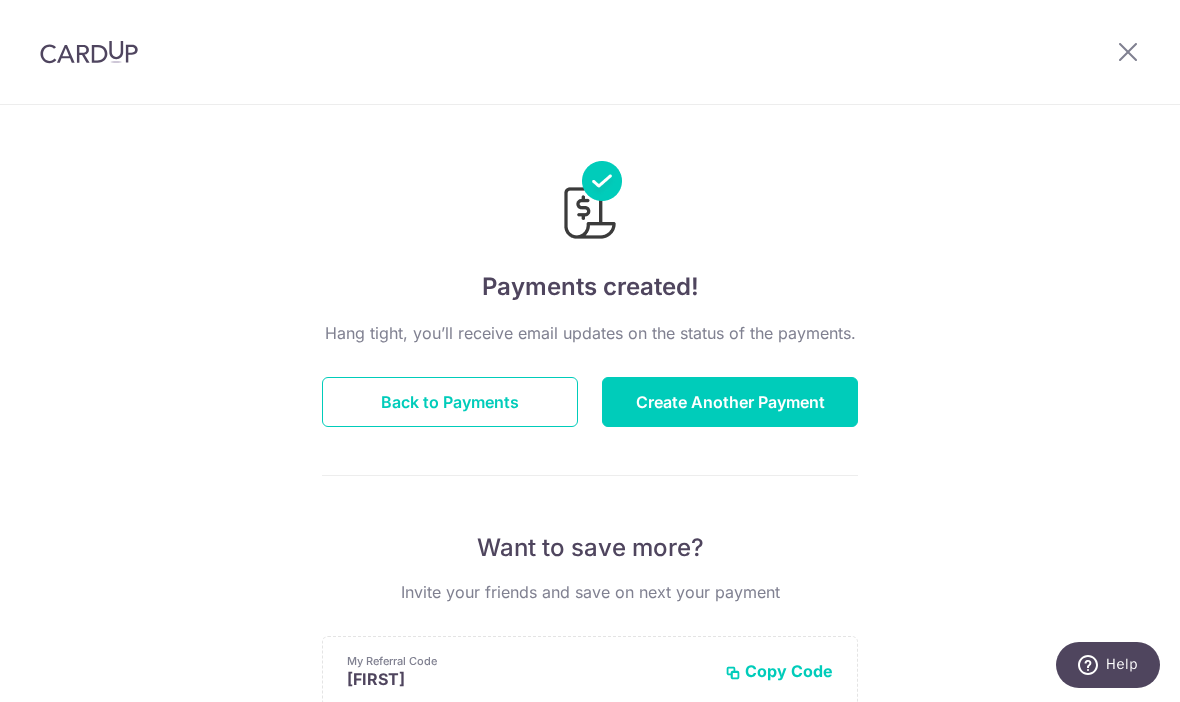 click on "Back to Payments" at bounding box center (450, 402) 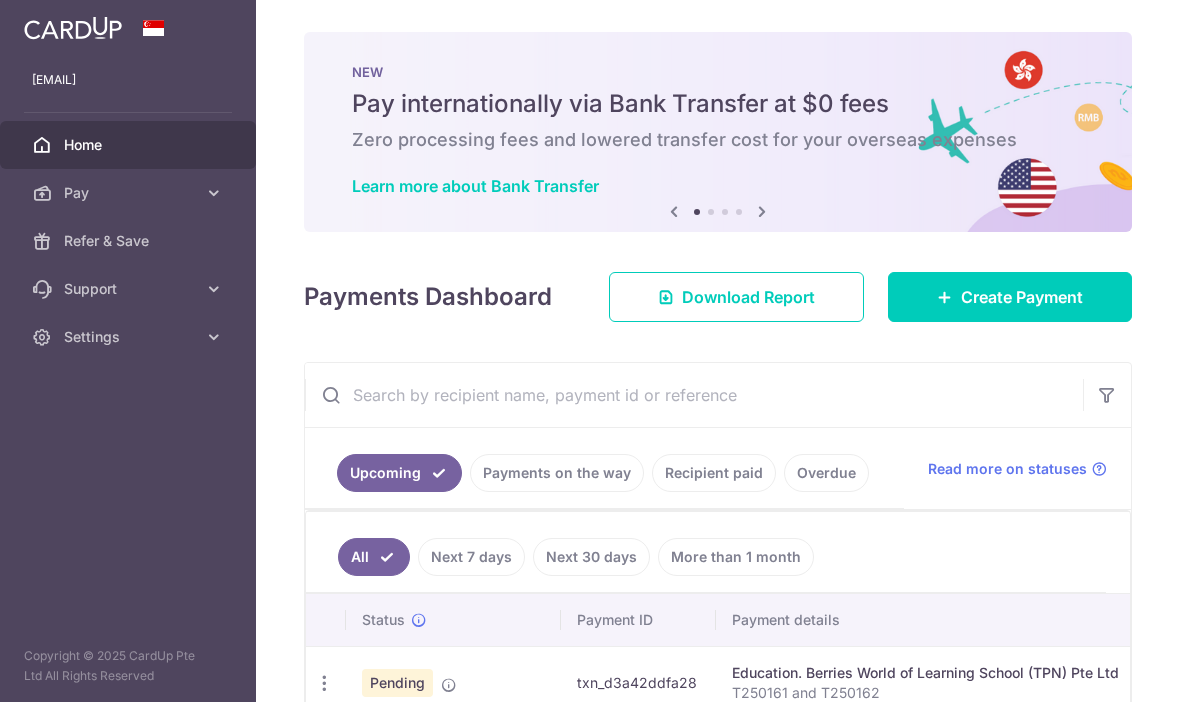 scroll, scrollTop: 0, scrollLeft: 0, axis: both 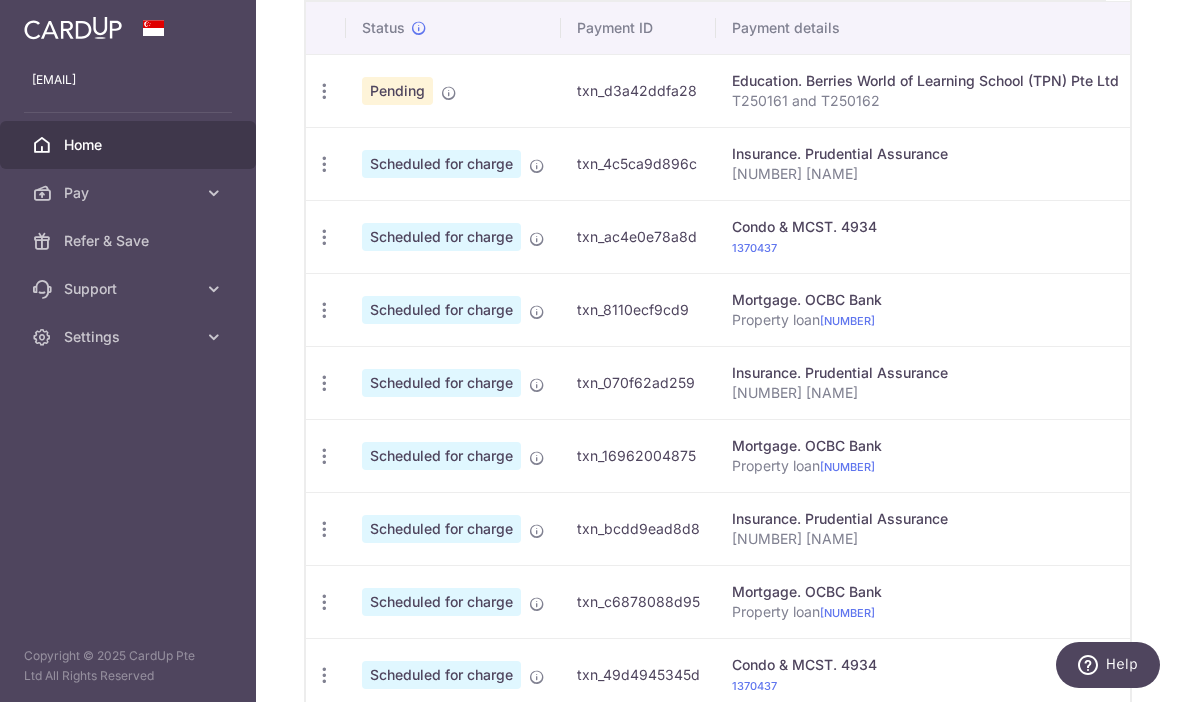 click at bounding box center (537, 239) 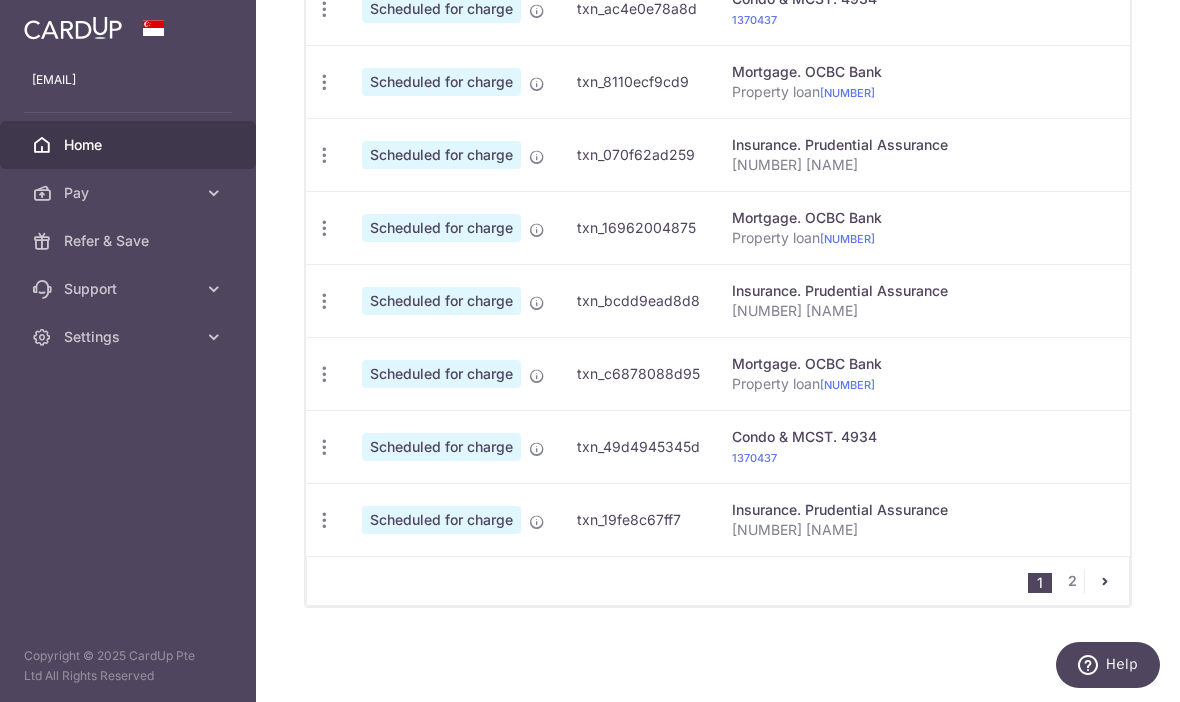 scroll, scrollTop: 856, scrollLeft: 0, axis: vertical 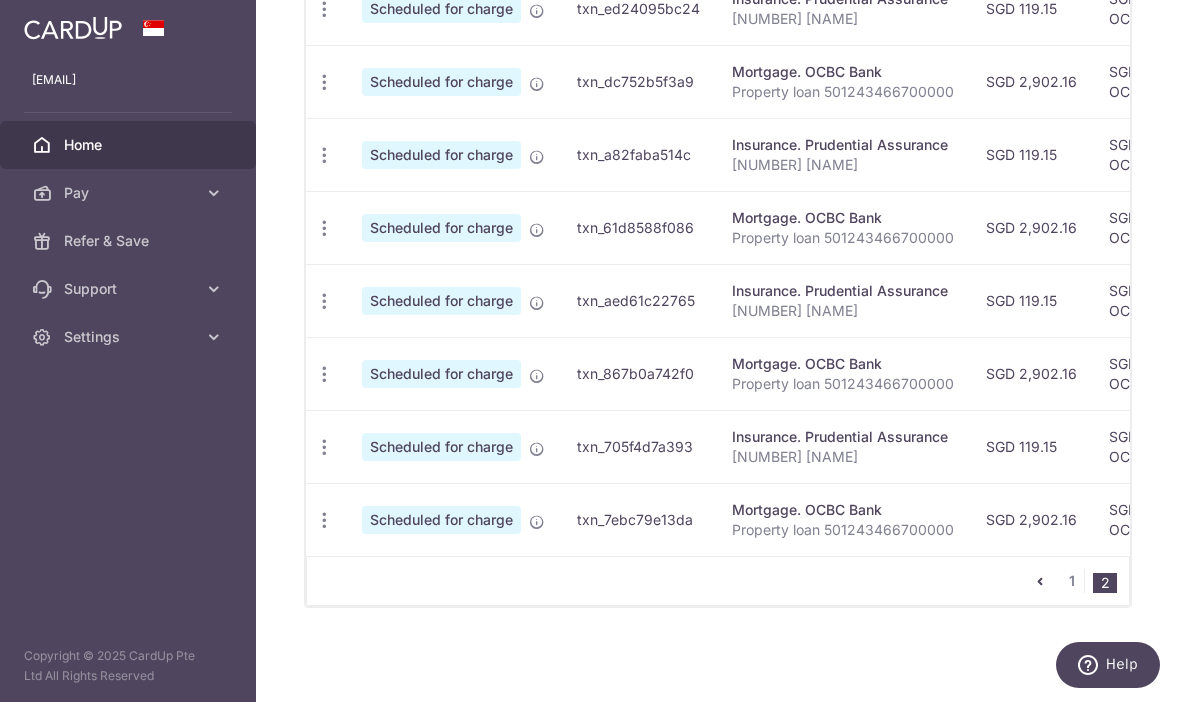 click at bounding box center (1040, 581) 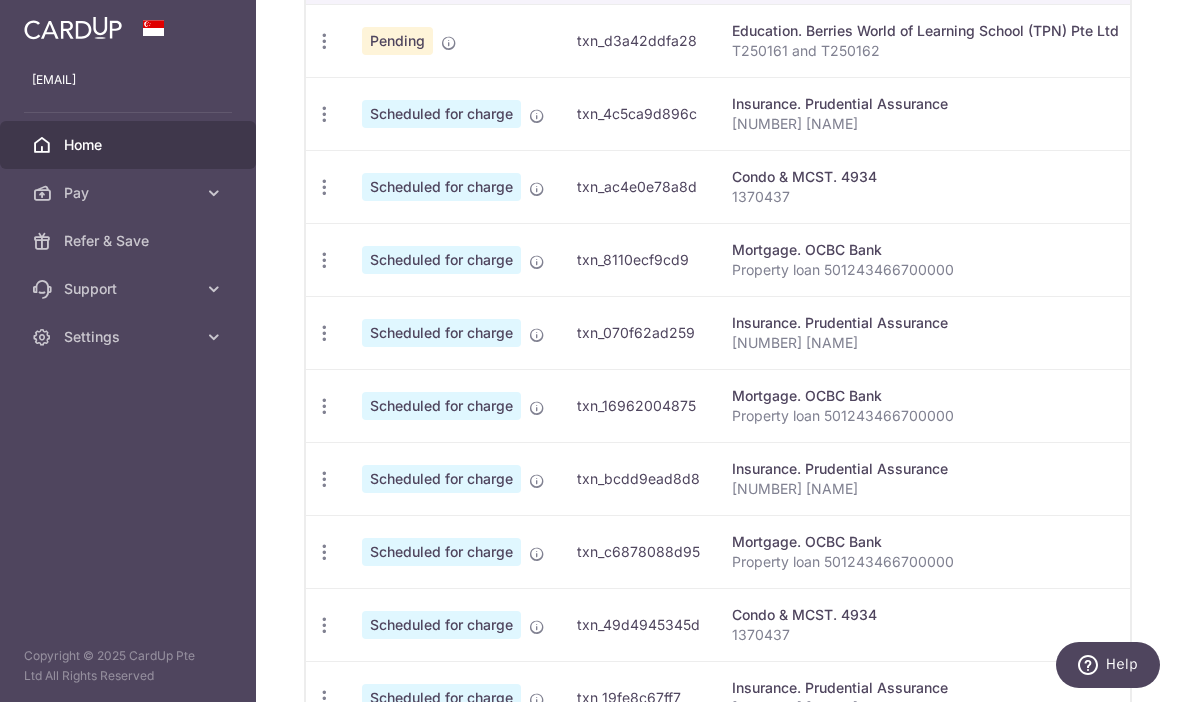 scroll, scrollTop: 669, scrollLeft: 0, axis: vertical 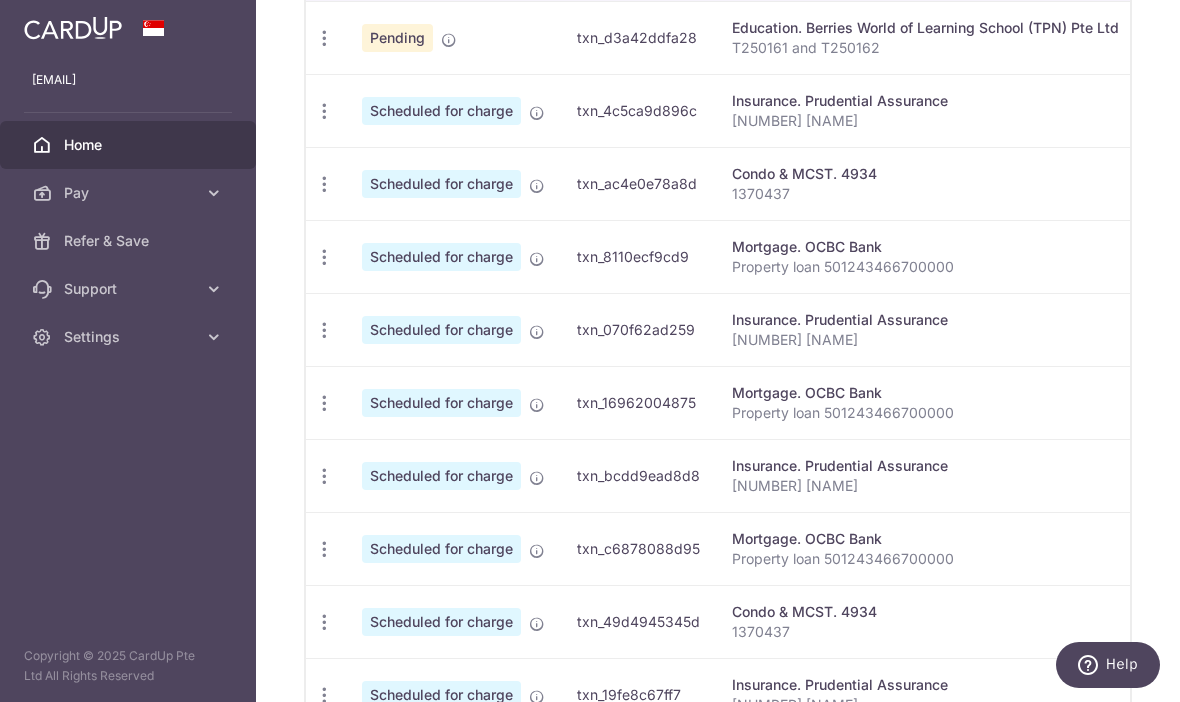 click at bounding box center [324, 38] 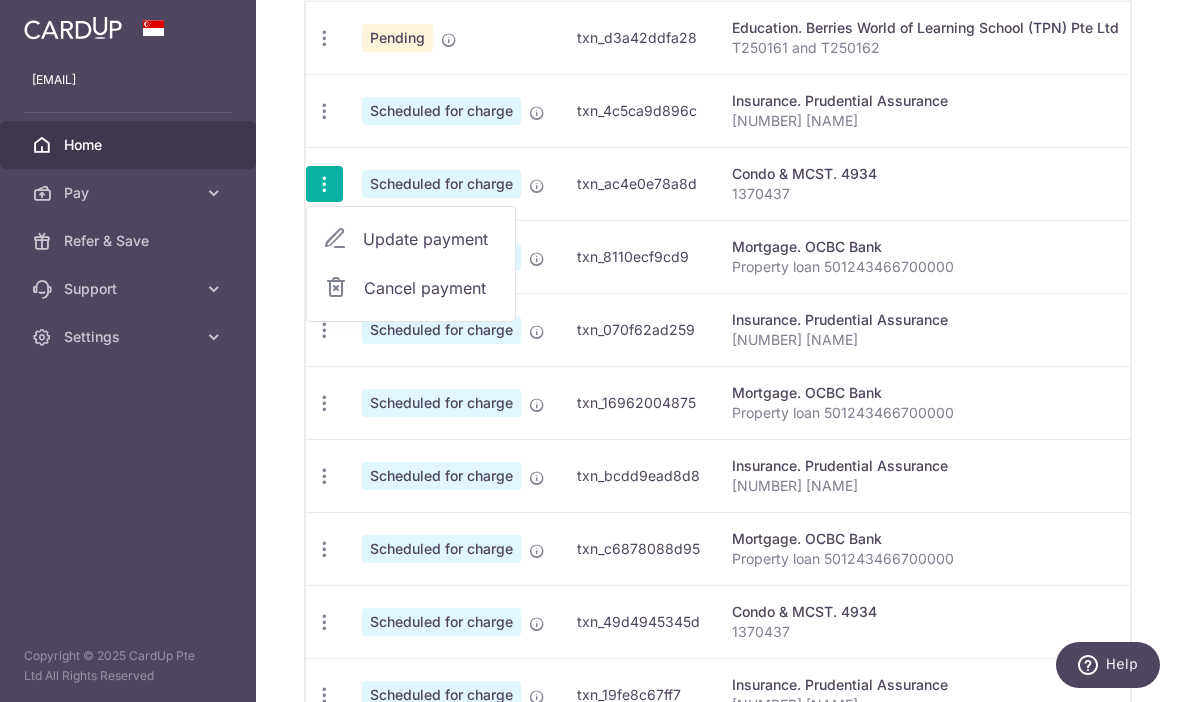 click on "Update payment" at bounding box center (431, 239) 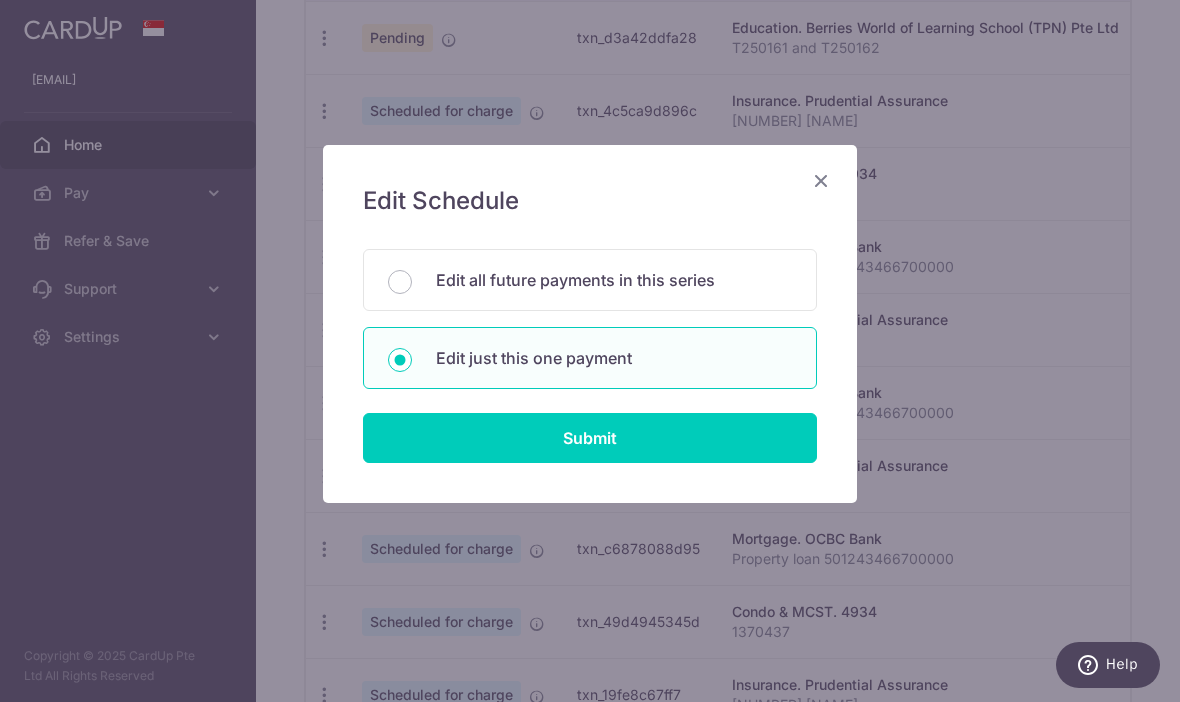 click on "Edit all future payments in this series" at bounding box center [614, 280] 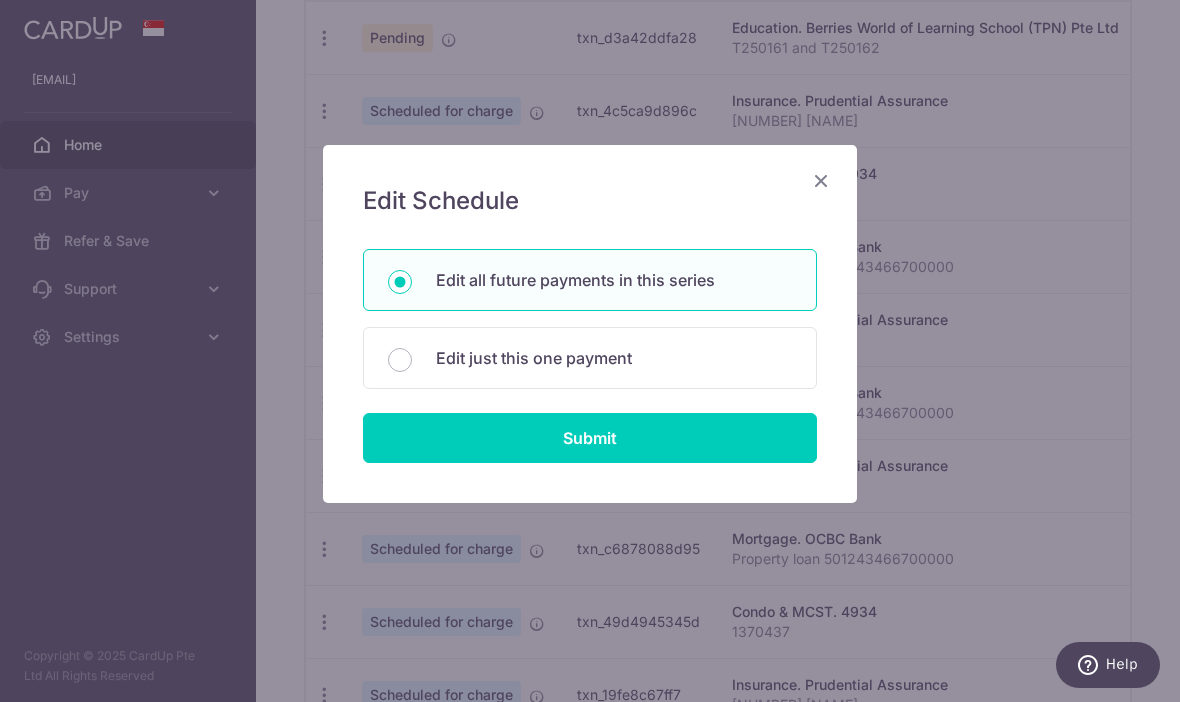 click on "Submit" at bounding box center [590, 438] 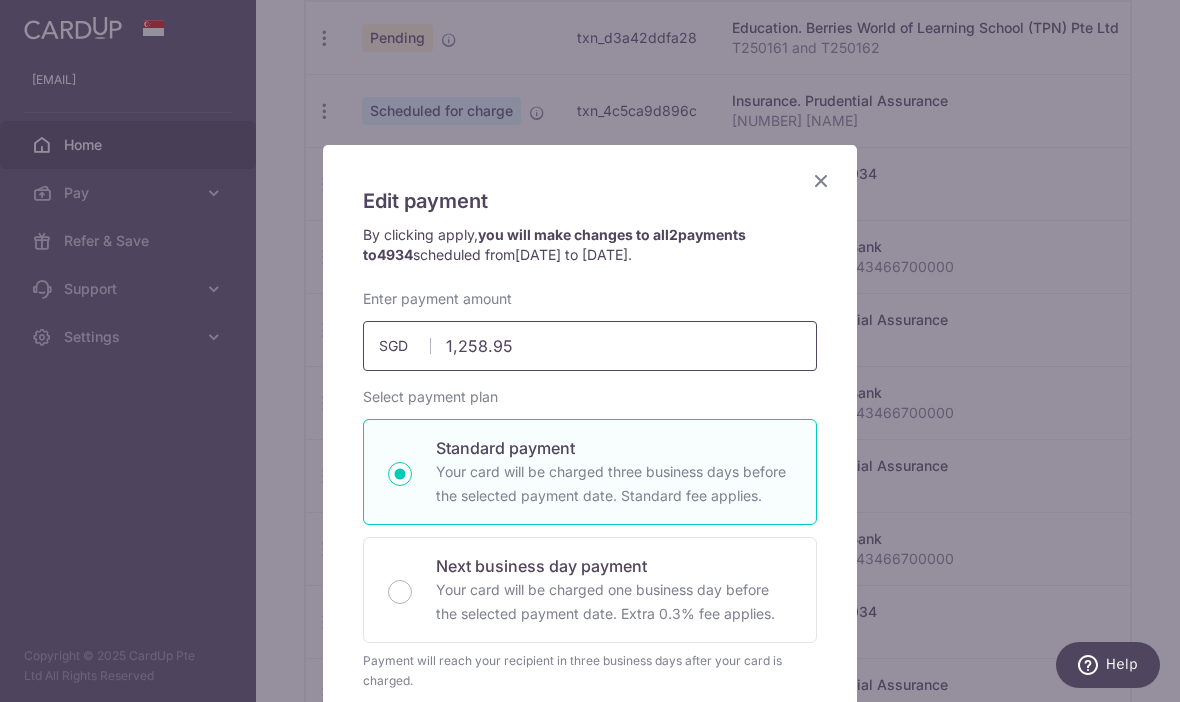click on "1,258.95" at bounding box center (590, 346) 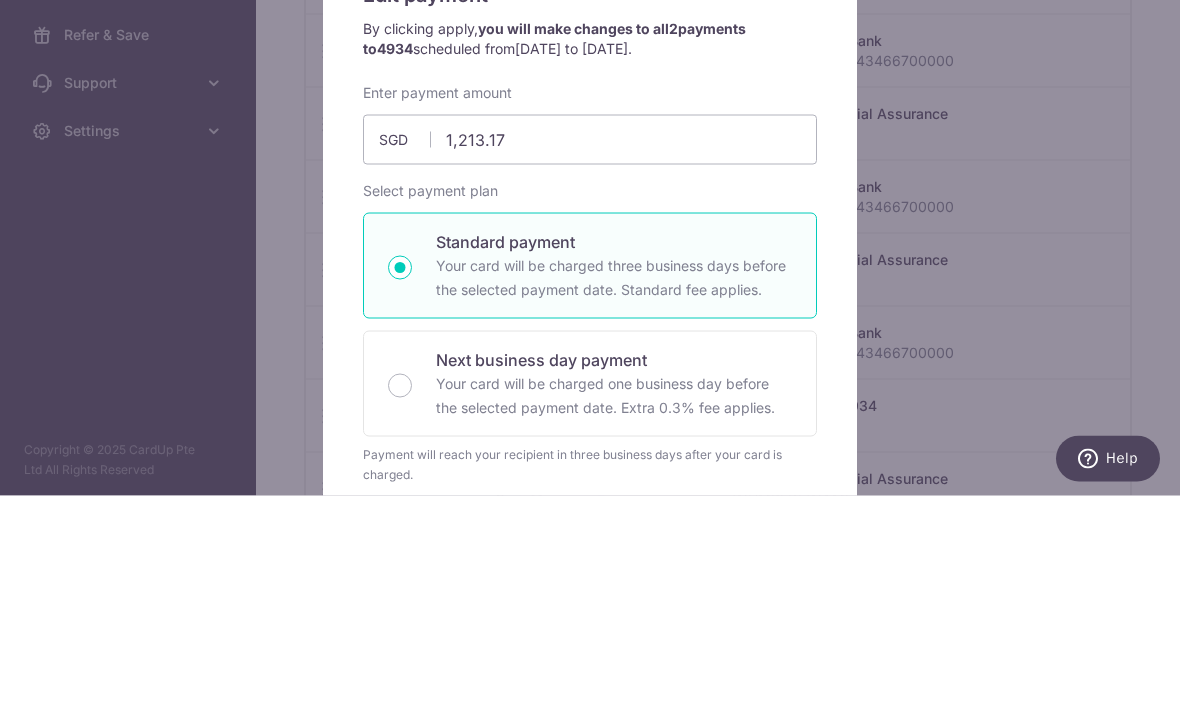 scroll, scrollTop: 69, scrollLeft: 0, axis: vertical 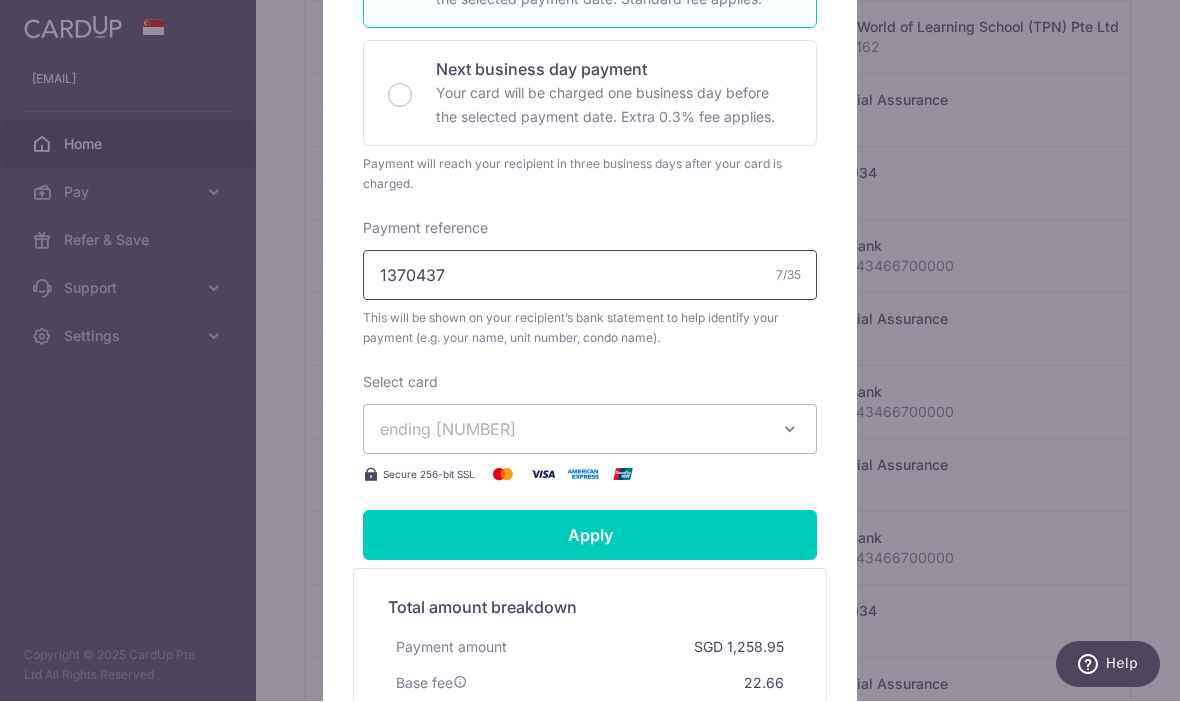 click on "1370437" at bounding box center (590, 276) 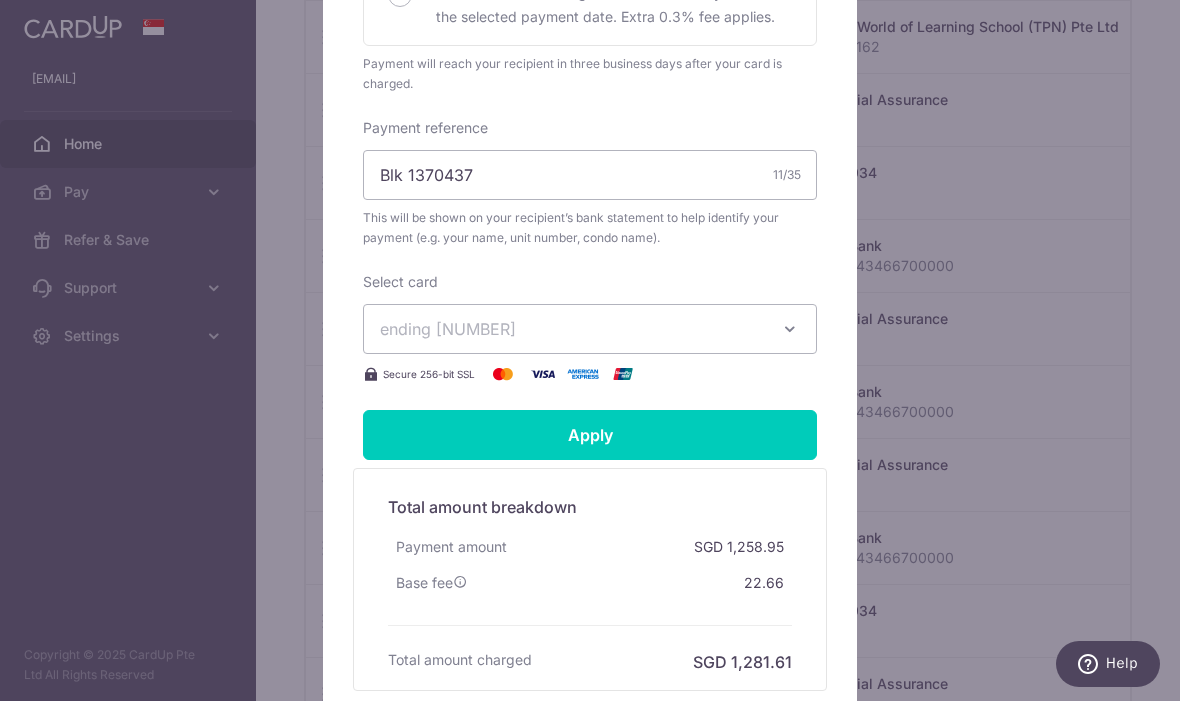 scroll, scrollTop: 613, scrollLeft: 0, axis: vertical 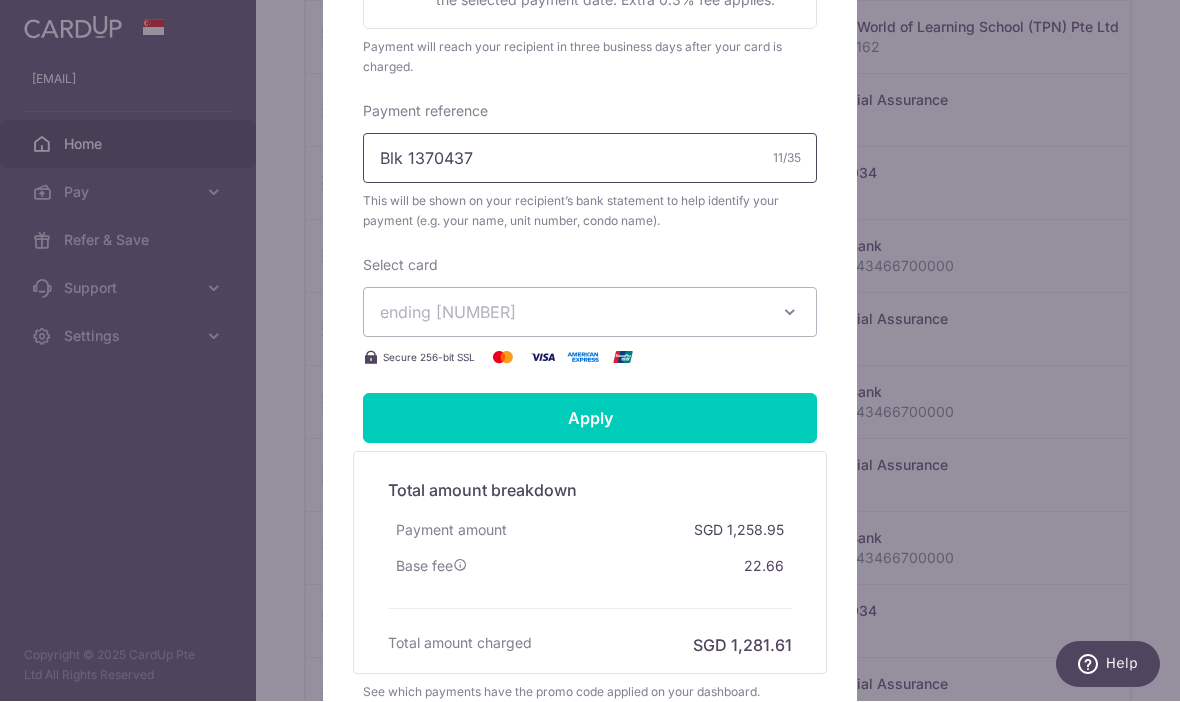 type on "Blk 1370437" 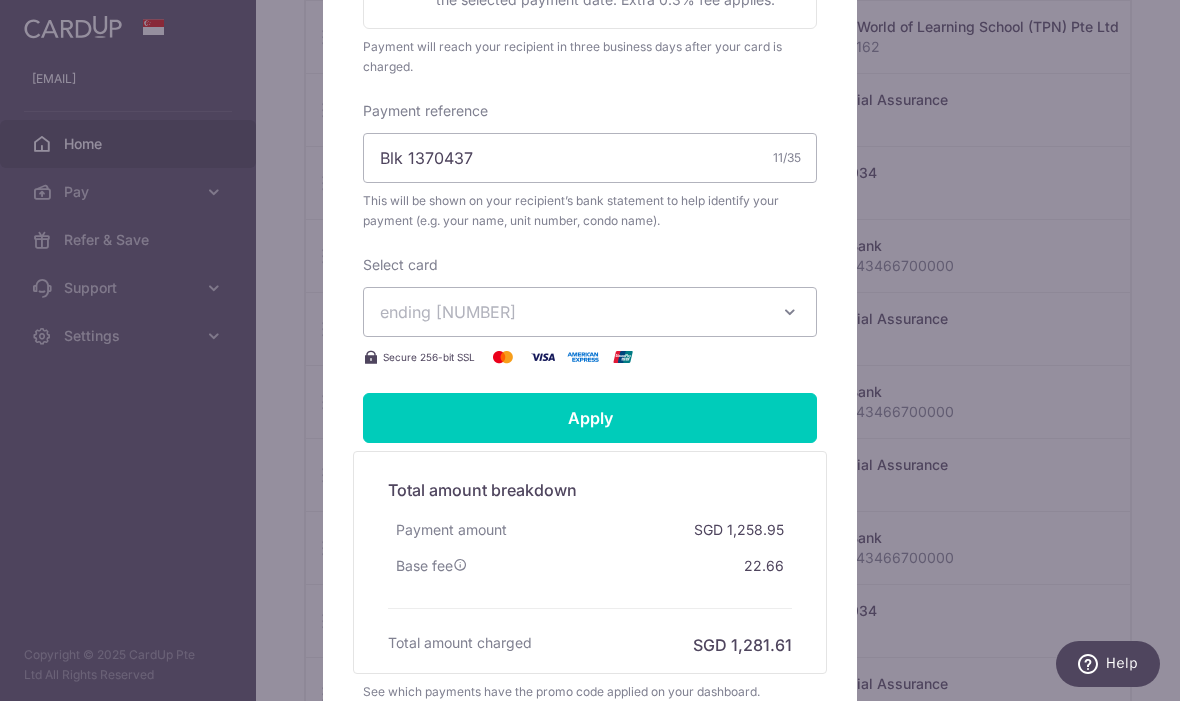 click on "Apply" at bounding box center (590, 419) 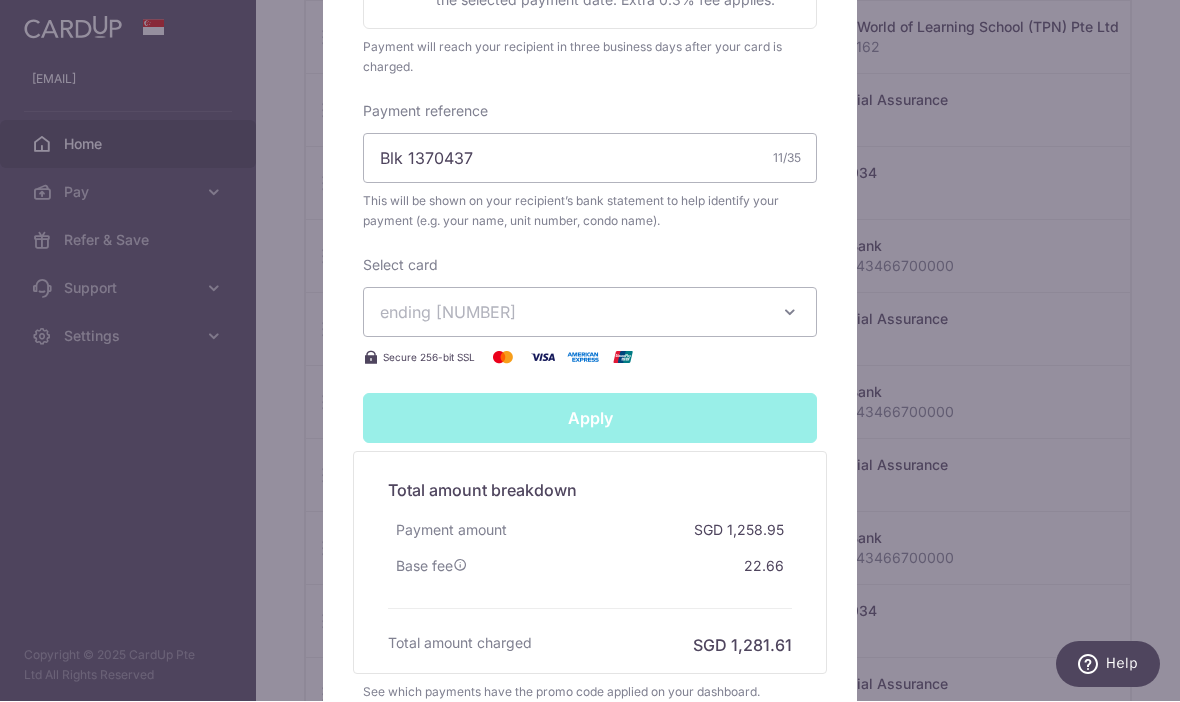 type on "Successfully Applied" 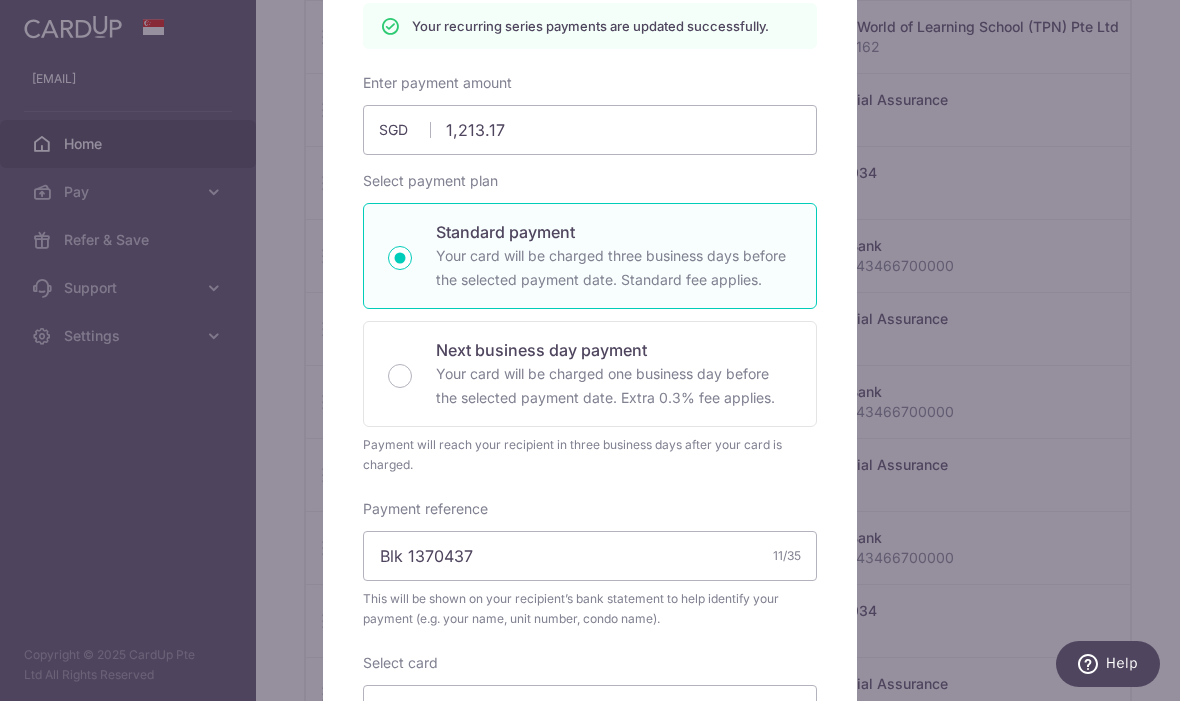 scroll, scrollTop: 263, scrollLeft: 0, axis: vertical 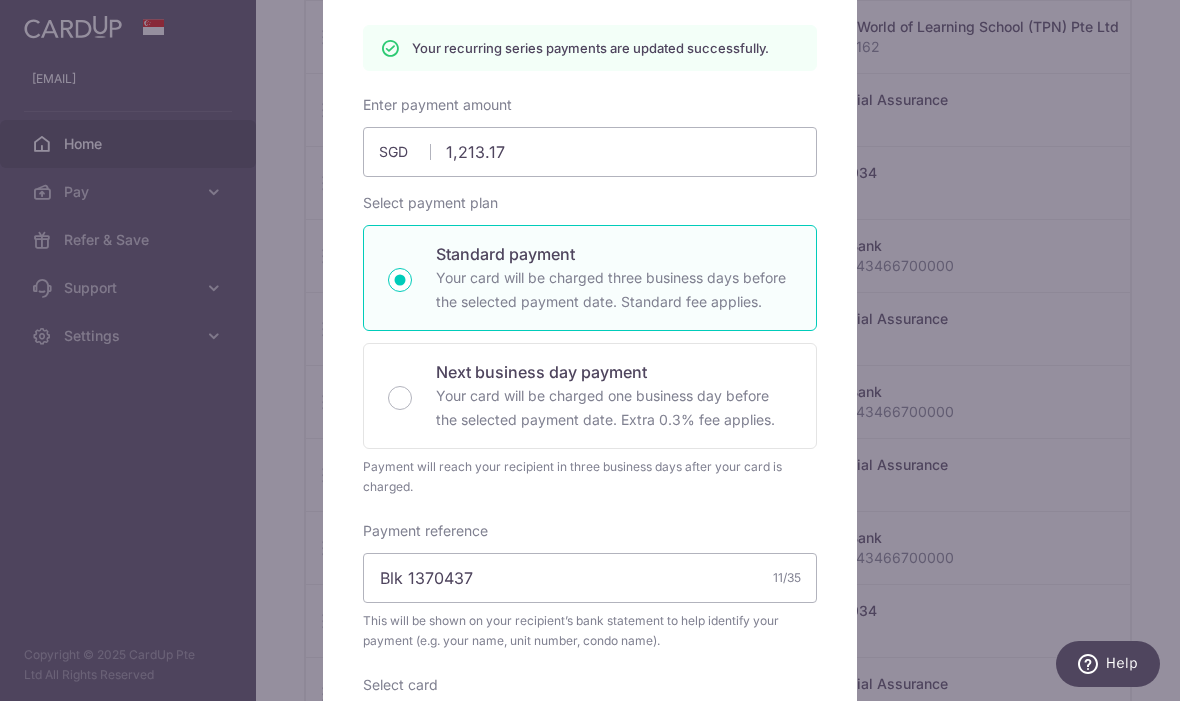click on "Edit payment
By clicking apply,  you will make changes to all  2  payments to  4934  scheduled from
16/08/2025 to 16/11/2025 .
By clicking below, you confirm you are editing this payment to  4934  on
16/08/2025 .
Your recurring series payments are updated successfully." at bounding box center (590, 351) 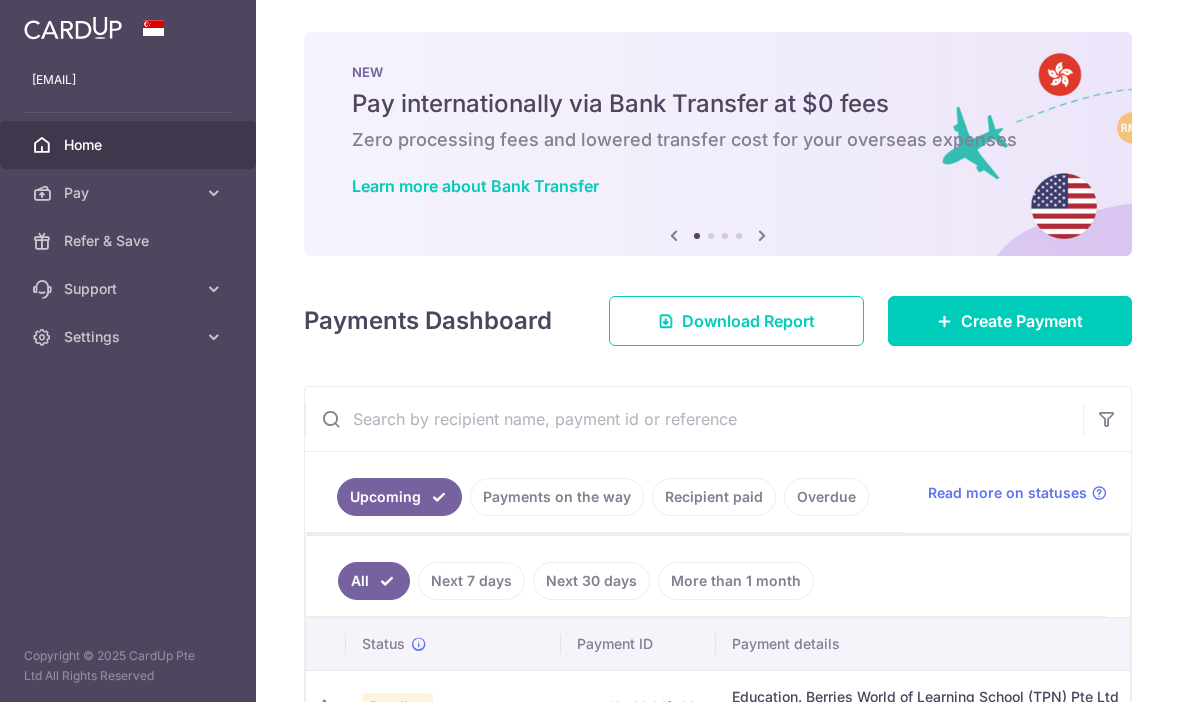scroll, scrollTop: 0, scrollLeft: 0, axis: both 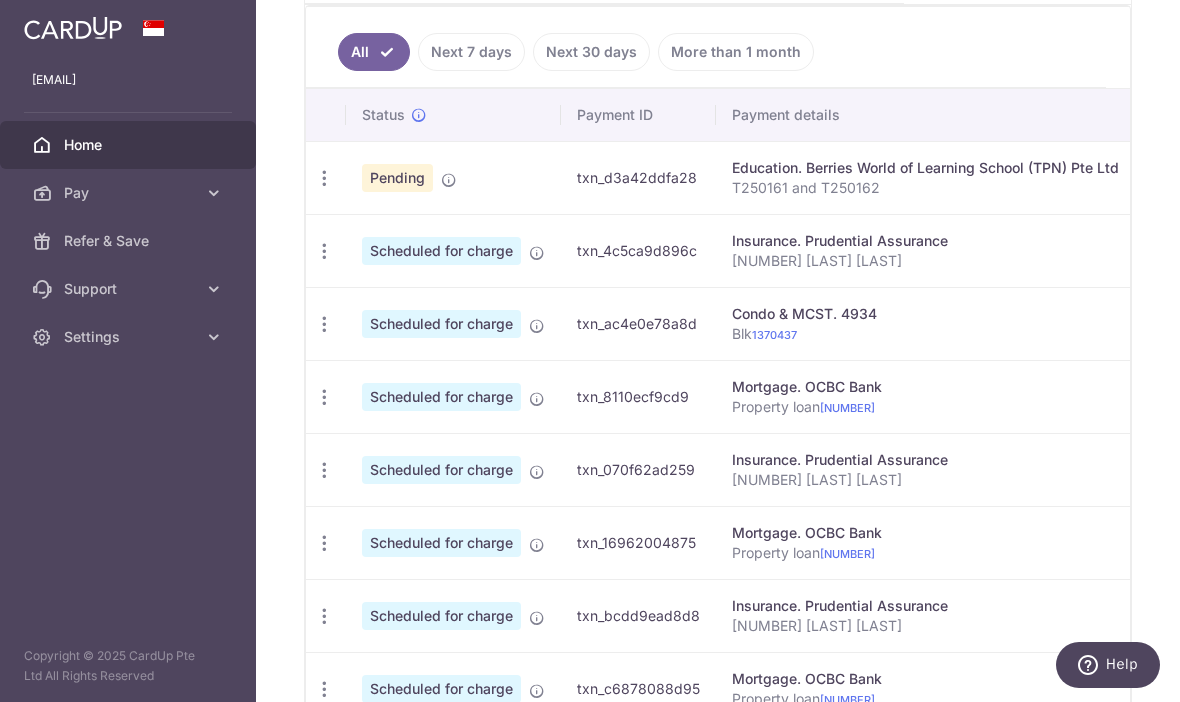 click on "Next 7 days" at bounding box center [471, 52] 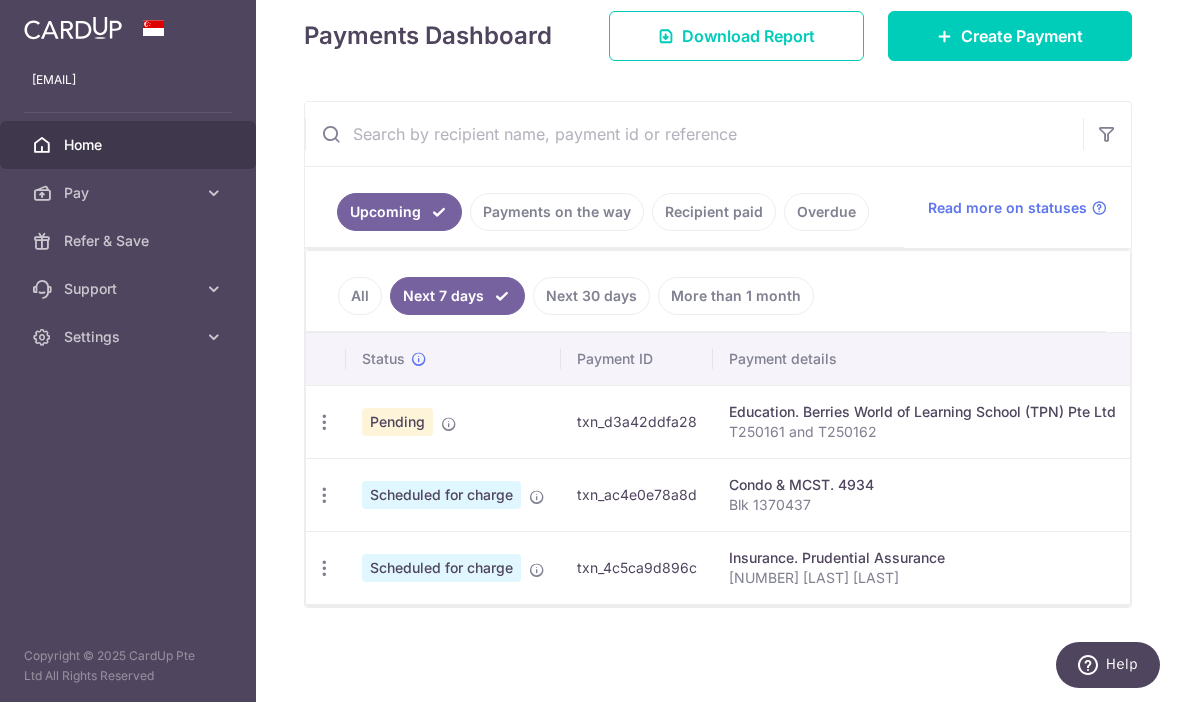 scroll, scrollTop: 297, scrollLeft: 0, axis: vertical 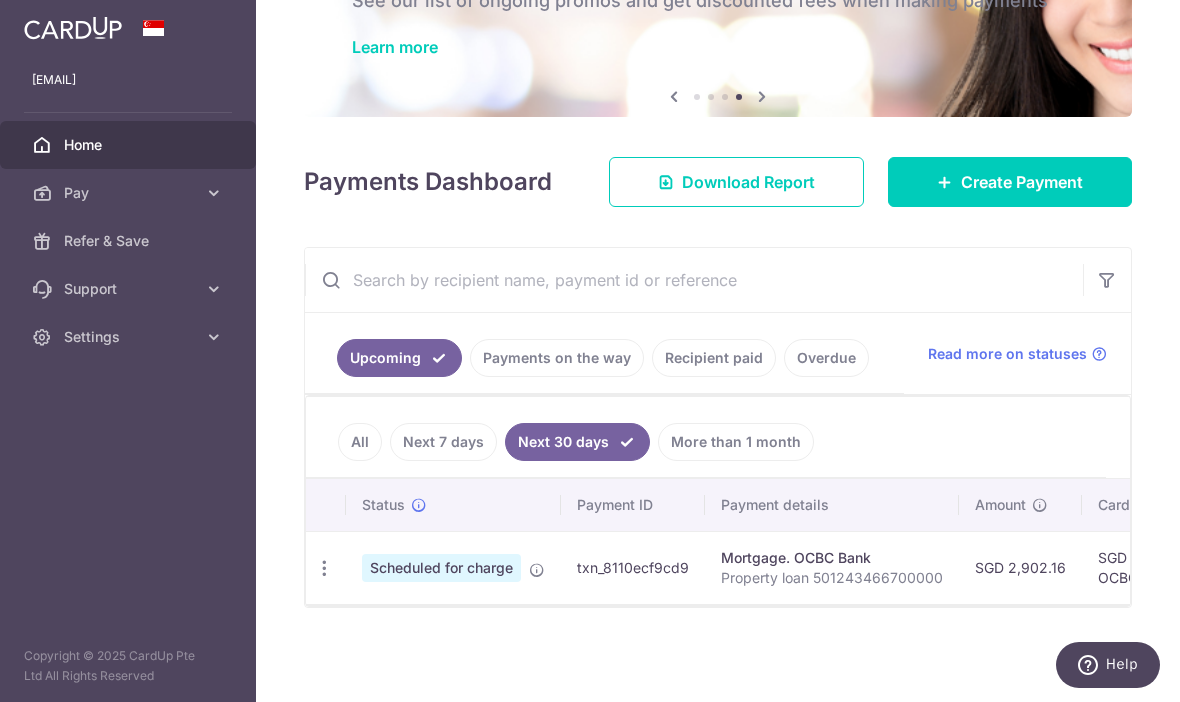 click on "Next 7 days" at bounding box center (443, 442) 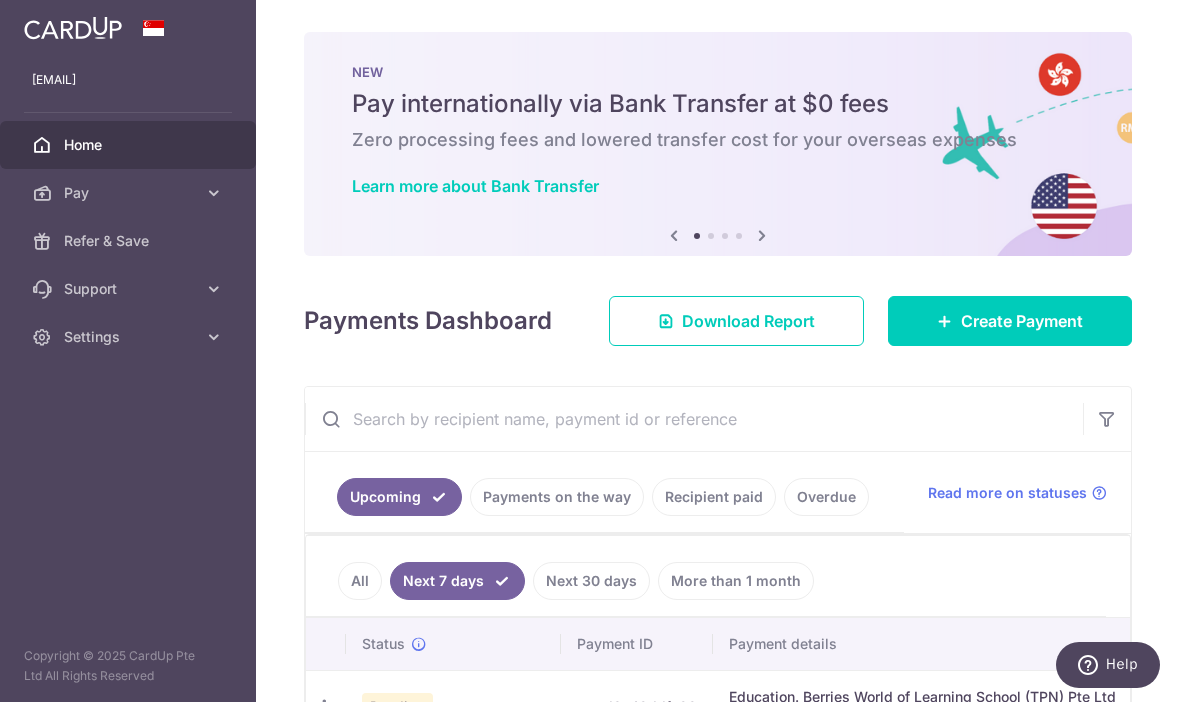 scroll, scrollTop: 0, scrollLeft: 0, axis: both 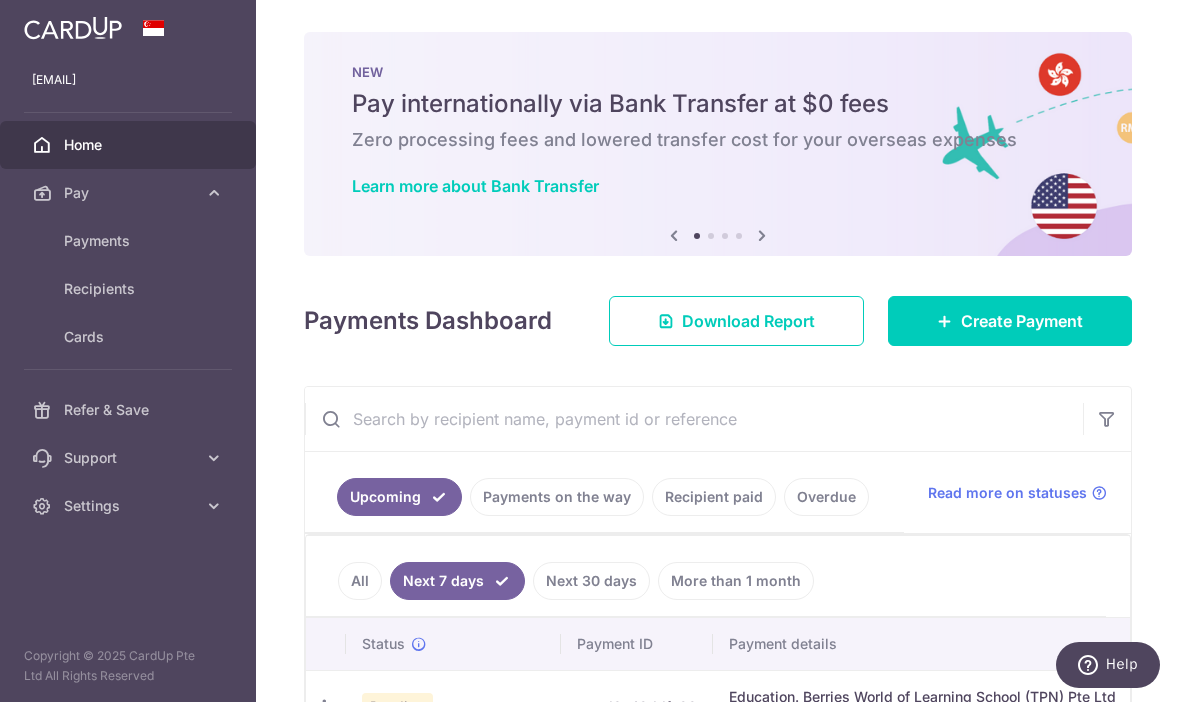 click on "Payments" at bounding box center (130, 241) 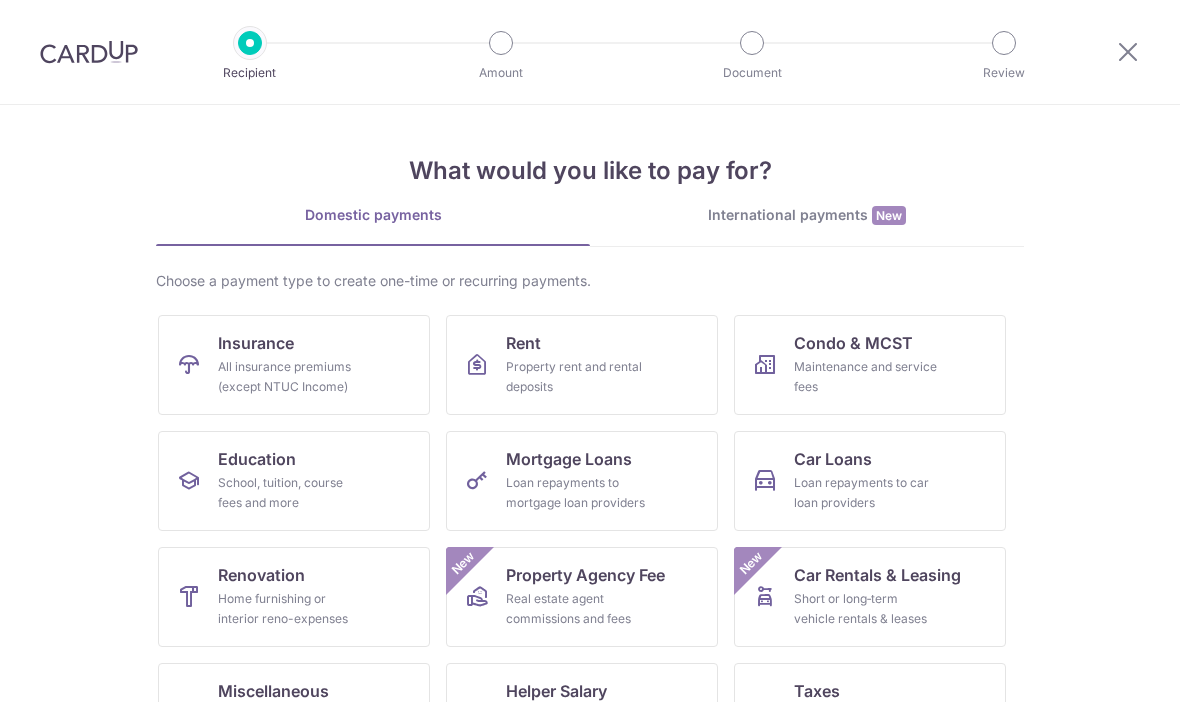 scroll, scrollTop: 0, scrollLeft: 0, axis: both 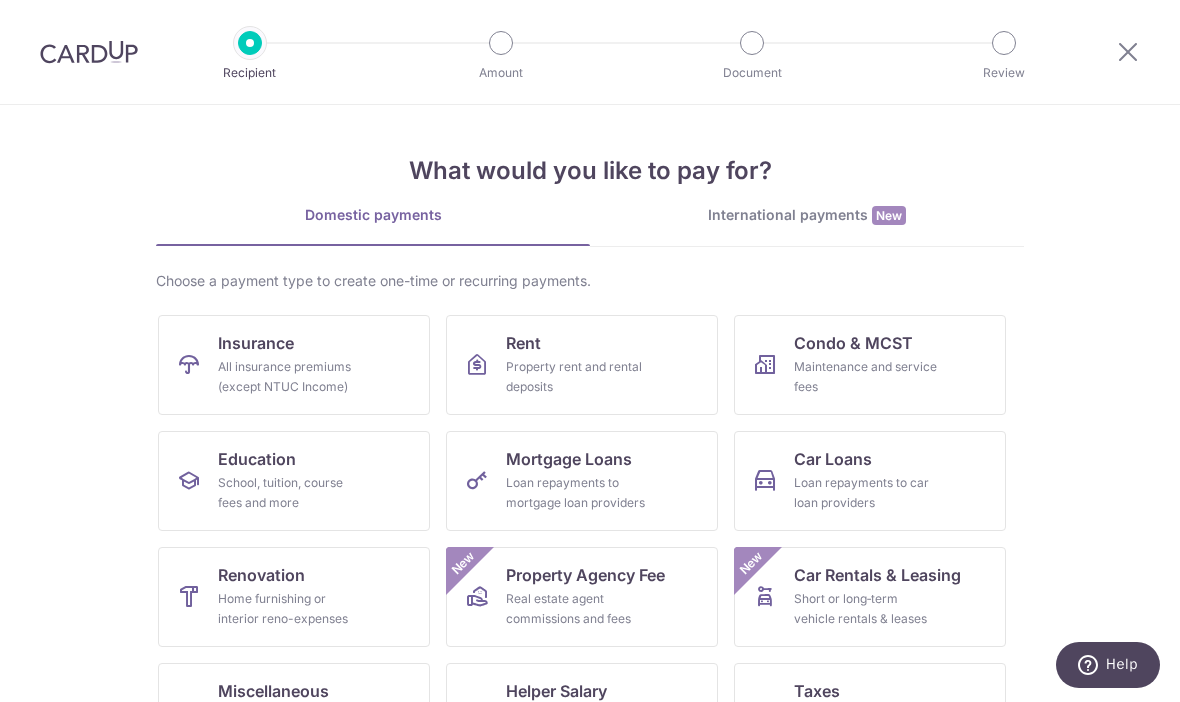 click at bounding box center [89, 52] 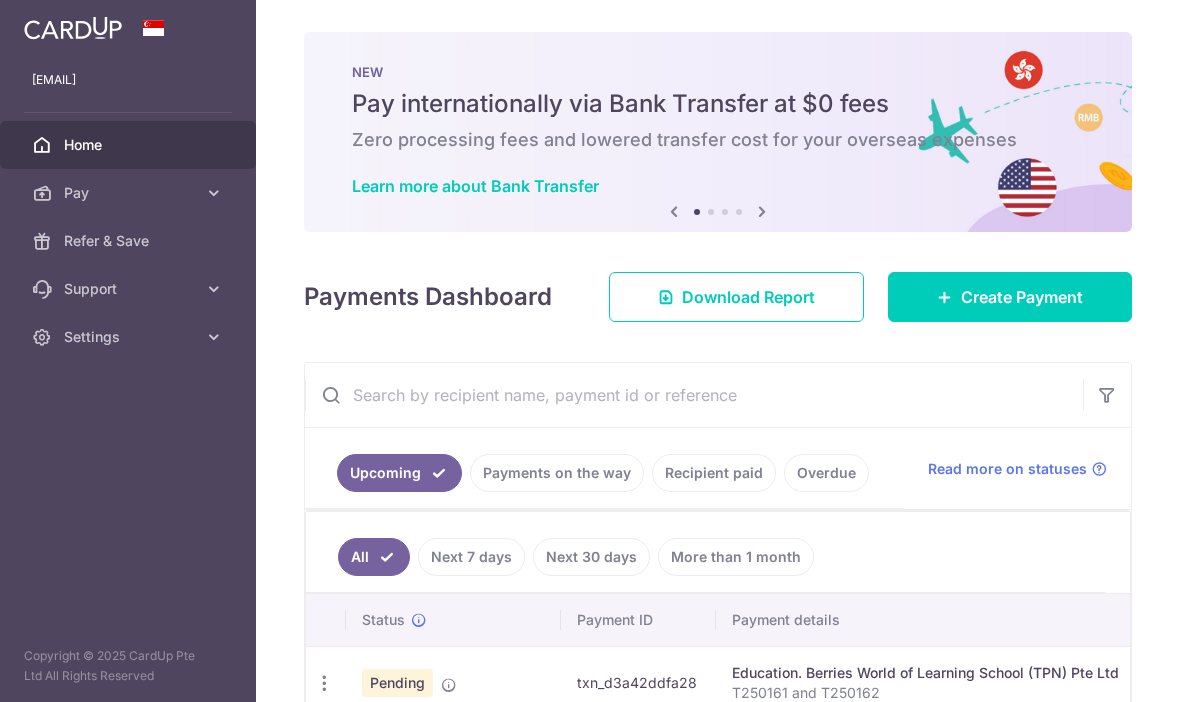 scroll, scrollTop: 0, scrollLeft: 0, axis: both 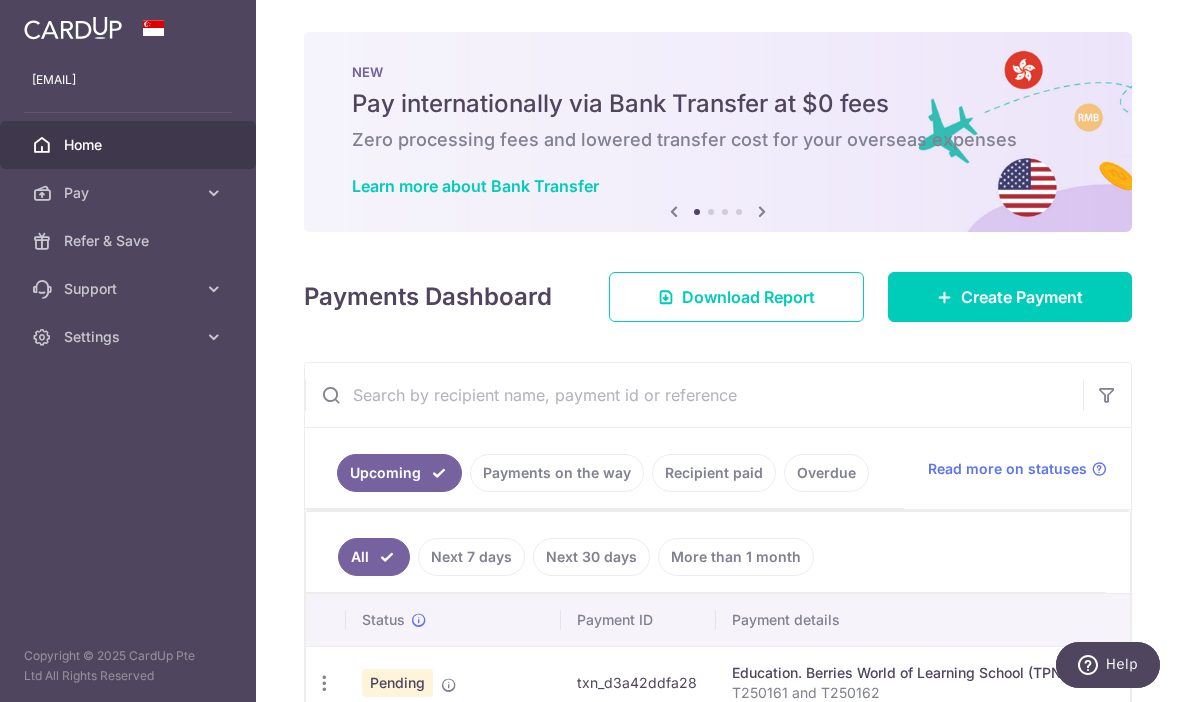 click at bounding box center [0, 0] 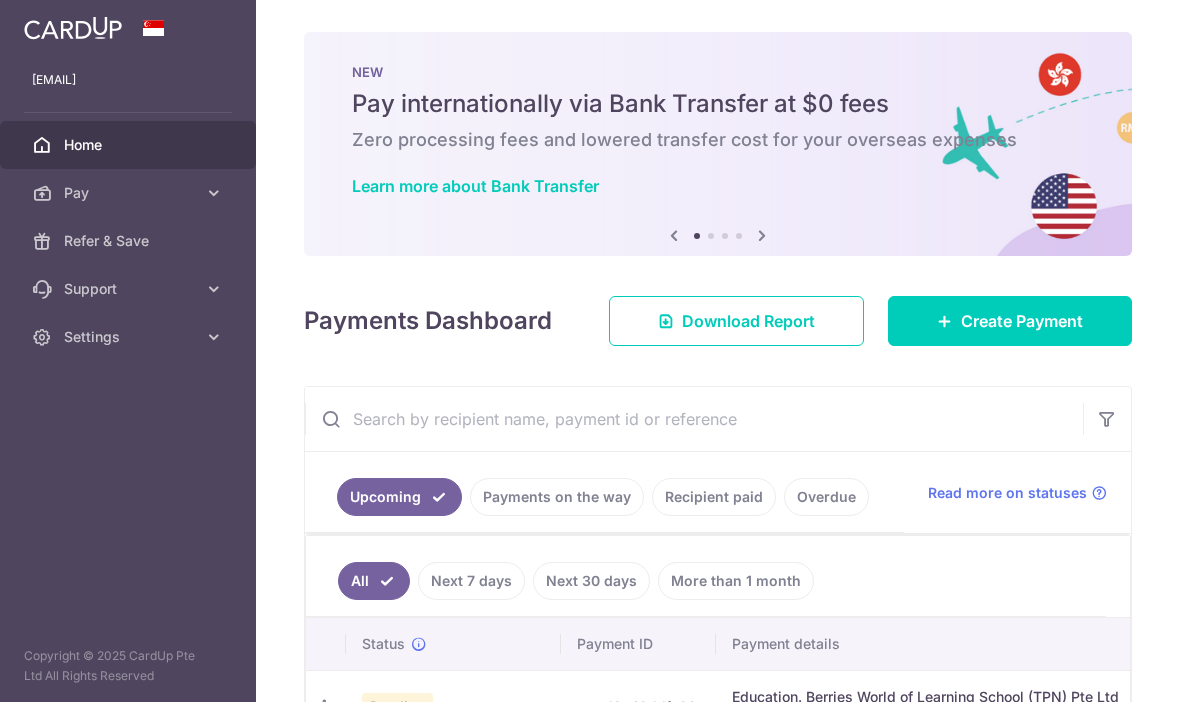 scroll, scrollTop: 0, scrollLeft: 0, axis: both 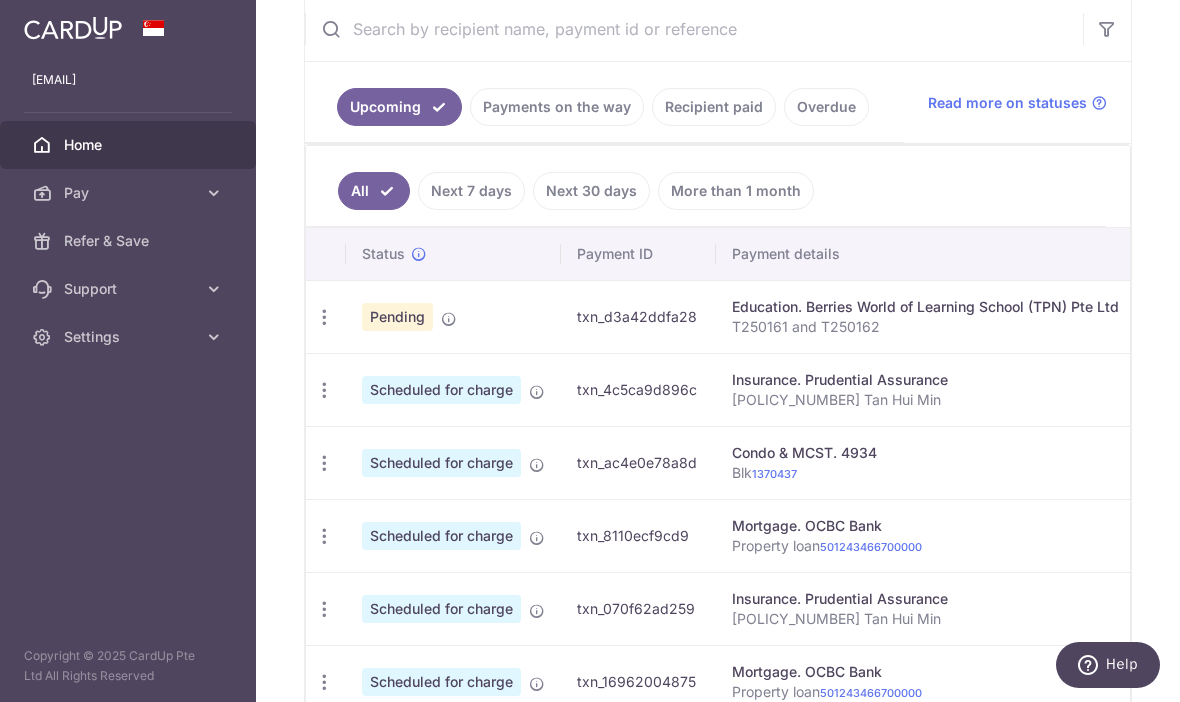 click at bounding box center (1099, 103) 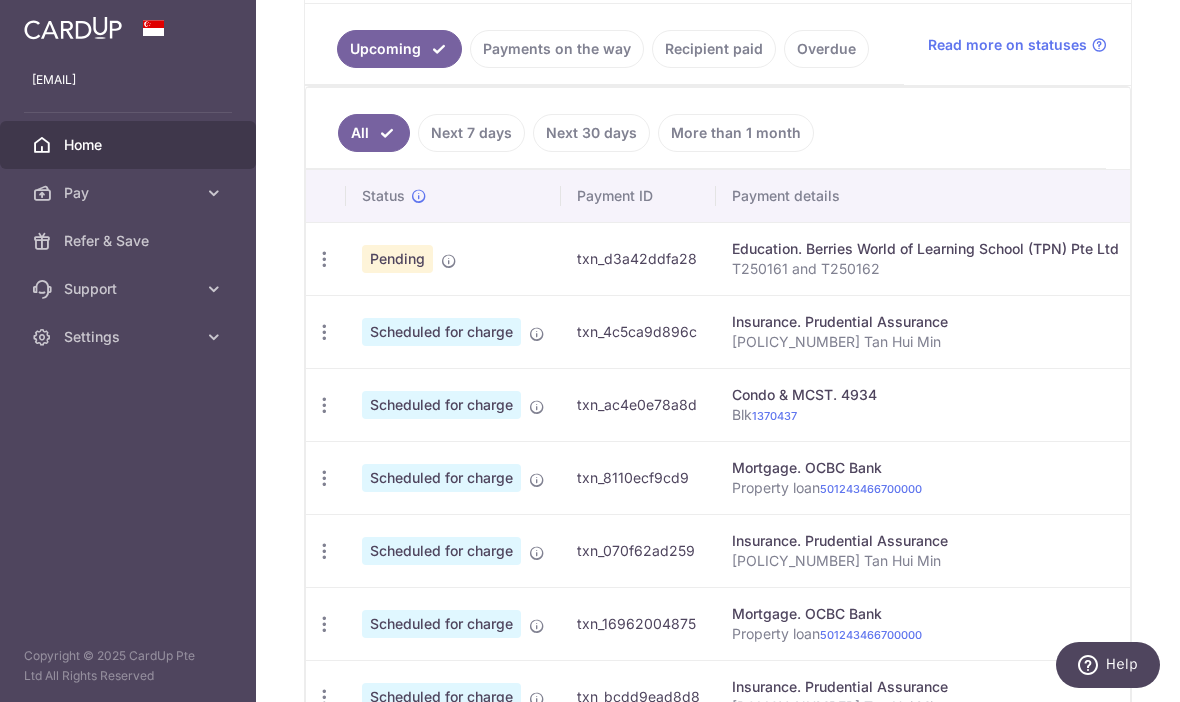 scroll, scrollTop: 446, scrollLeft: 0, axis: vertical 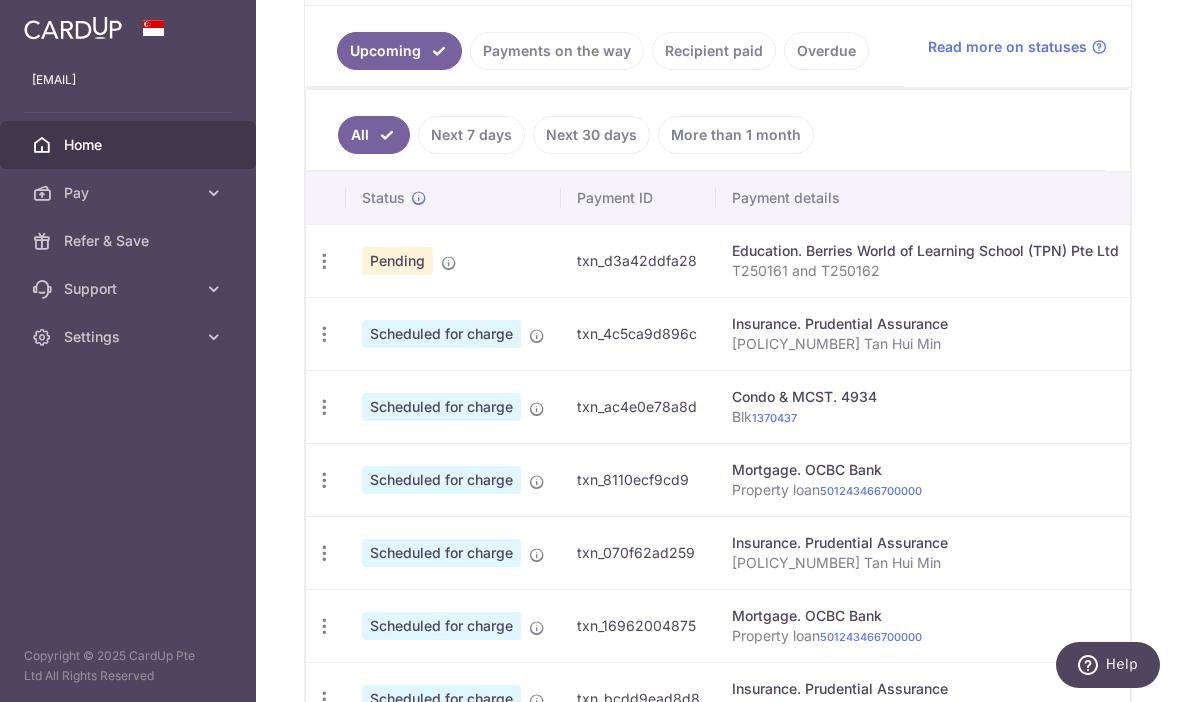 click on "Recipient paid" at bounding box center [714, 51] 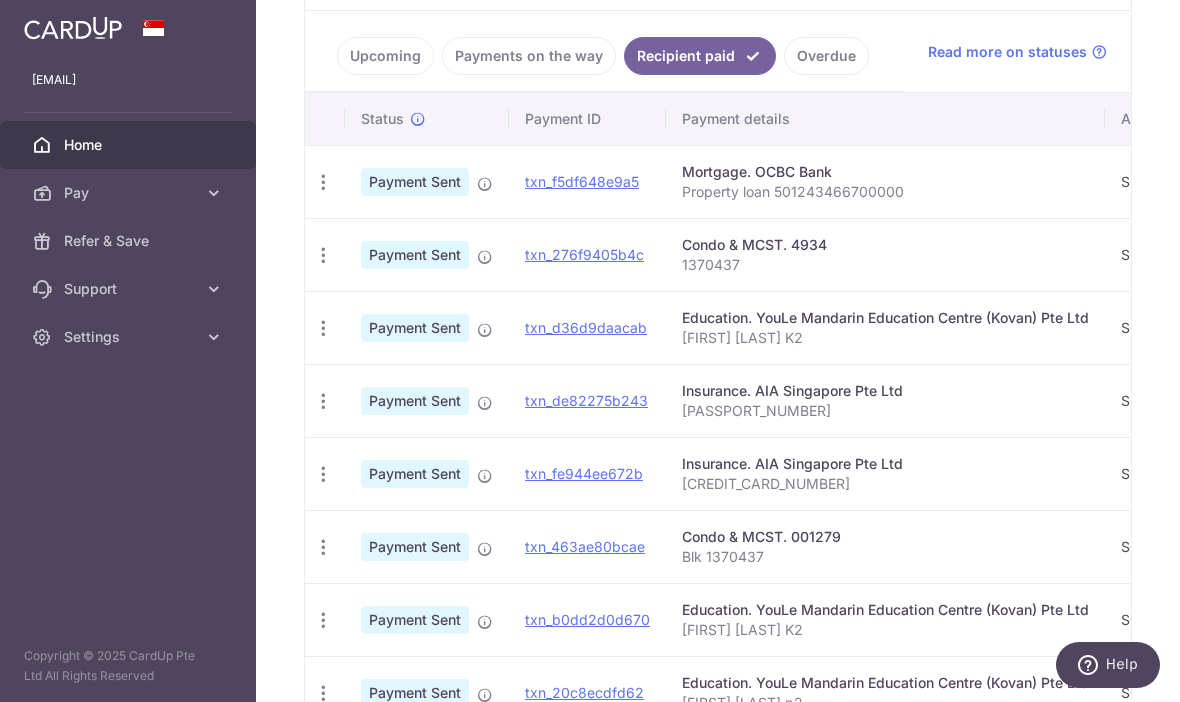 scroll, scrollTop: 440, scrollLeft: 0, axis: vertical 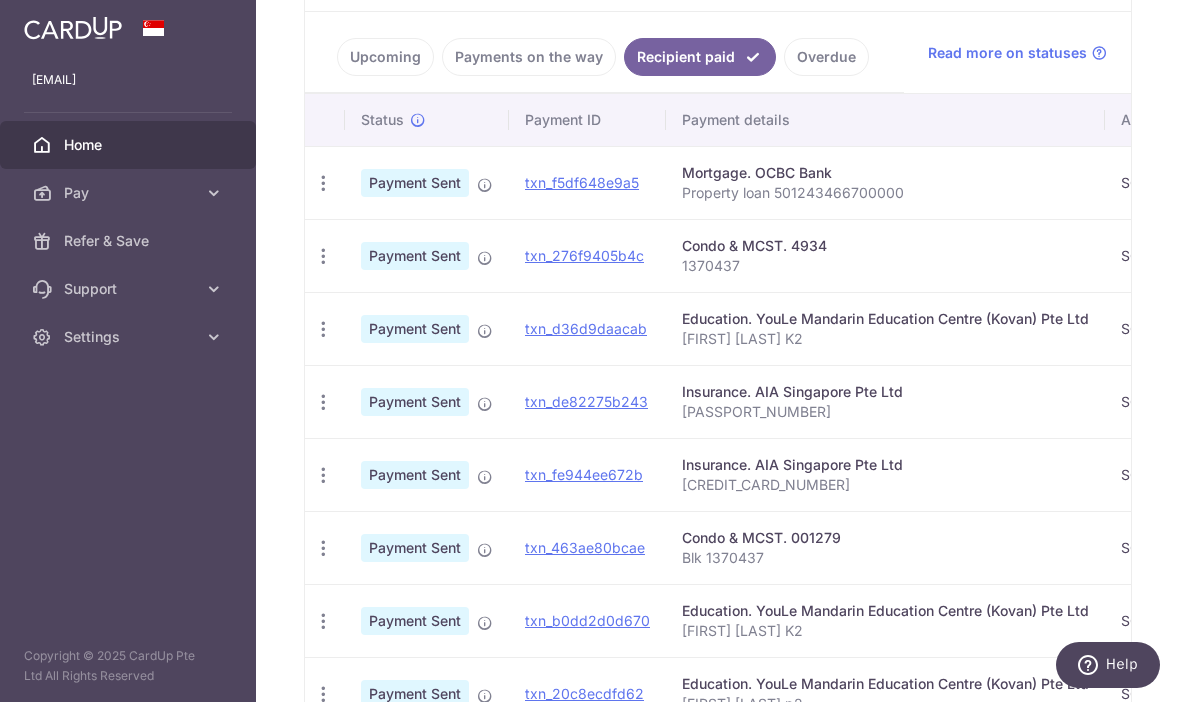 click on "Upcoming" at bounding box center [385, 57] 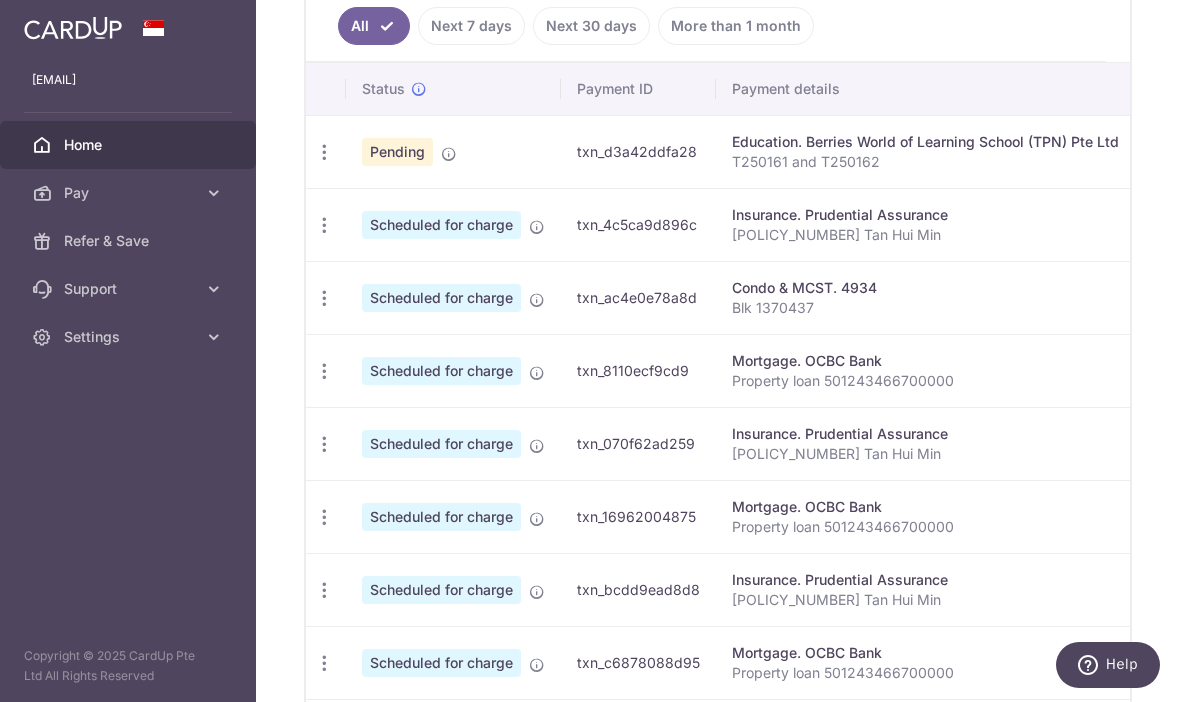 scroll, scrollTop: 556, scrollLeft: 0, axis: vertical 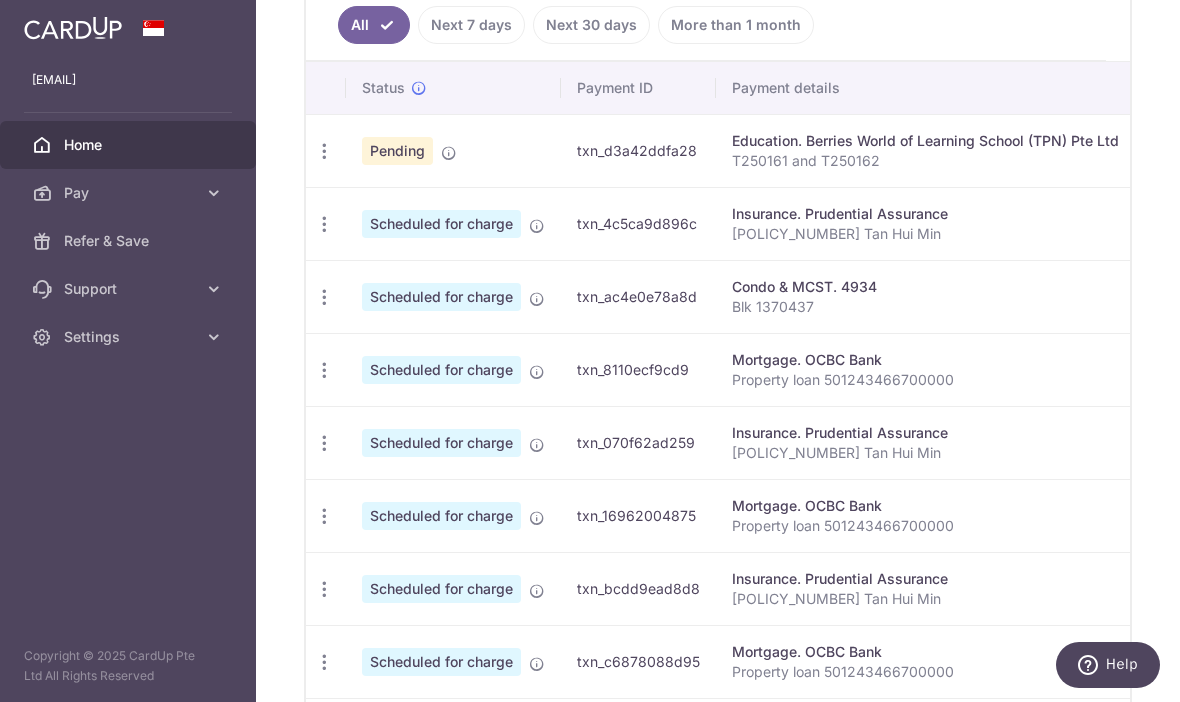 click at bounding box center (324, 151) 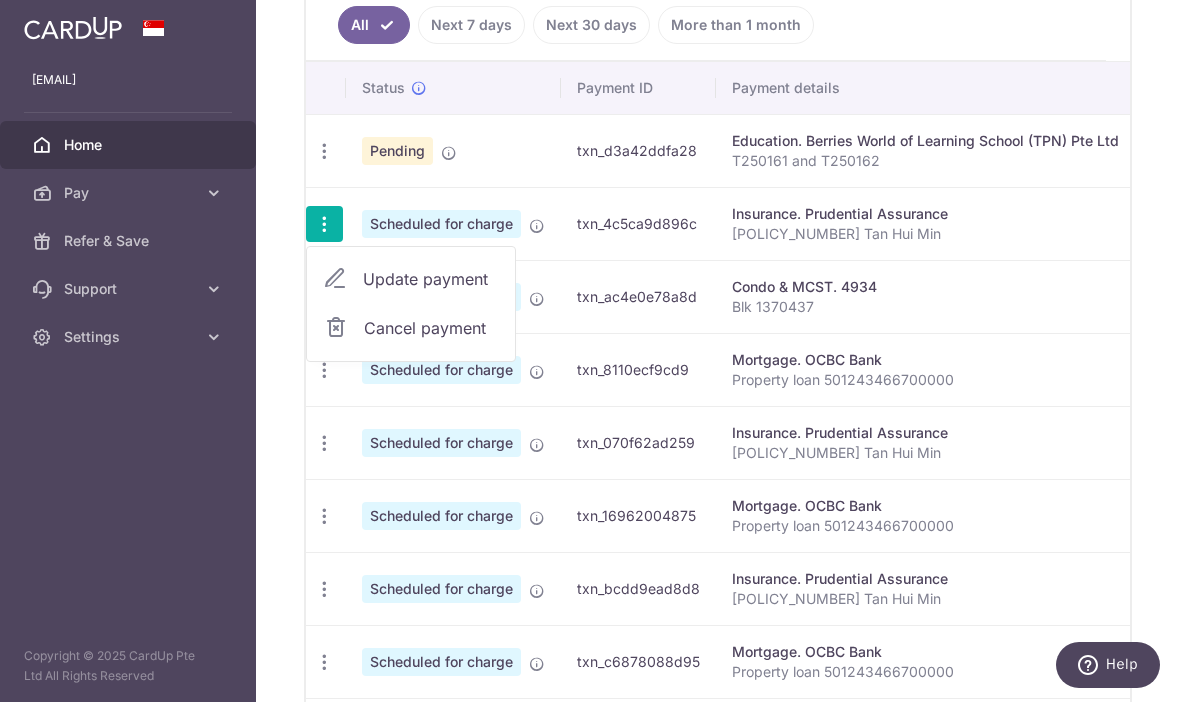 click on "Update payment" at bounding box center (431, 279) 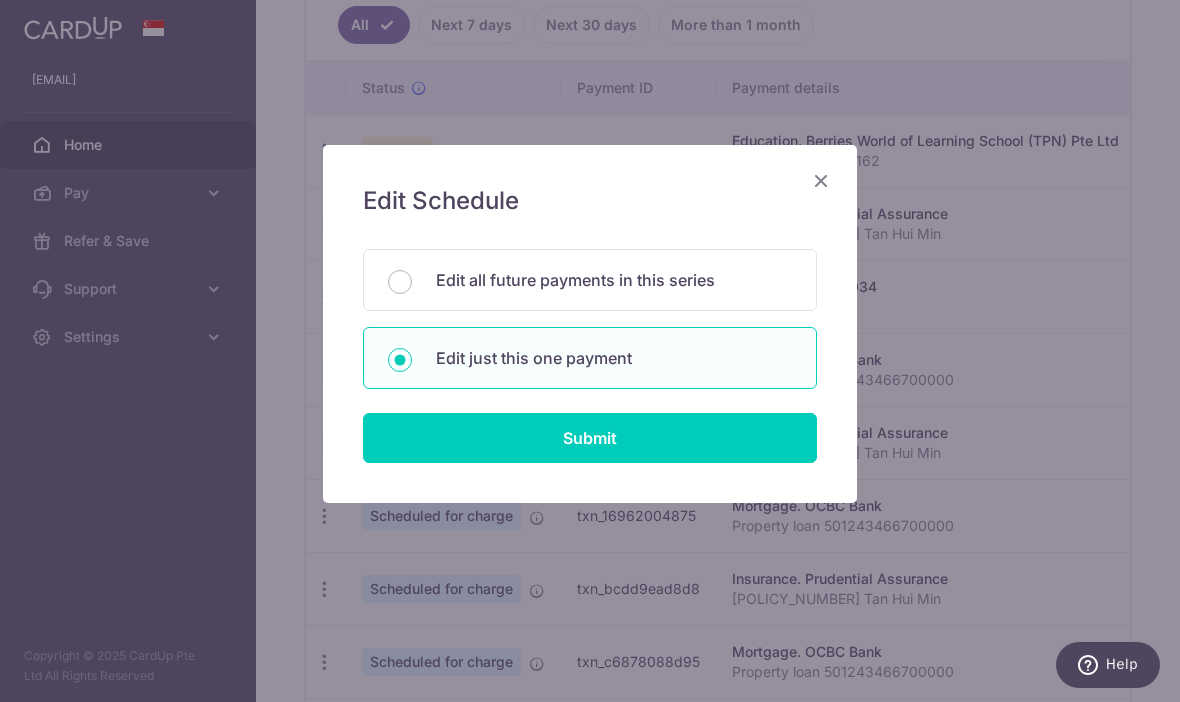 click on "Edit all future payments in this series" at bounding box center (614, 280) 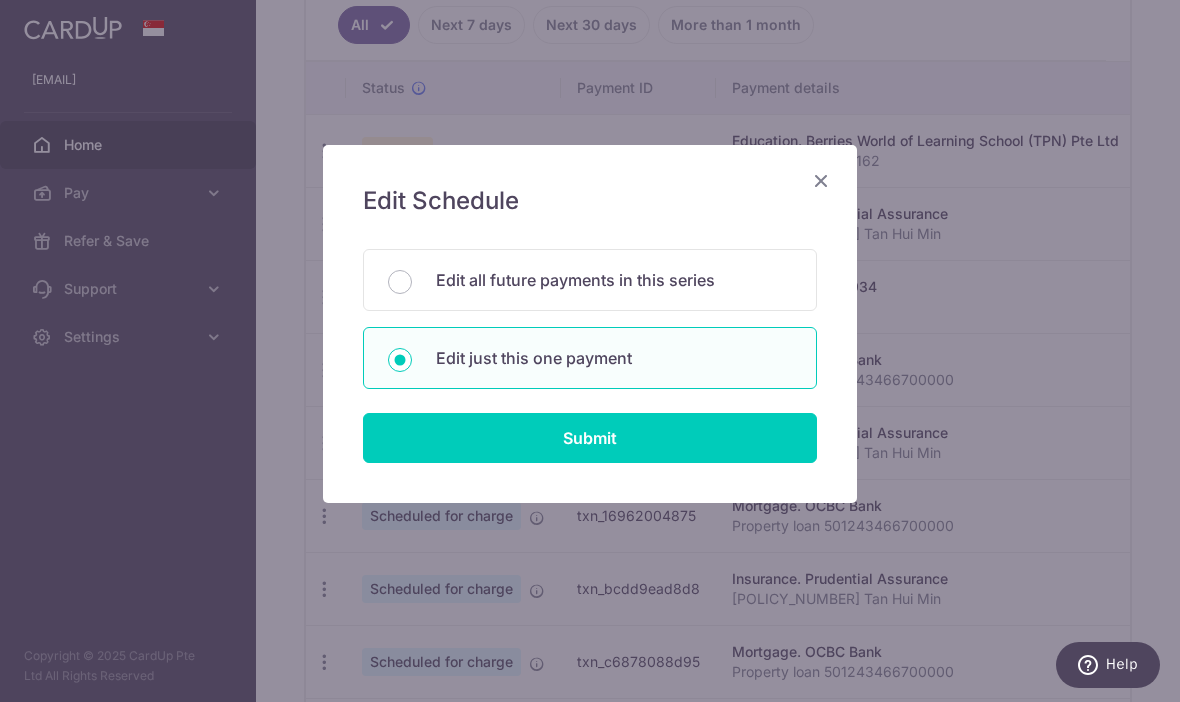 radio on "true" 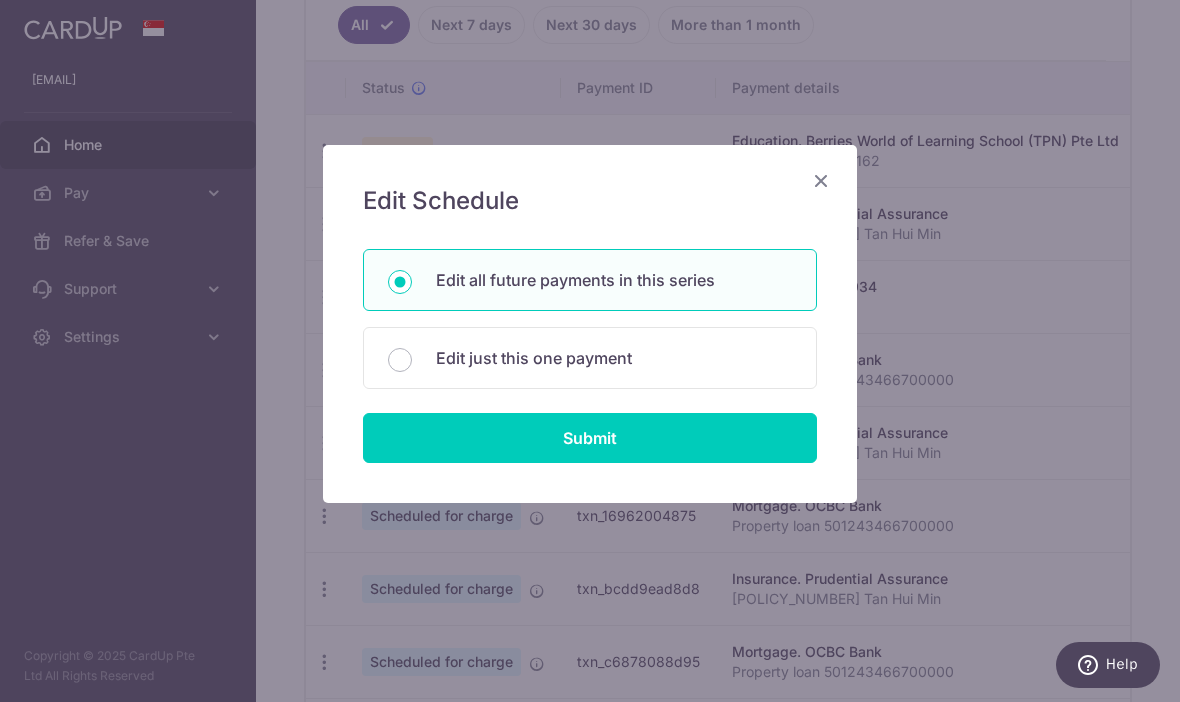 click on "Submit" at bounding box center [590, 438] 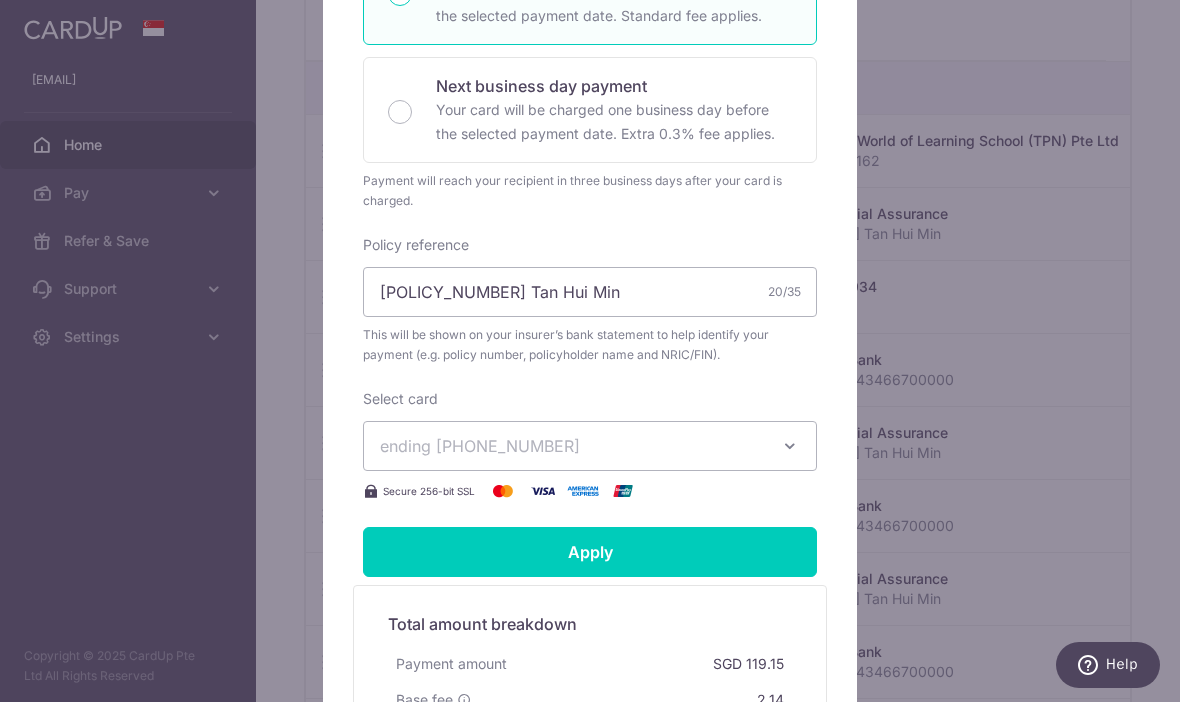 scroll, scrollTop: 481, scrollLeft: 0, axis: vertical 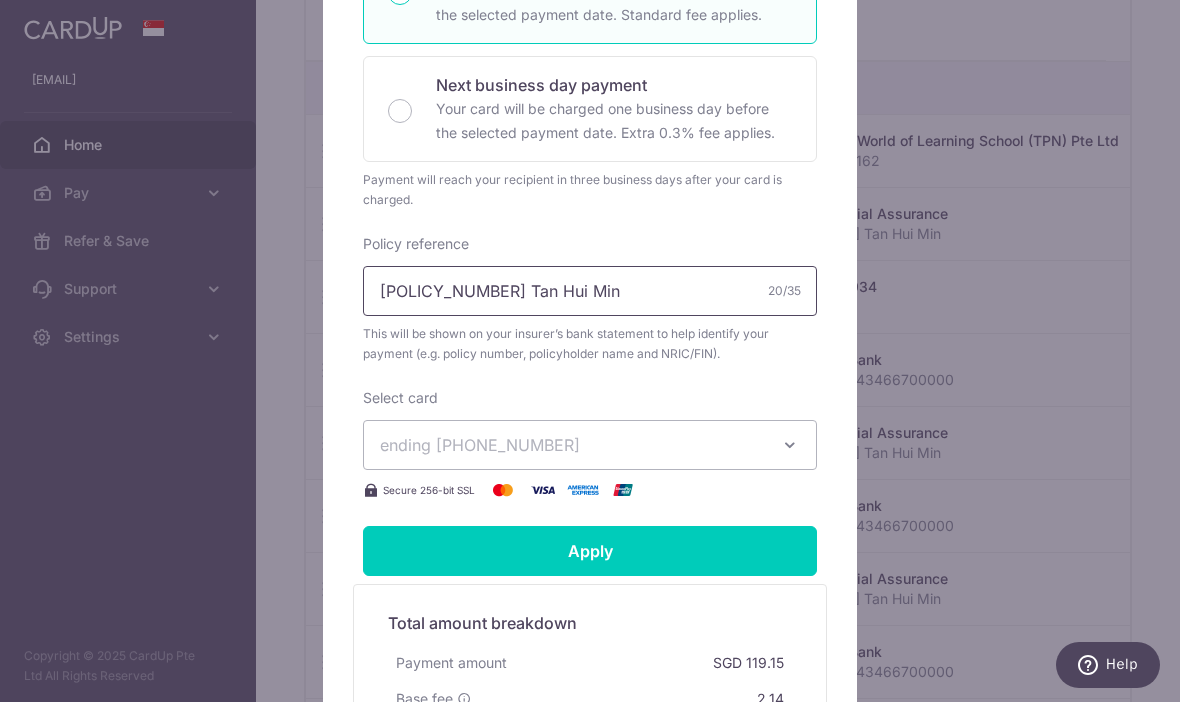 click on "[POLICY_NUMBER] Tan Hui Min" at bounding box center (590, 291) 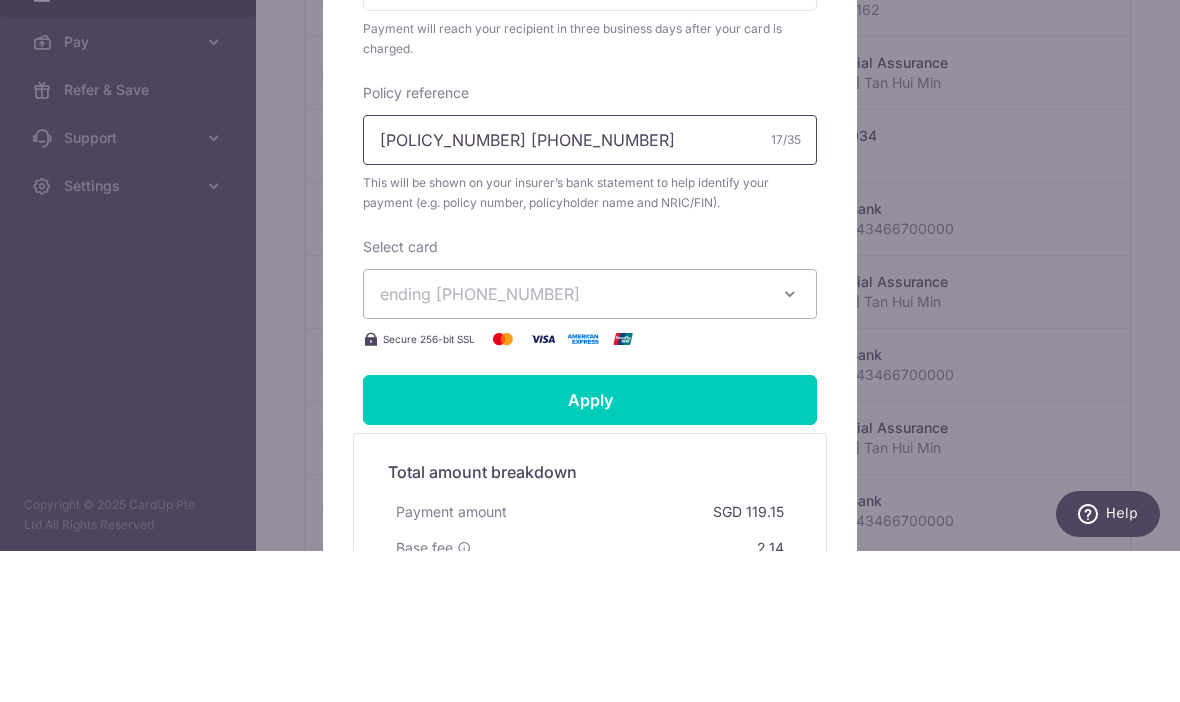 click on "[POLICY_NUMBER] [PHONE_NUMBER]" at bounding box center [590, 291] 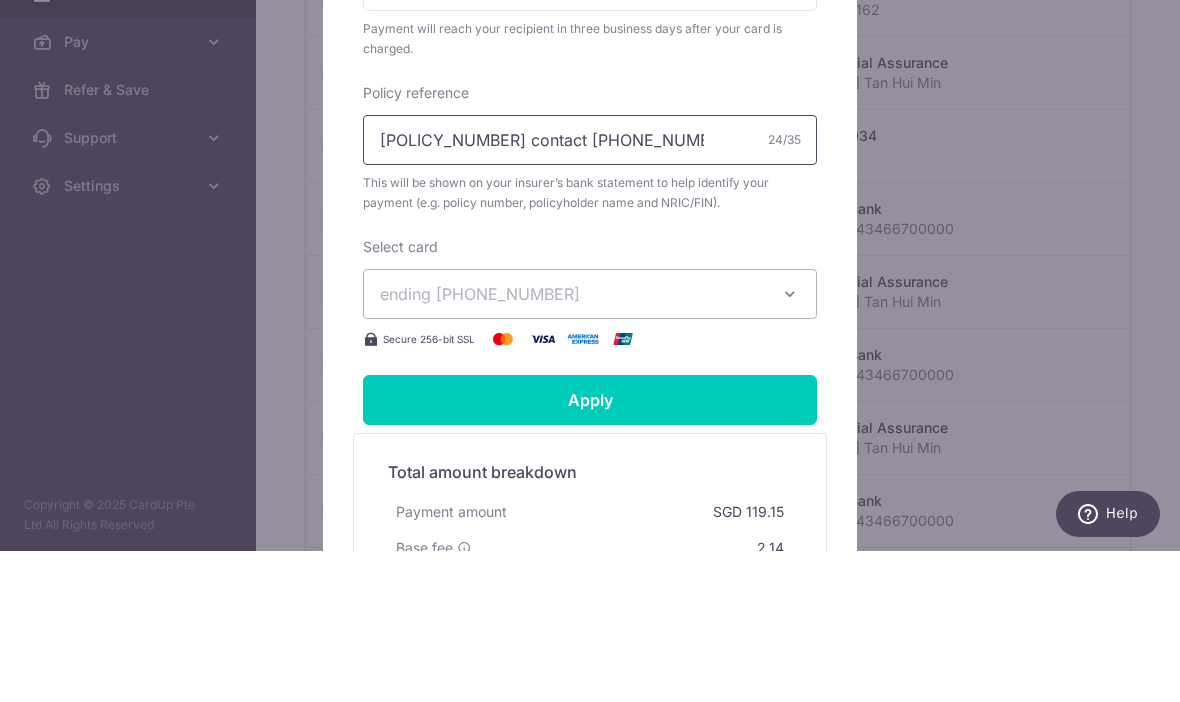 click on "[POLICY_NUMBER] contact [PHONE_NUMBER]" at bounding box center (590, 291) 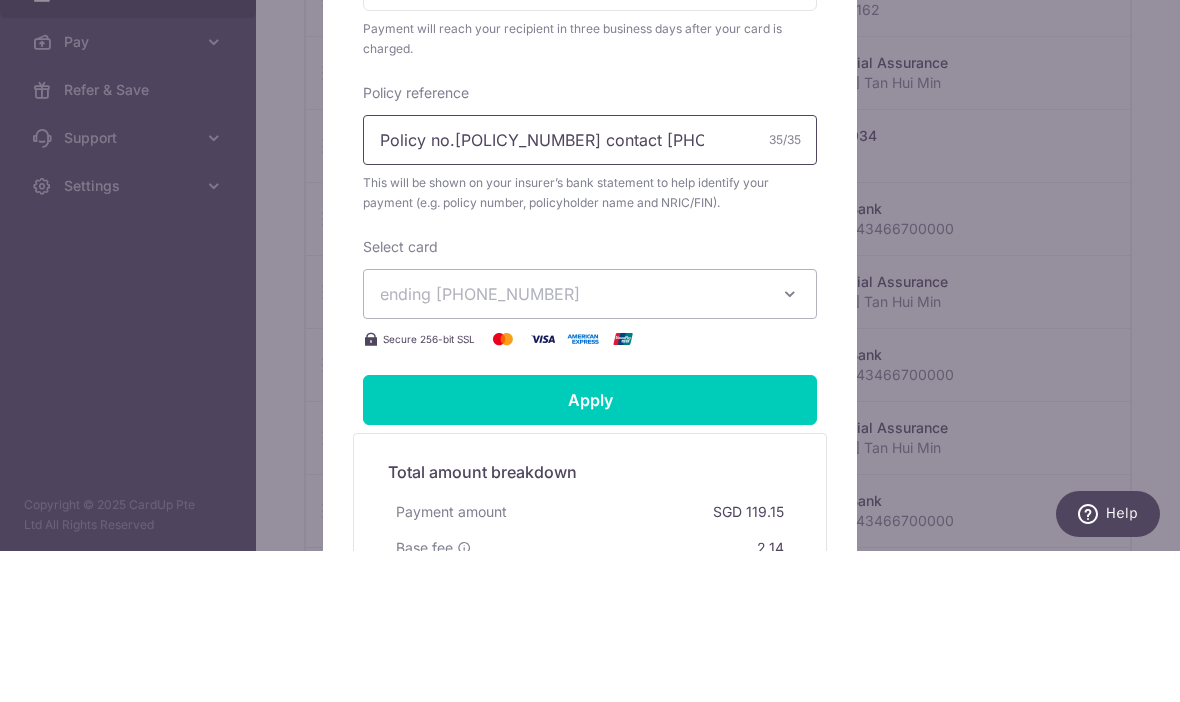 click on "Policy no.[POLICY_NUMBER] contact [PHONE_NUMBER]" at bounding box center (590, 291) 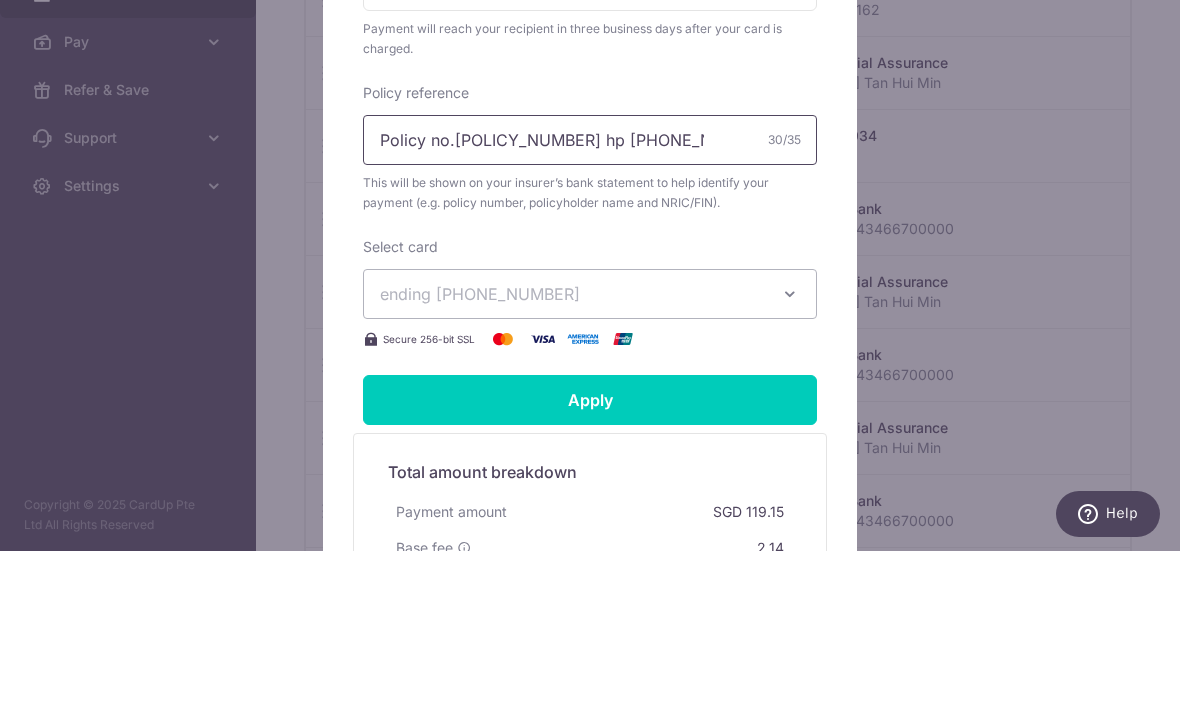 click on "Policy no.[POLICY_NUMBER] hp [PHONE_NUMBER]" at bounding box center (590, 291) 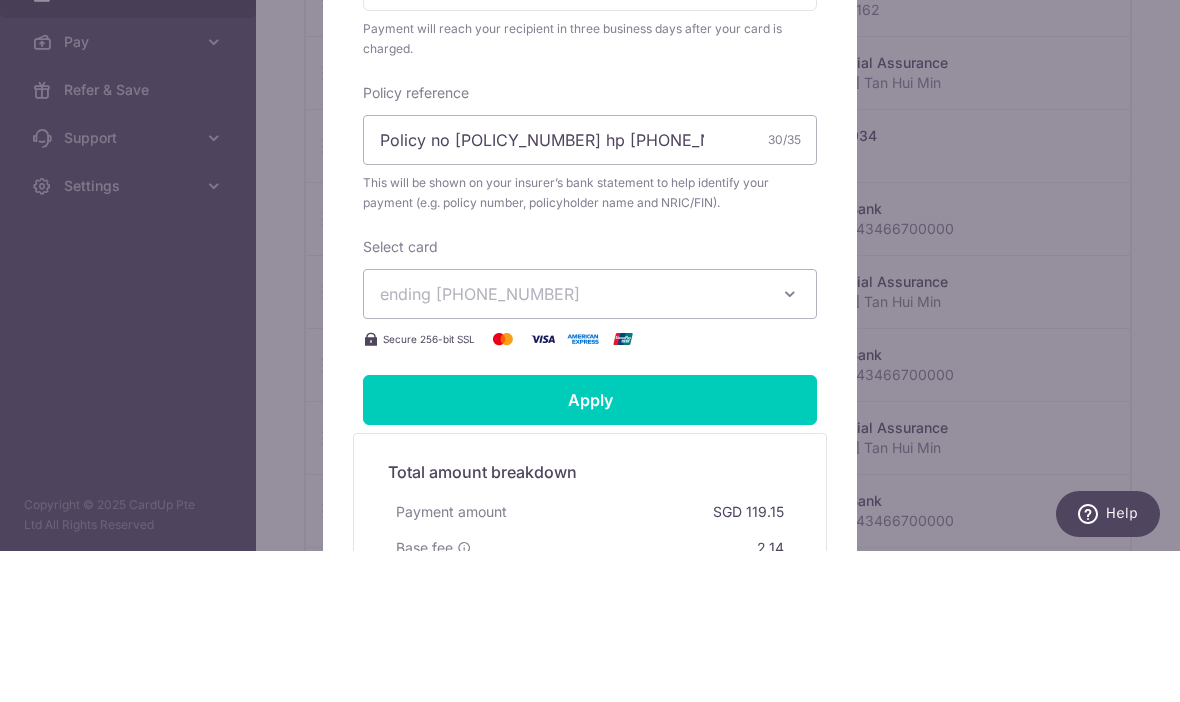 scroll, scrollTop: 69, scrollLeft: 0, axis: vertical 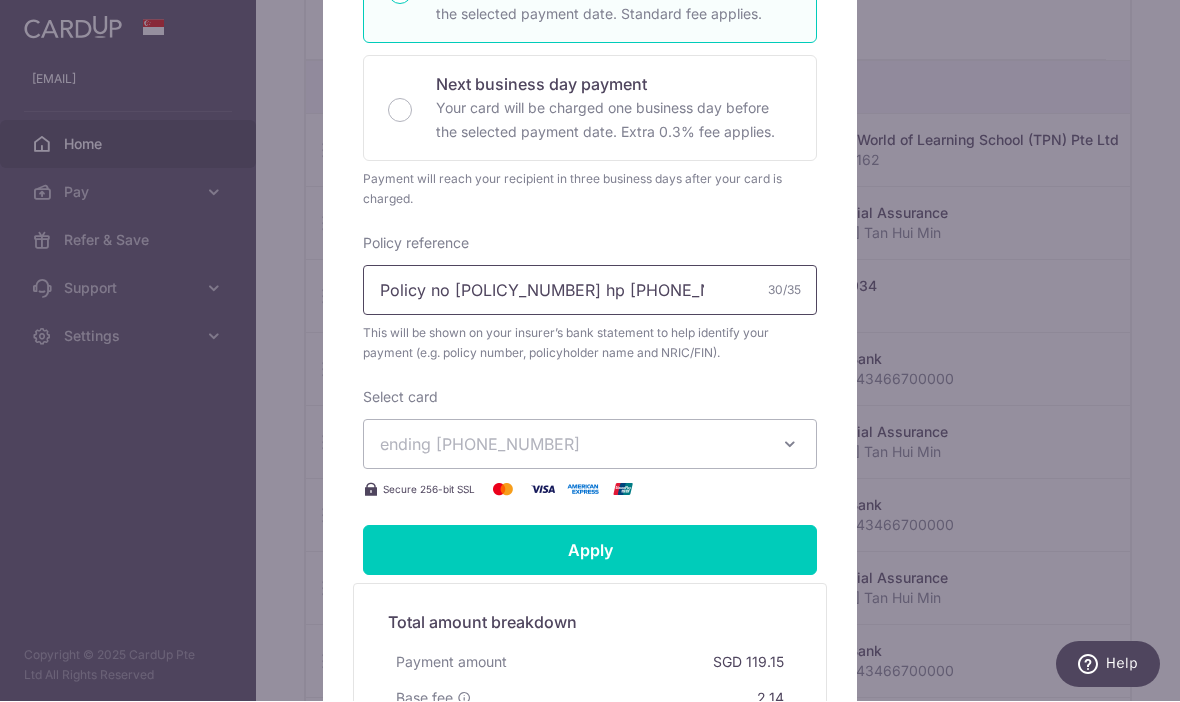 click on "Policy no [POLICY_NUMBER] hp [PHONE_NUMBER]" at bounding box center (590, 291) 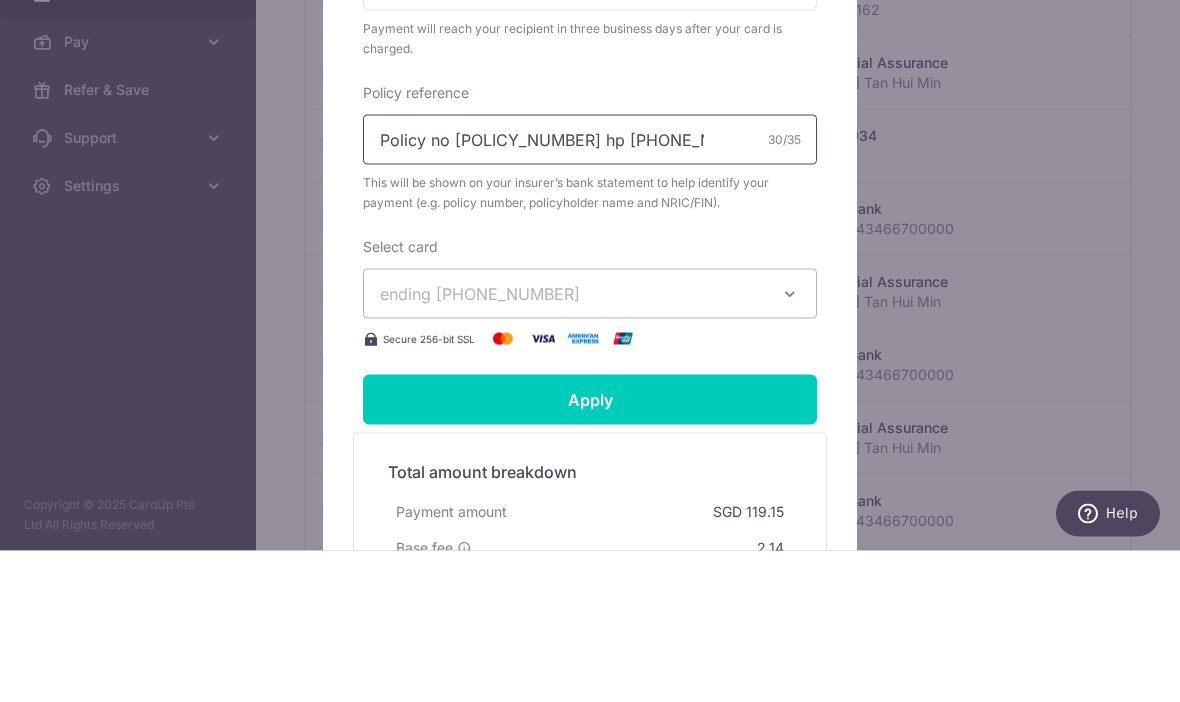 click on "Policy no [POLICY_NUMBER] hp [PHONE_NUMBER]" at bounding box center (590, 291) 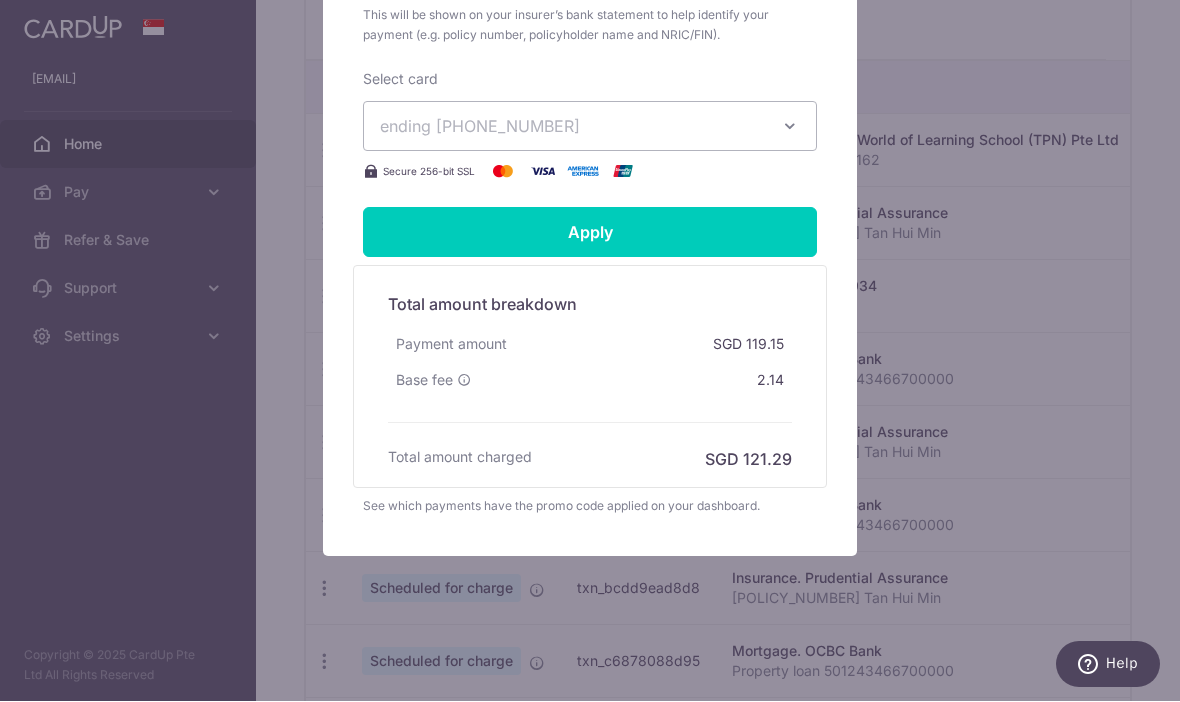 scroll, scrollTop: 799, scrollLeft: 0, axis: vertical 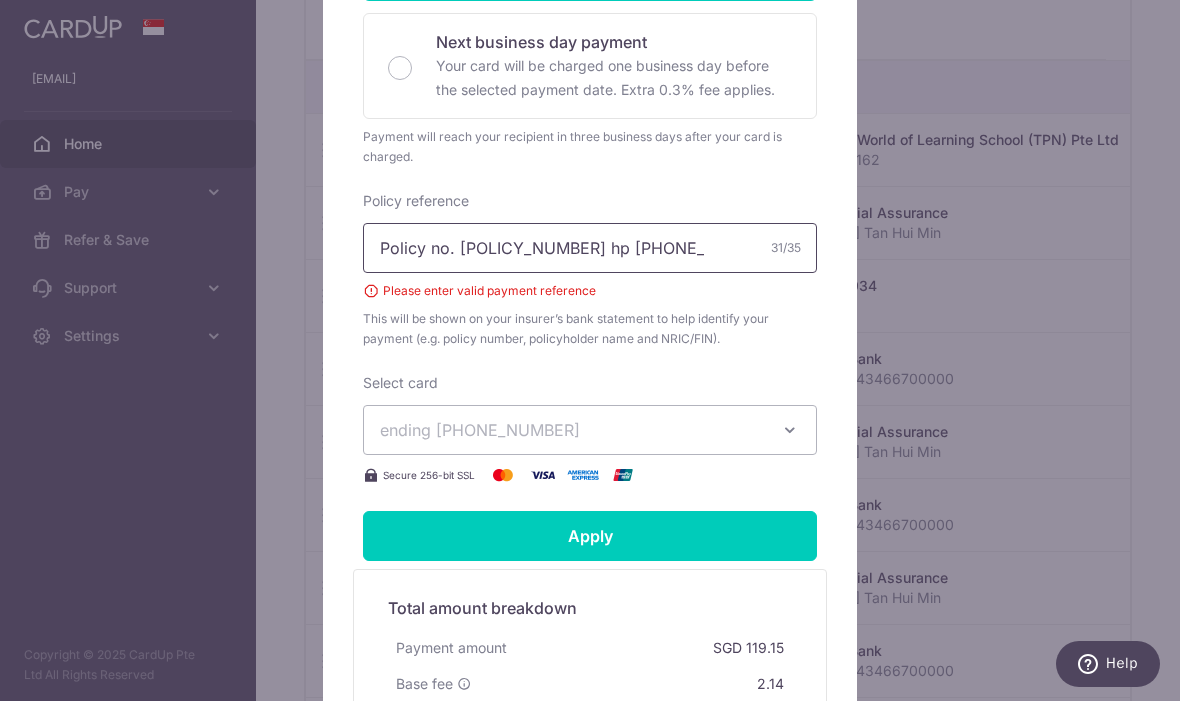click on "Policy no. [POLICY_NUMBER] hp [PHONE_NUMBER]" at bounding box center [590, 249] 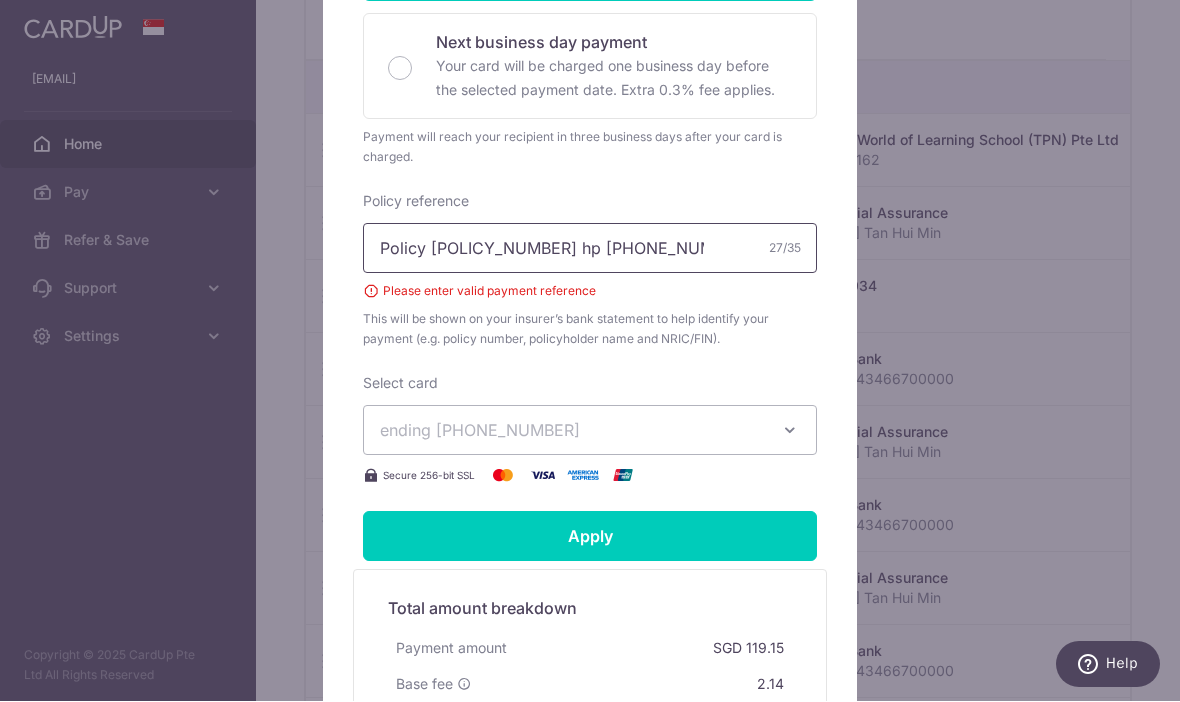 type on "Policy [POLICY_NUMBER] hp [PHONE_NUMBER]" 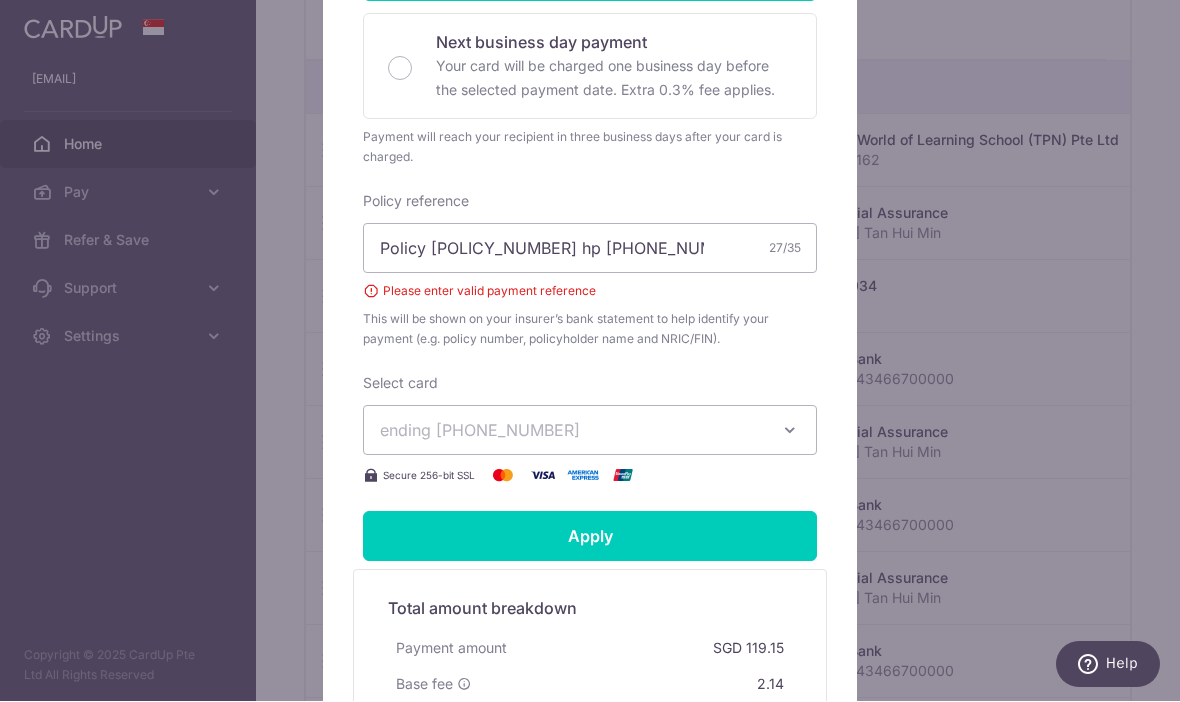 click on "Apply" at bounding box center [590, 537] 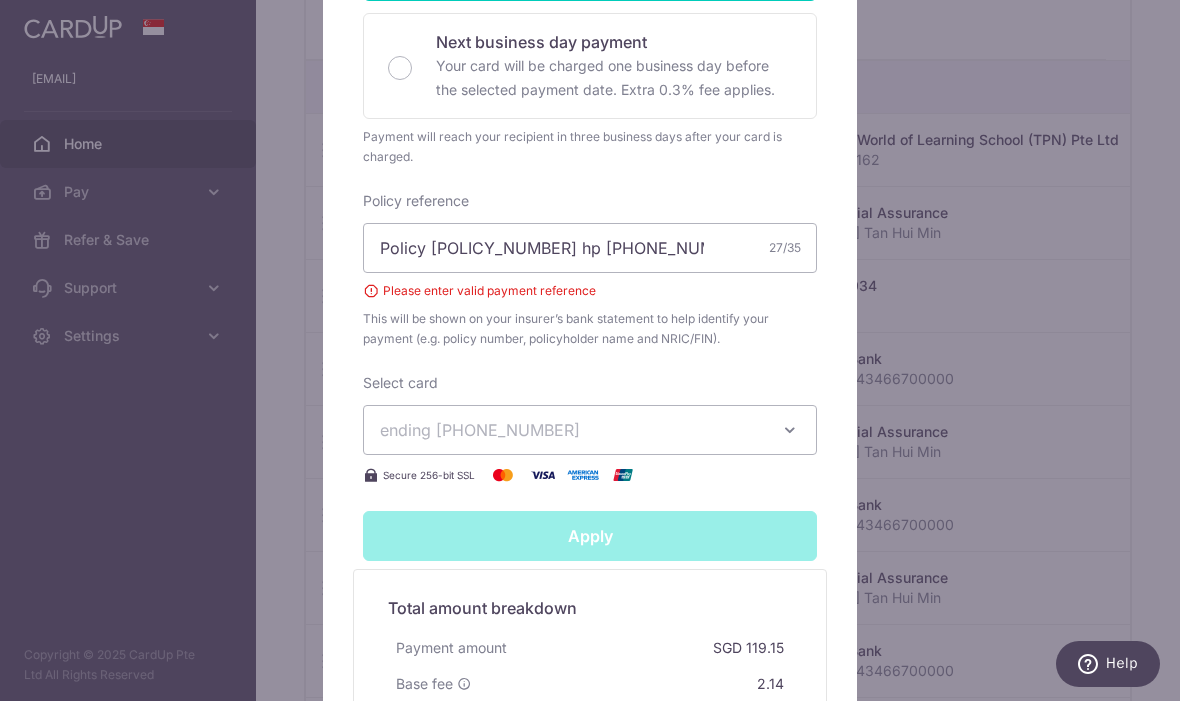 type on "Successfully Applied" 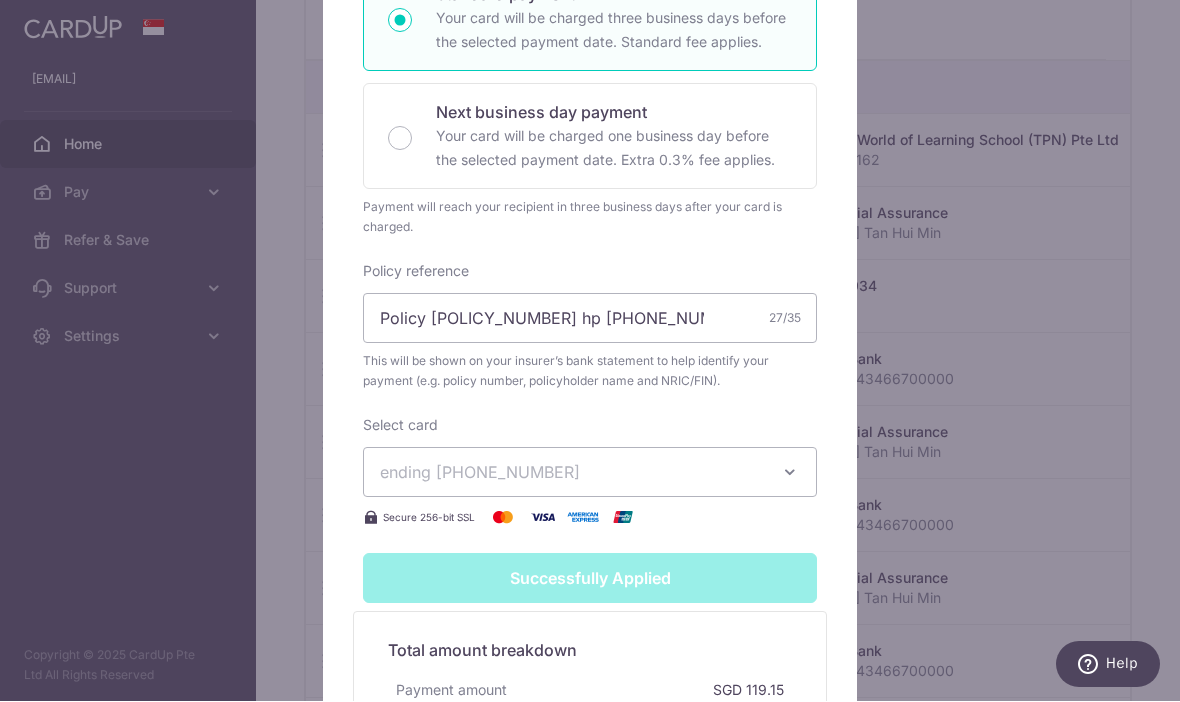 click on "Edit payment
By clicking apply,  you will make changes to all  8  payments to  Prudential Assurance  scheduled from
[DATE] to [DATE] .
By clicking below, you confirm you are editing this payment to  Prudential Assurance  on
[DATE] .
Your recurring series payments are updated successfully.
SGD" at bounding box center (590, 351) 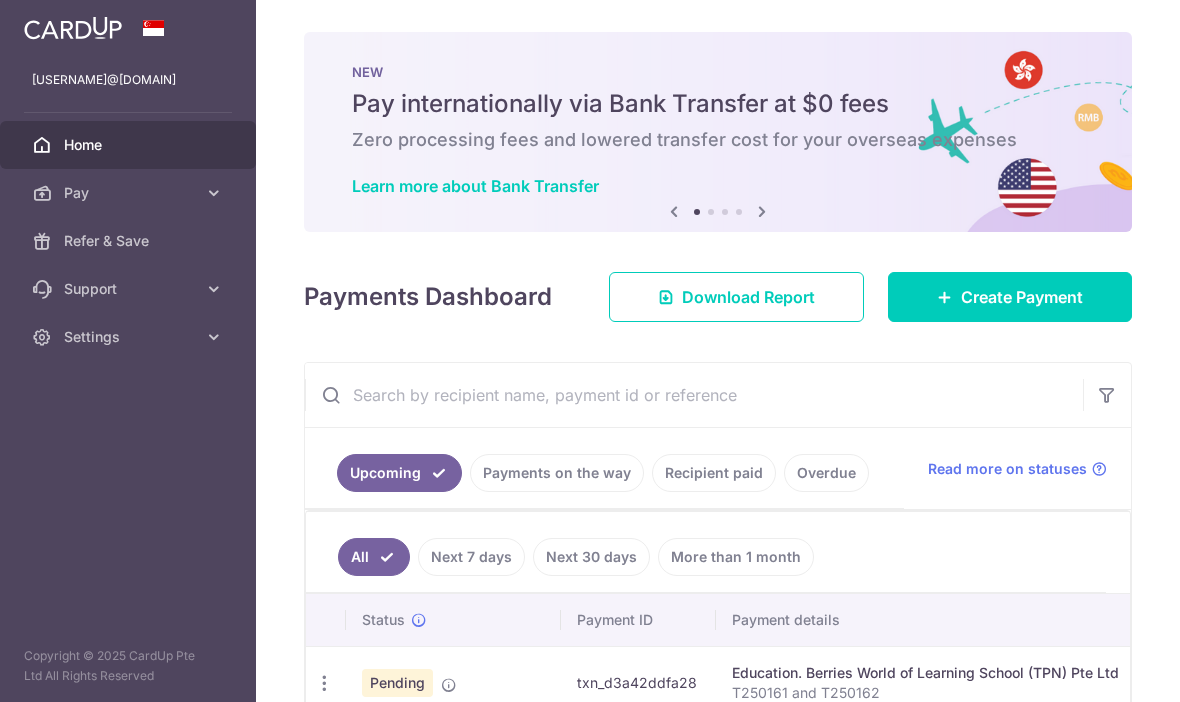 scroll, scrollTop: 0, scrollLeft: 0, axis: both 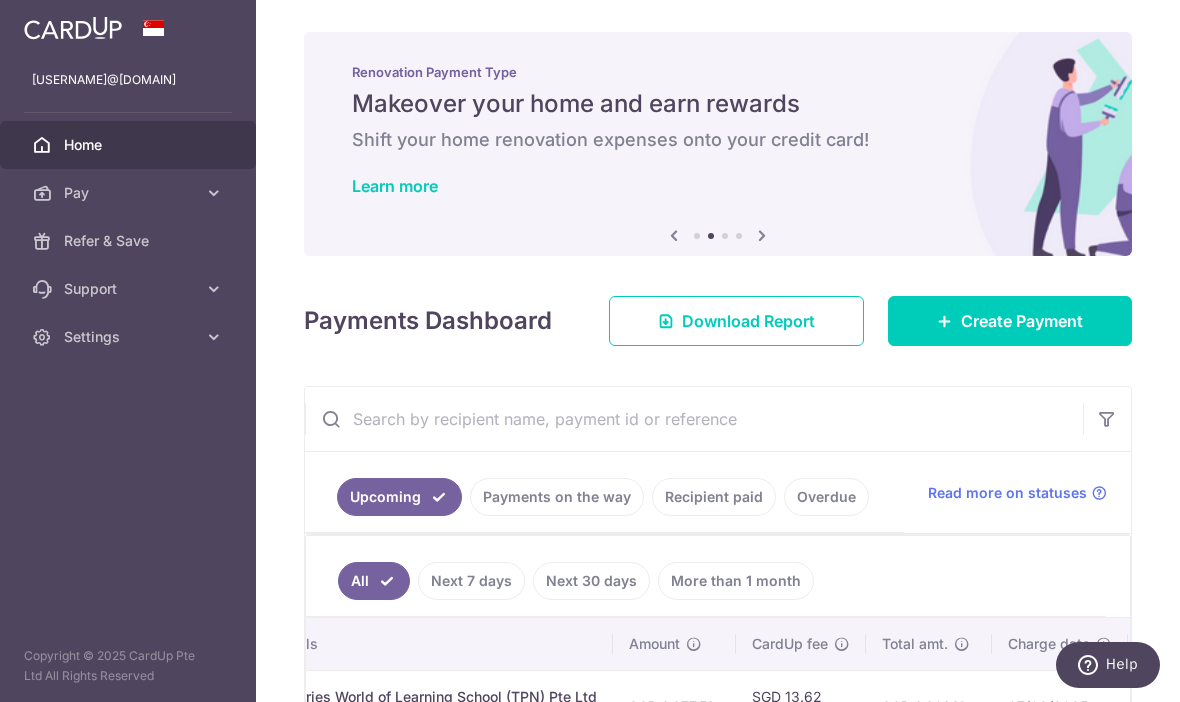 click at bounding box center [0, 0] 